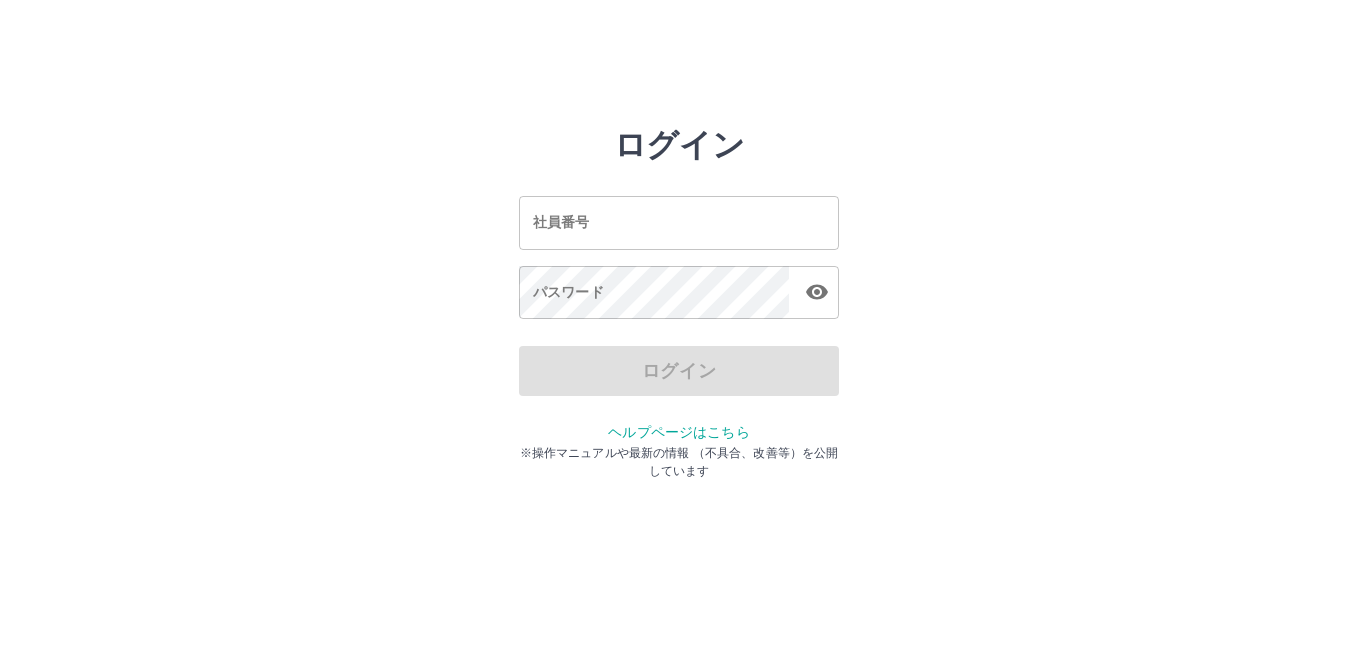 scroll, scrollTop: 0, scrollLeft: 0, axis: both 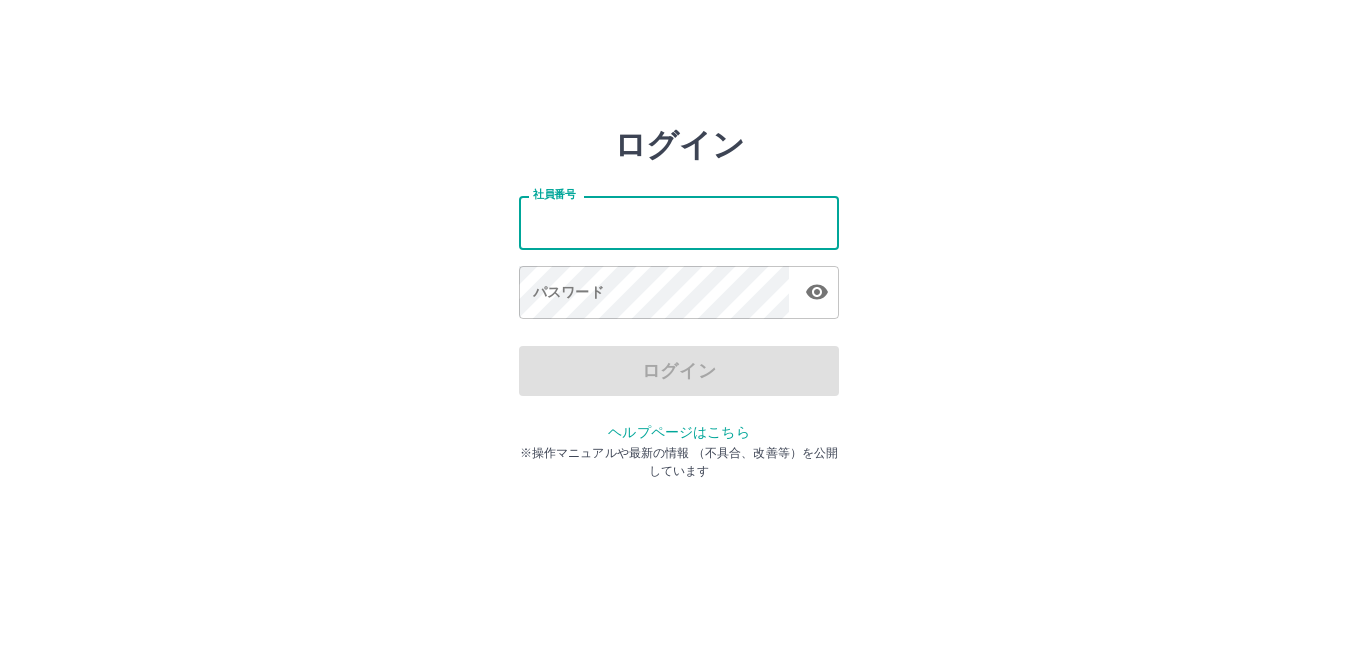 click on "社員番号" at bounding box center [679, 222] 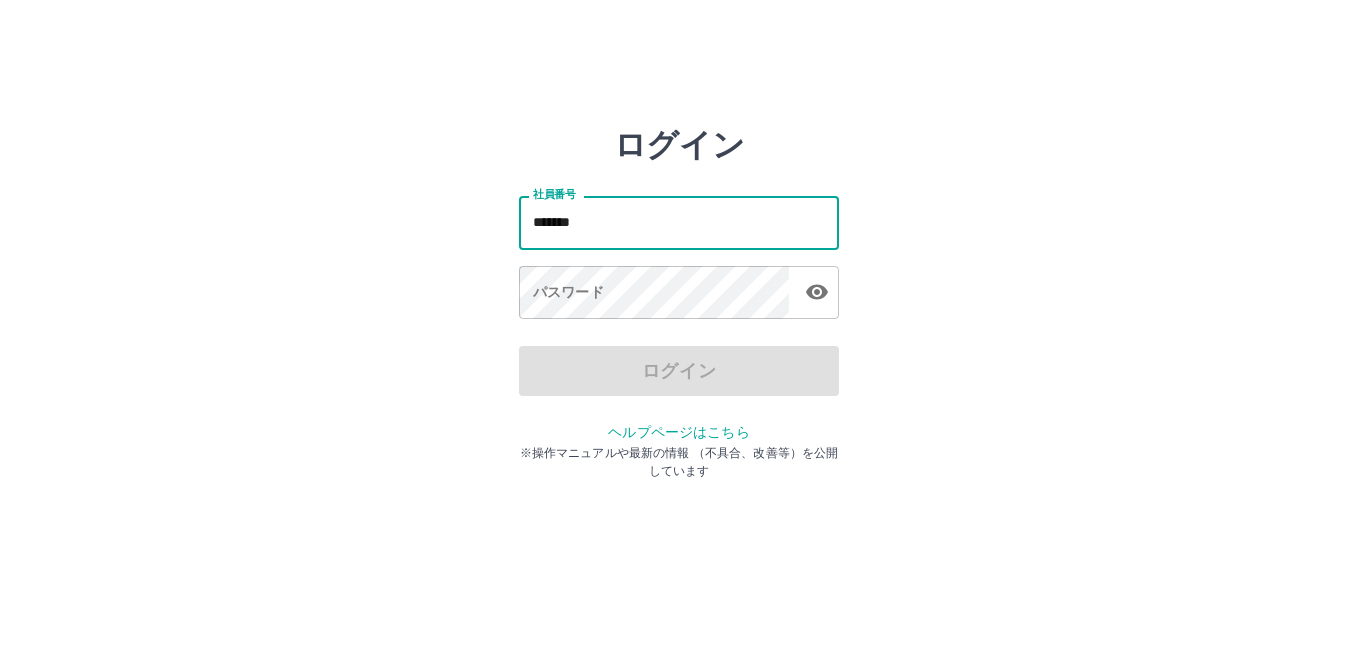 type on "*******" 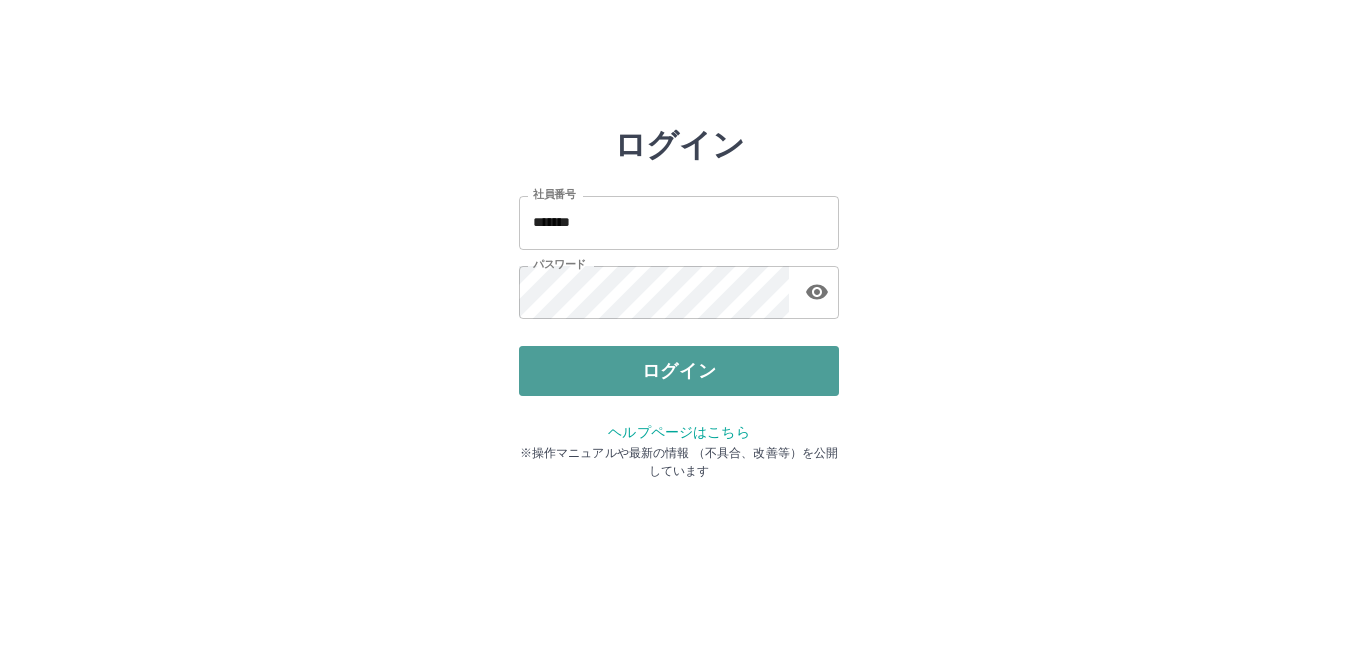 click on "ログイン" at bounding box center [679, 371] 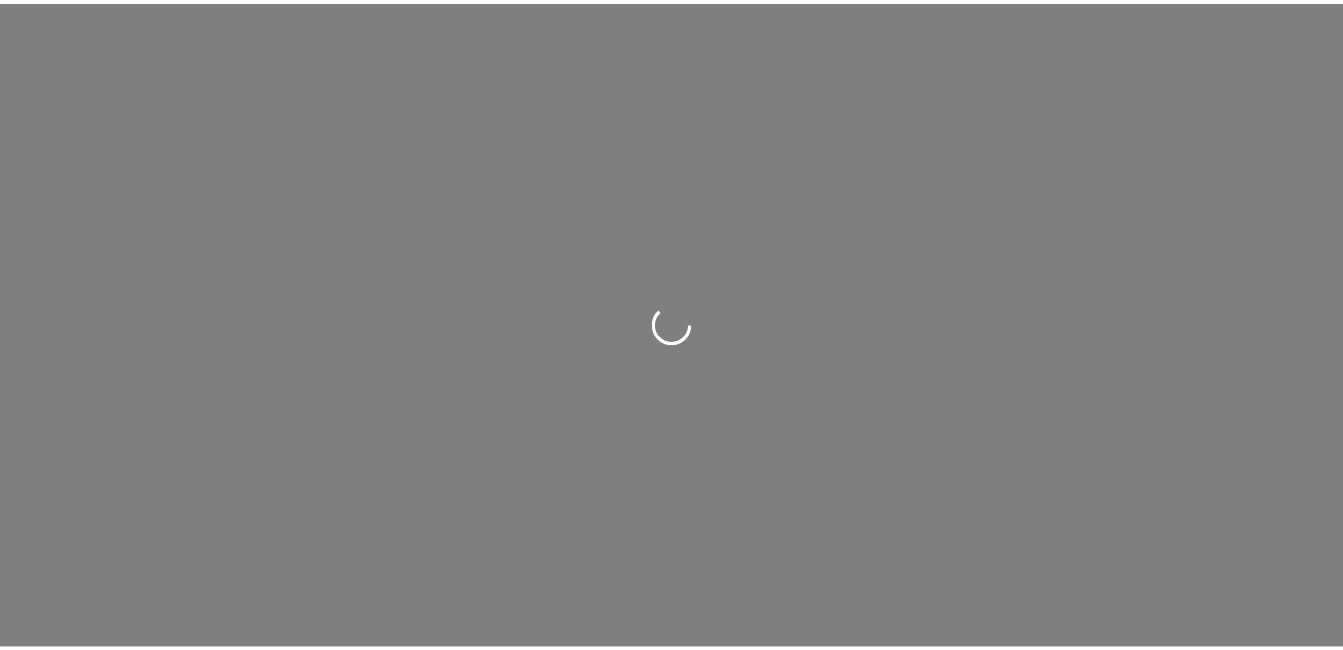 scroll, scrollTop: 0, scrollLeft: 0, axis: both 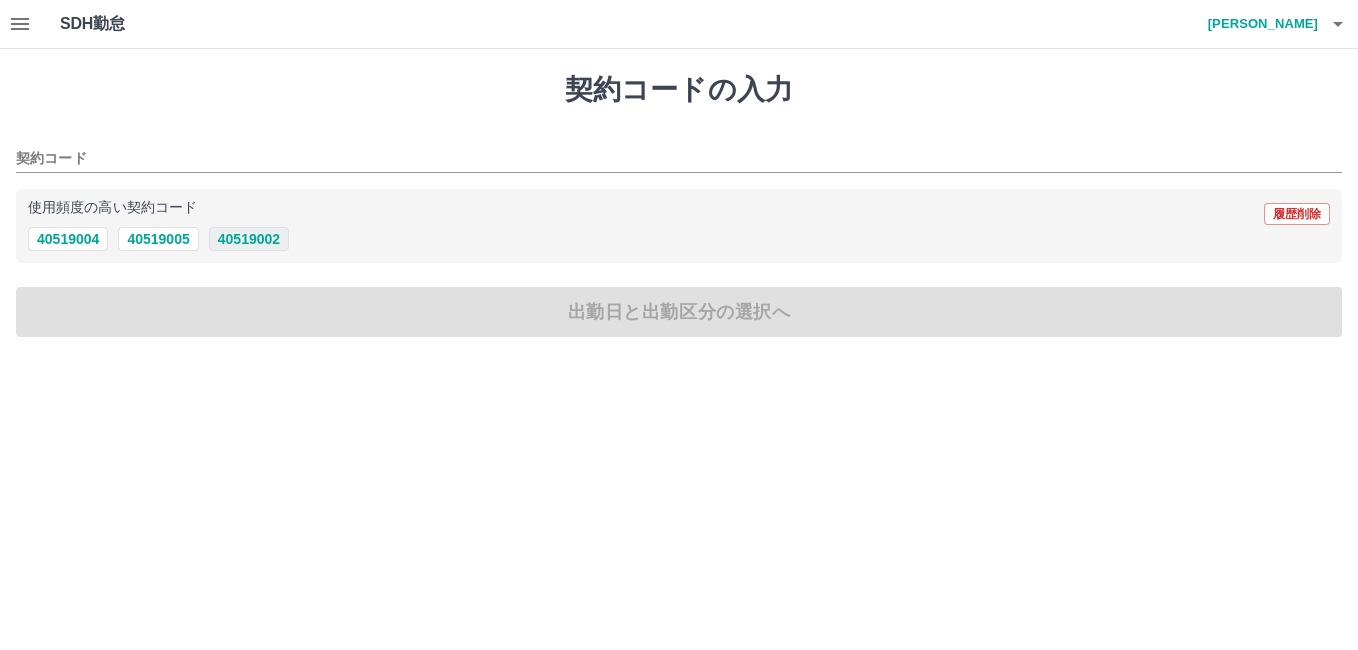 click on "40519002" at bounding box center (249, 239) 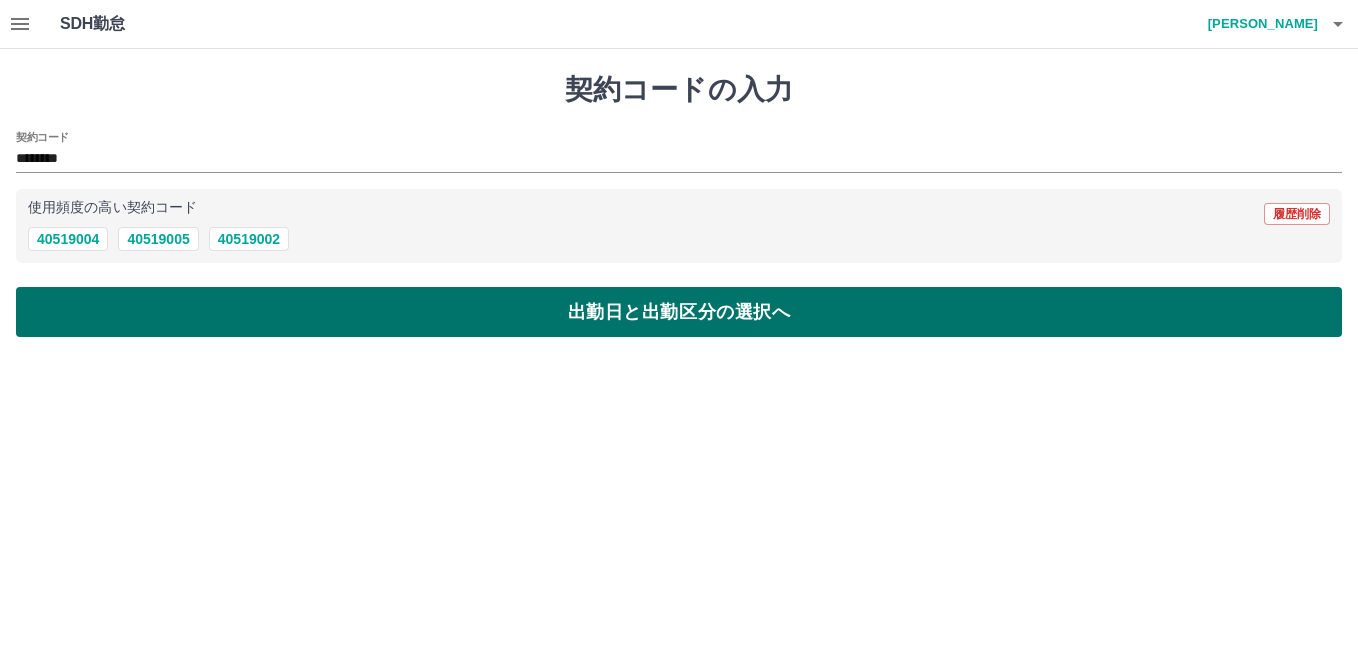 click on "出勤日と出勤区分の選択へ" at bounding box center (679, 312) 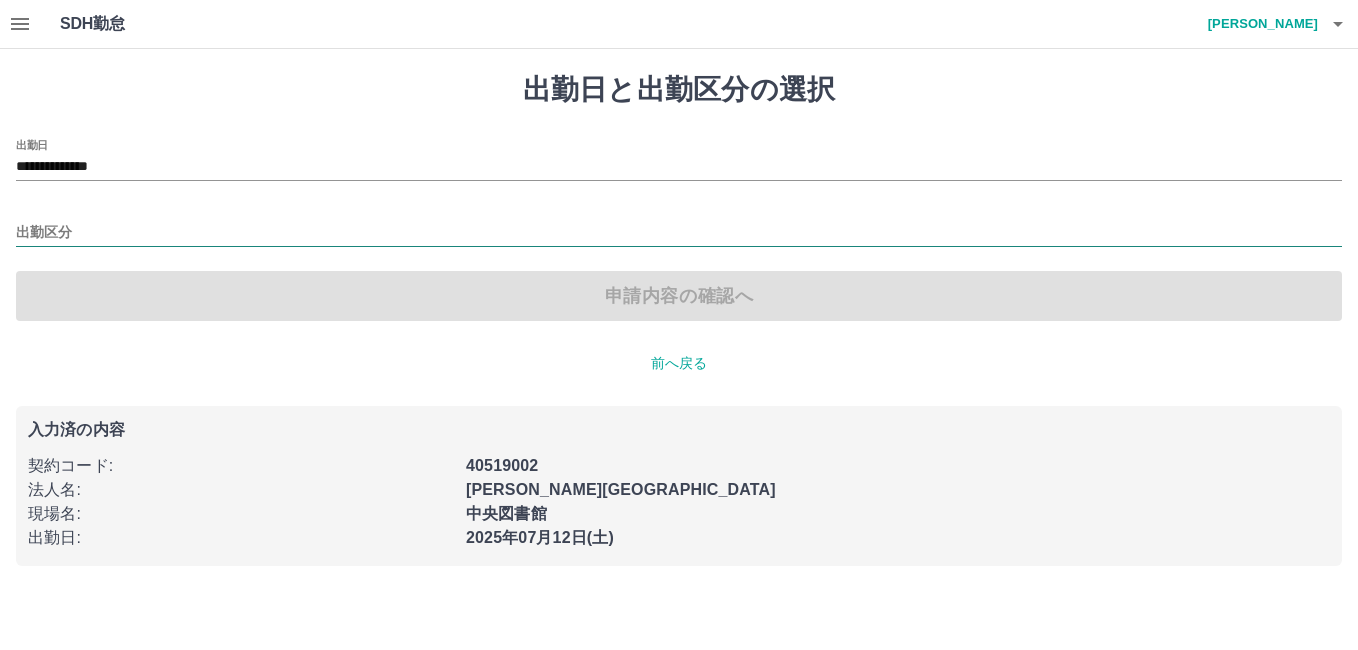 click on "出勤区分" at bounding box center (679, 233) 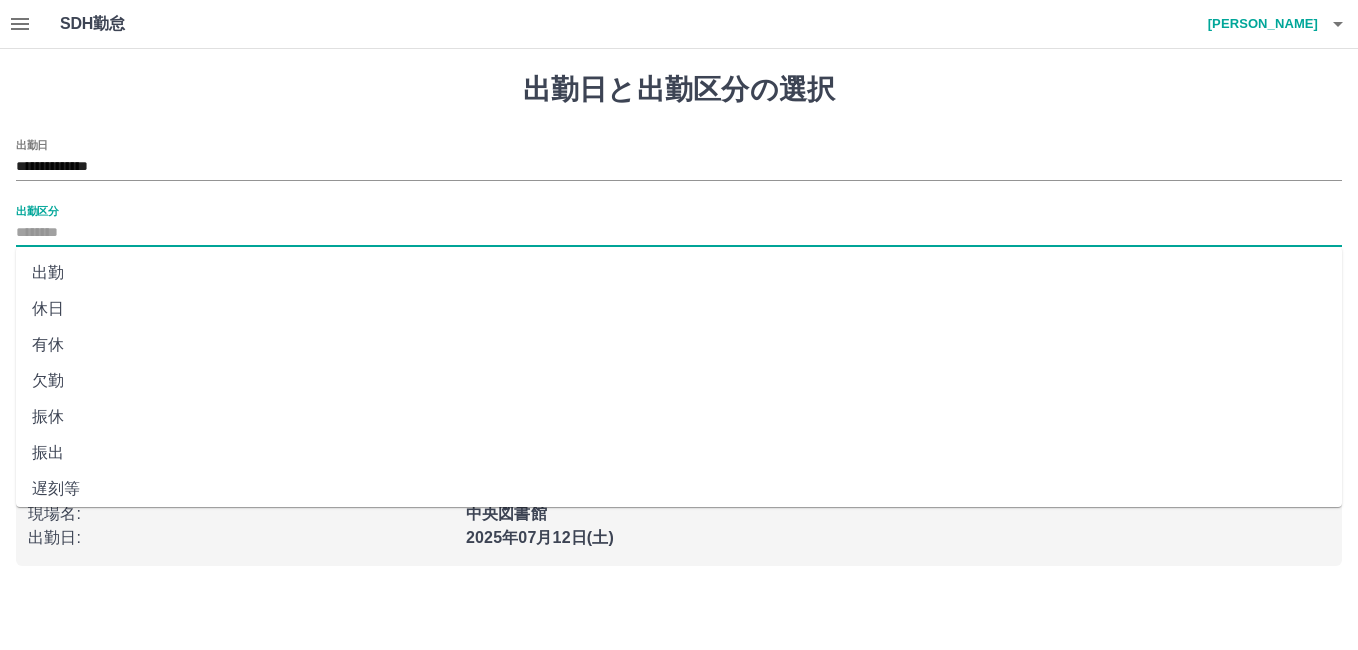 click on "振出" at bounding box center [679, 453] 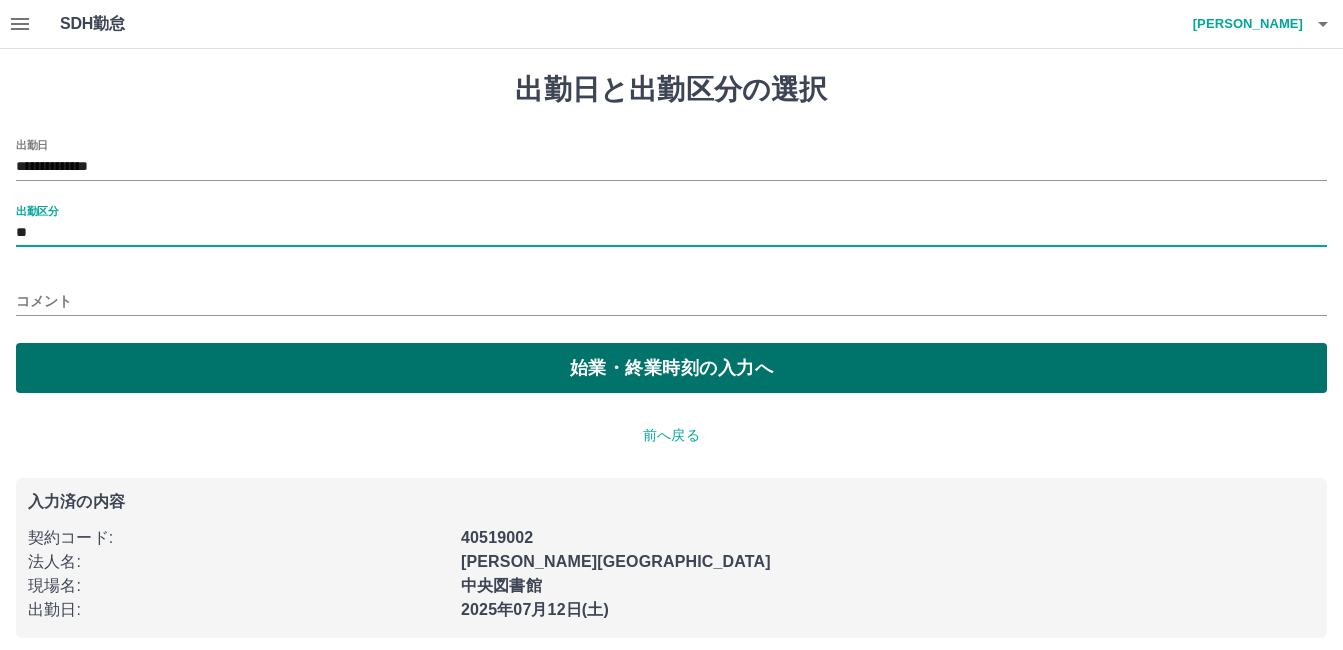 click on "始業・終業時刻の入力へ" at bounding box center [671, 368] 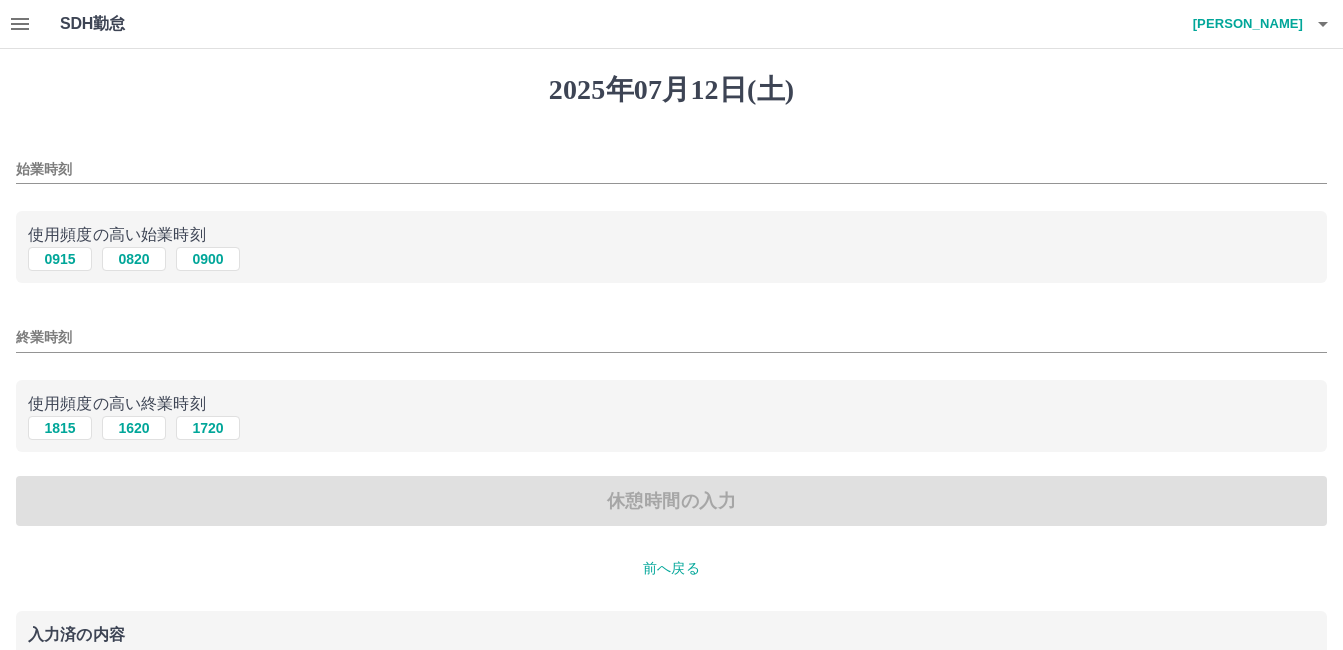 click on "始業時刻" at bounding box center (671, 169) 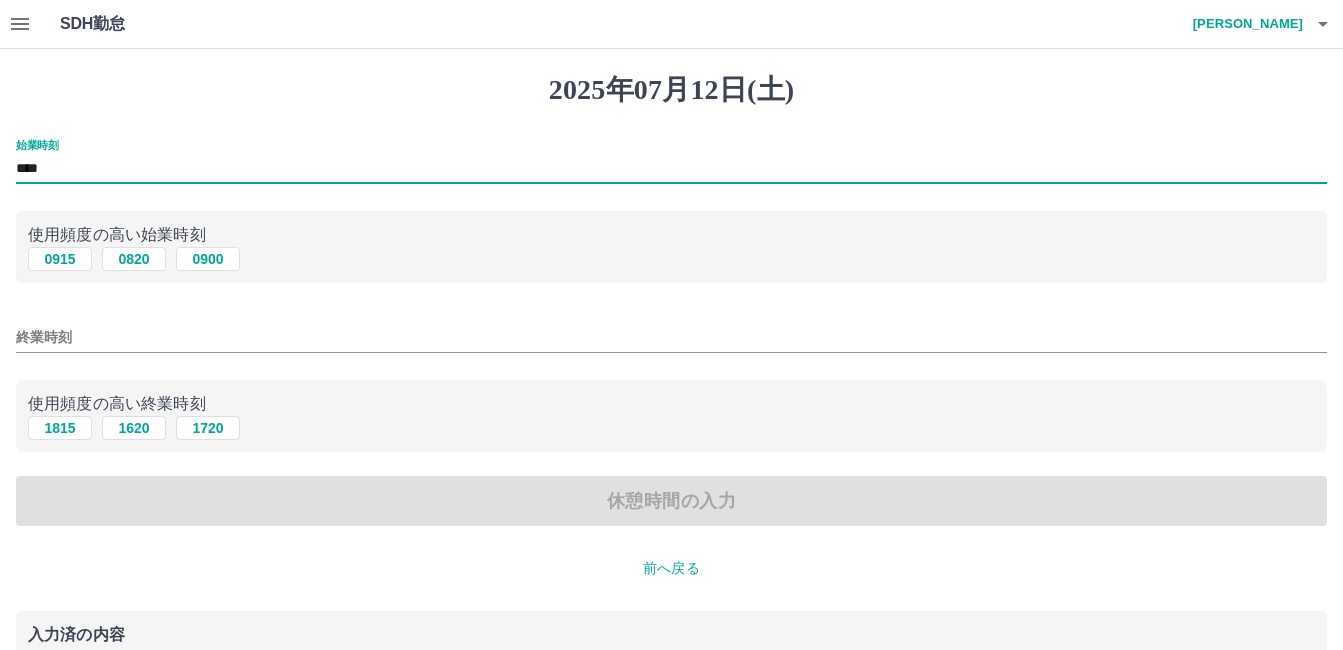 type on "****" 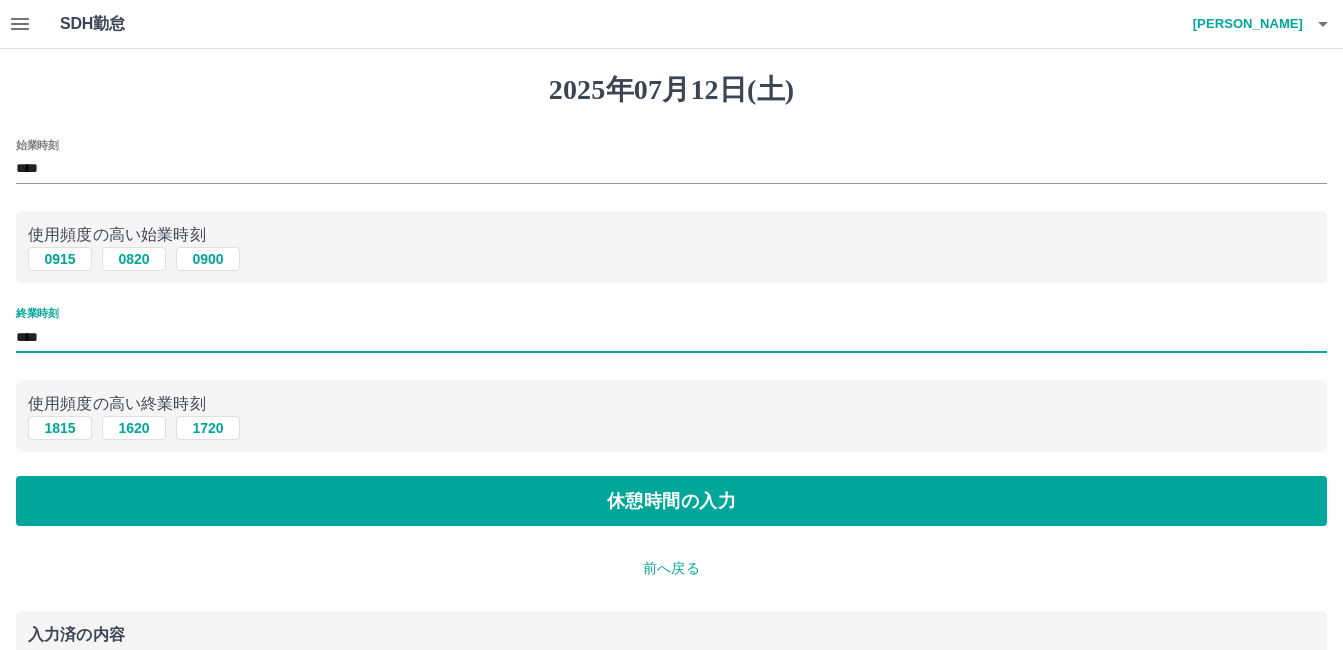 type on "****" 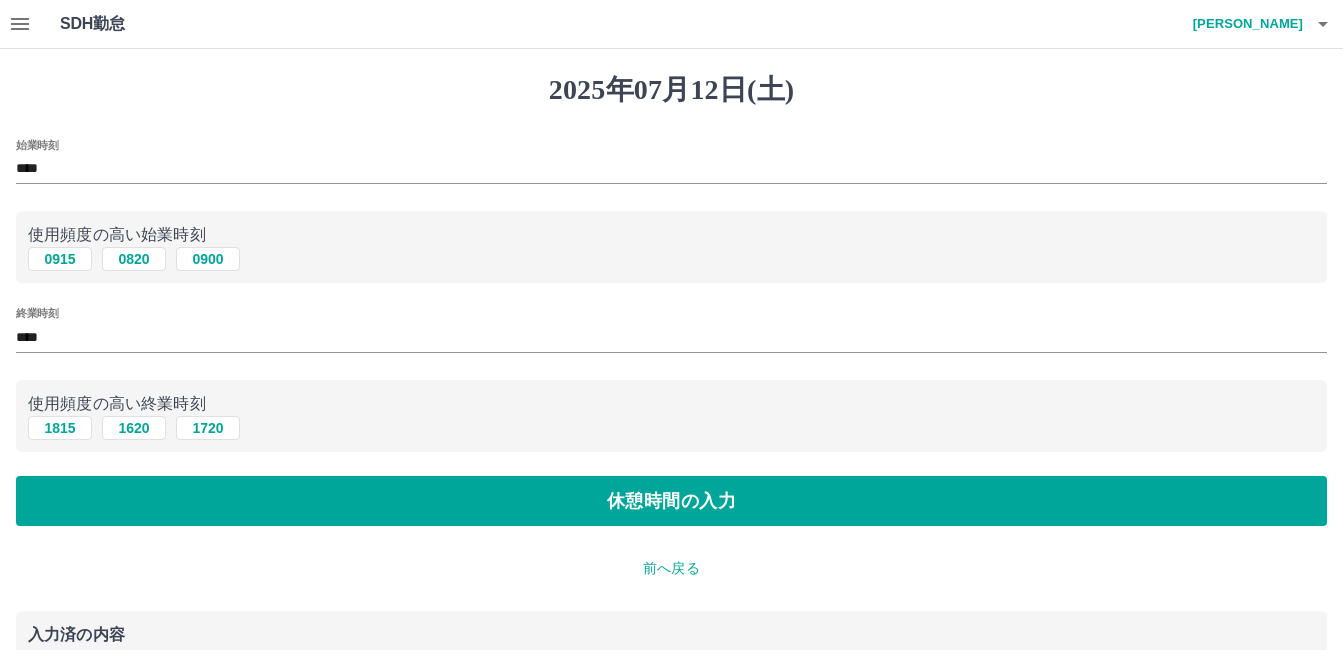 click on "始業時刻 **** 使用頻度の高い始業時刻 0915 0820 0900 終業時刻 **** 使用頻度の高い終業時刻 1815 1620 1720 休憩時間の入力" at bounding box center (671, 333) 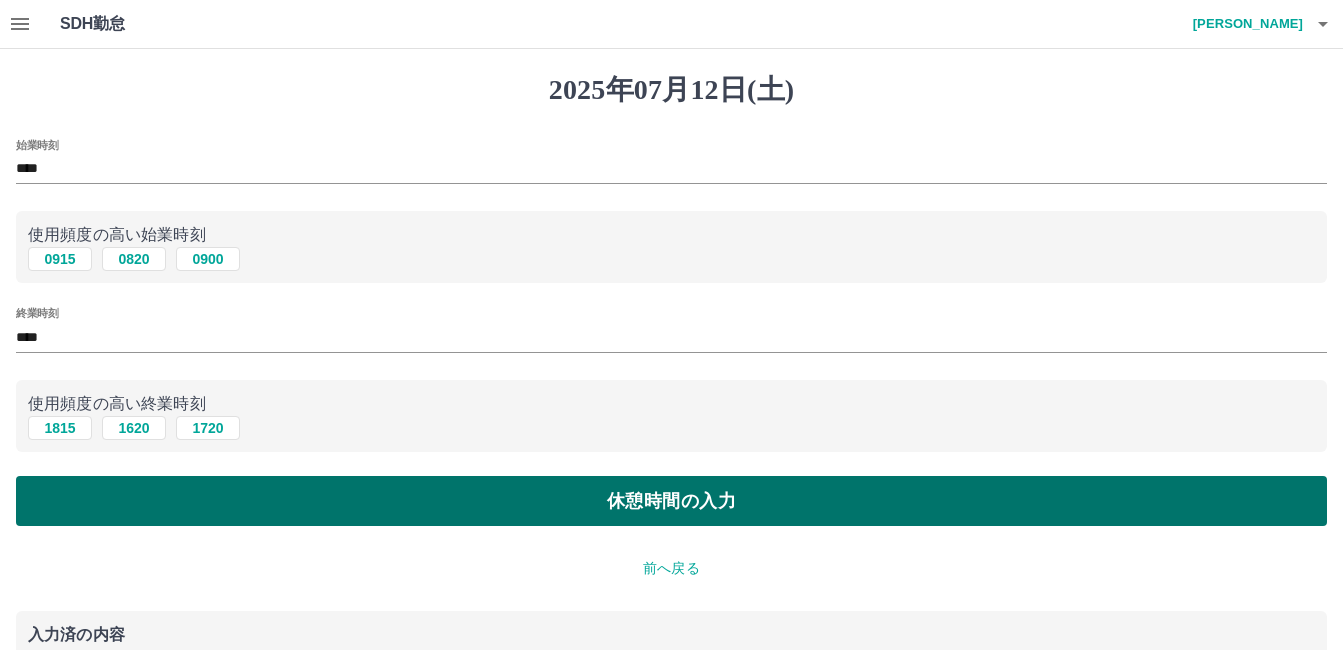 click on "始業時刻 **** 使用頻度の高い始業時刻 0915 0820 0900 終業時刻 **** 使用頻度の高い終業時刻 1815 1620 1720 休憩時間の入力" at bounding box center [671, 333] 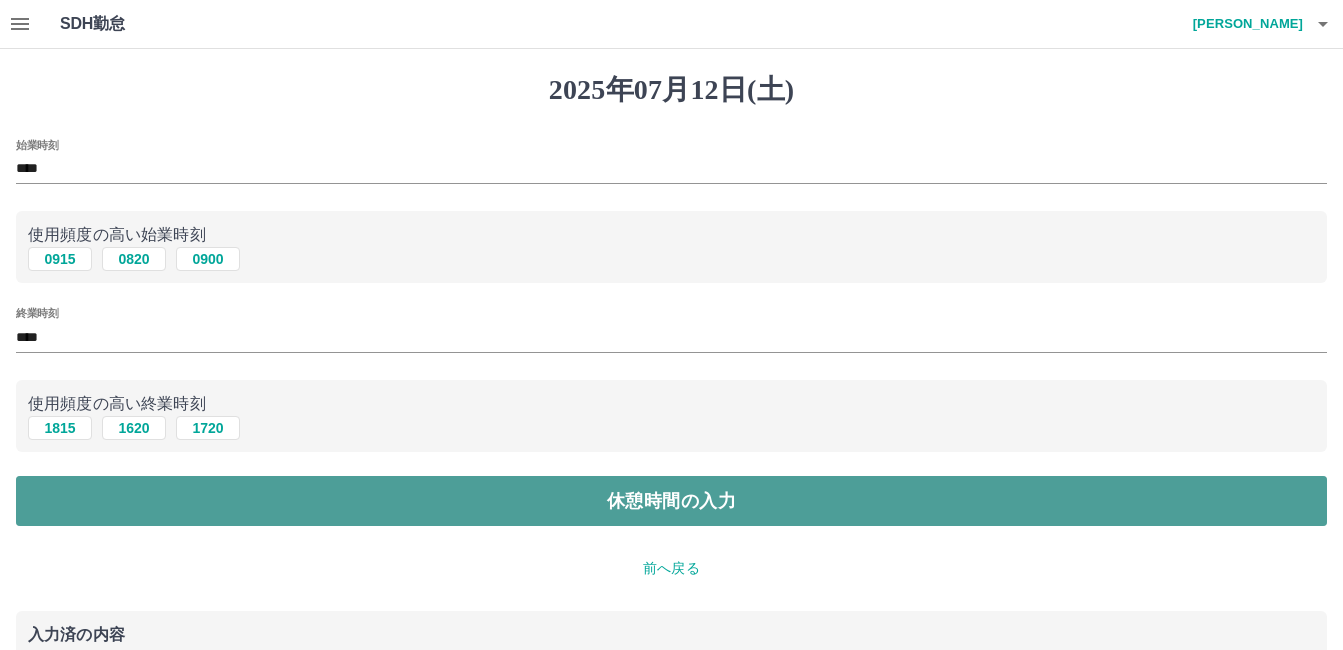 click on "休憩時間の入力" at bounding box center (671, 501) 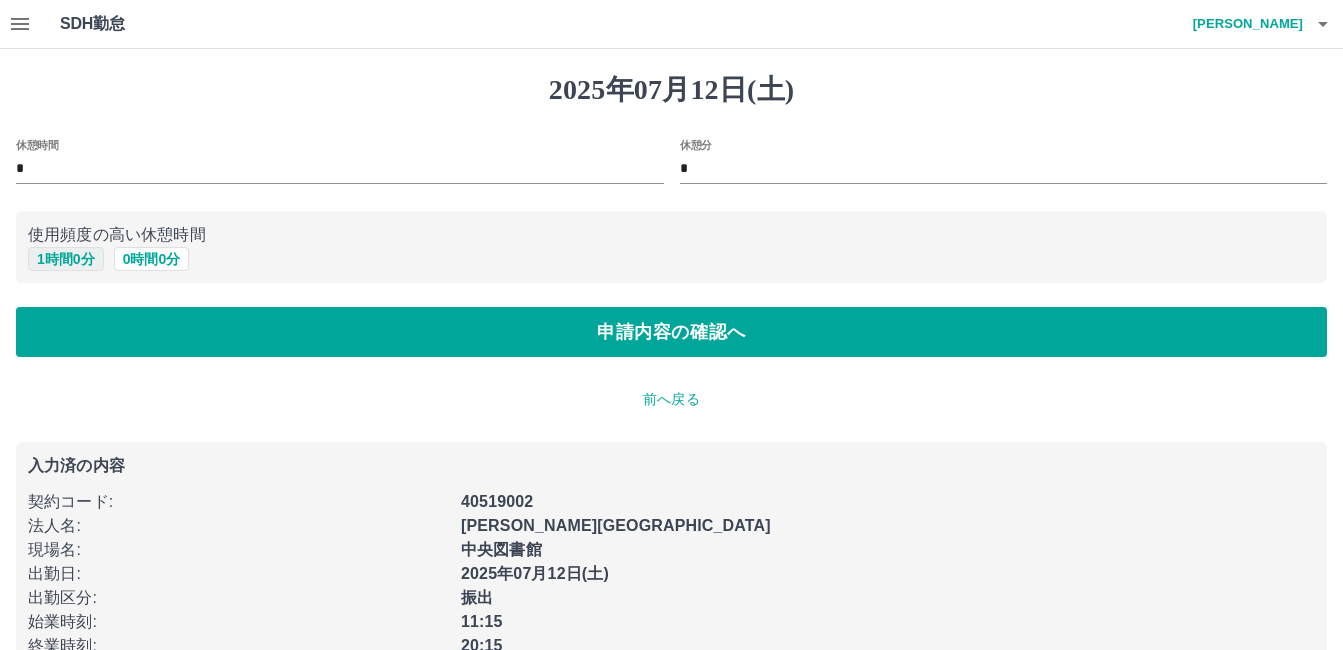 click on "1 時間 0 分" at bounding box center (66, 259) 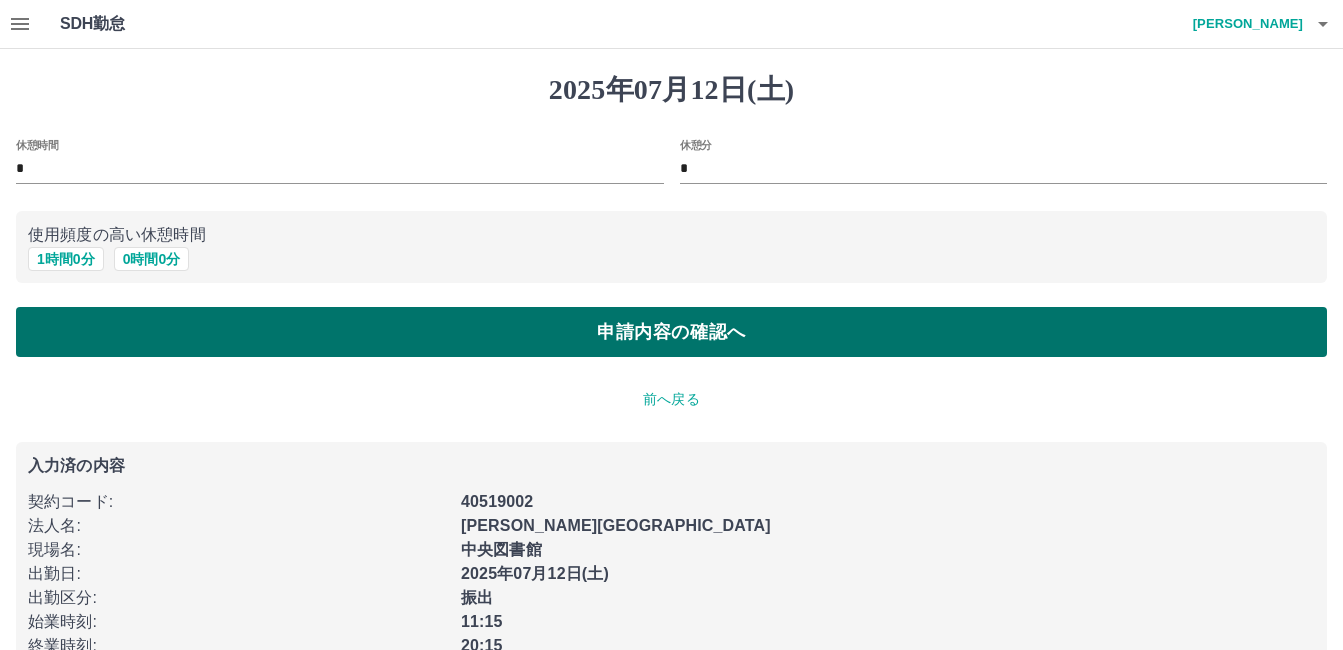 click on "申請内容の確認へ" at bounding box center (671, 332) 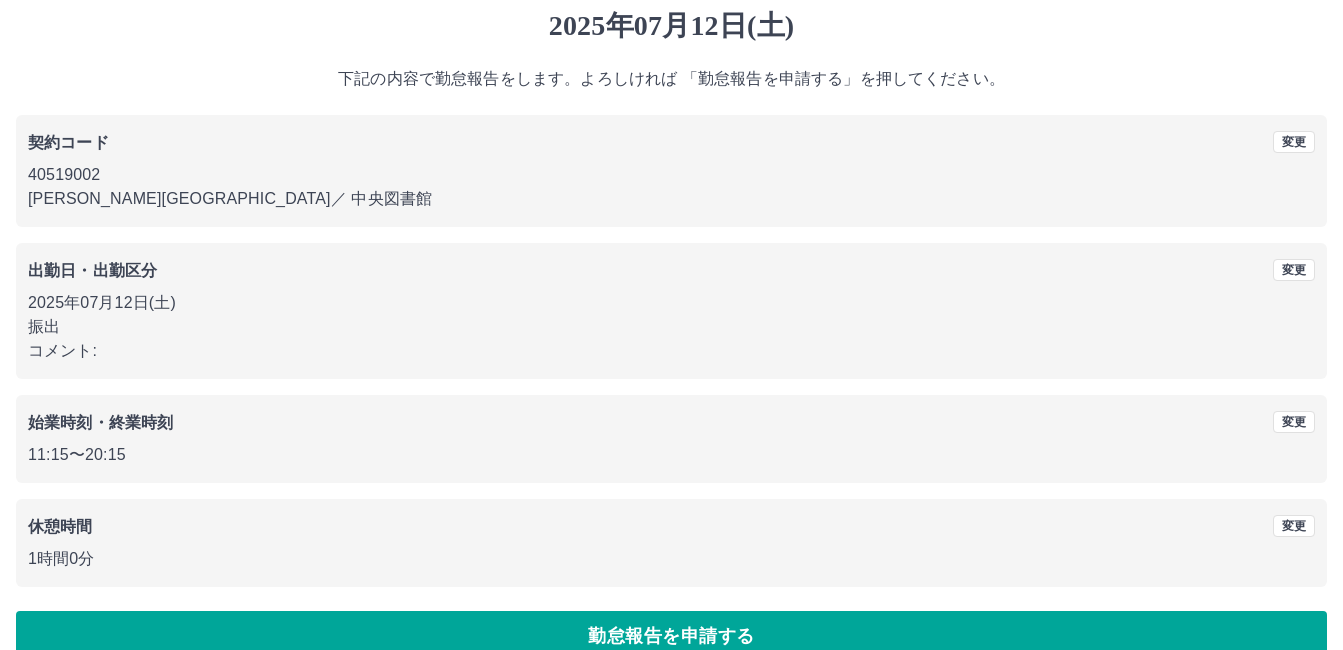 scroll, scrollTop: 99, scrollLeft: 0, axis: vertical 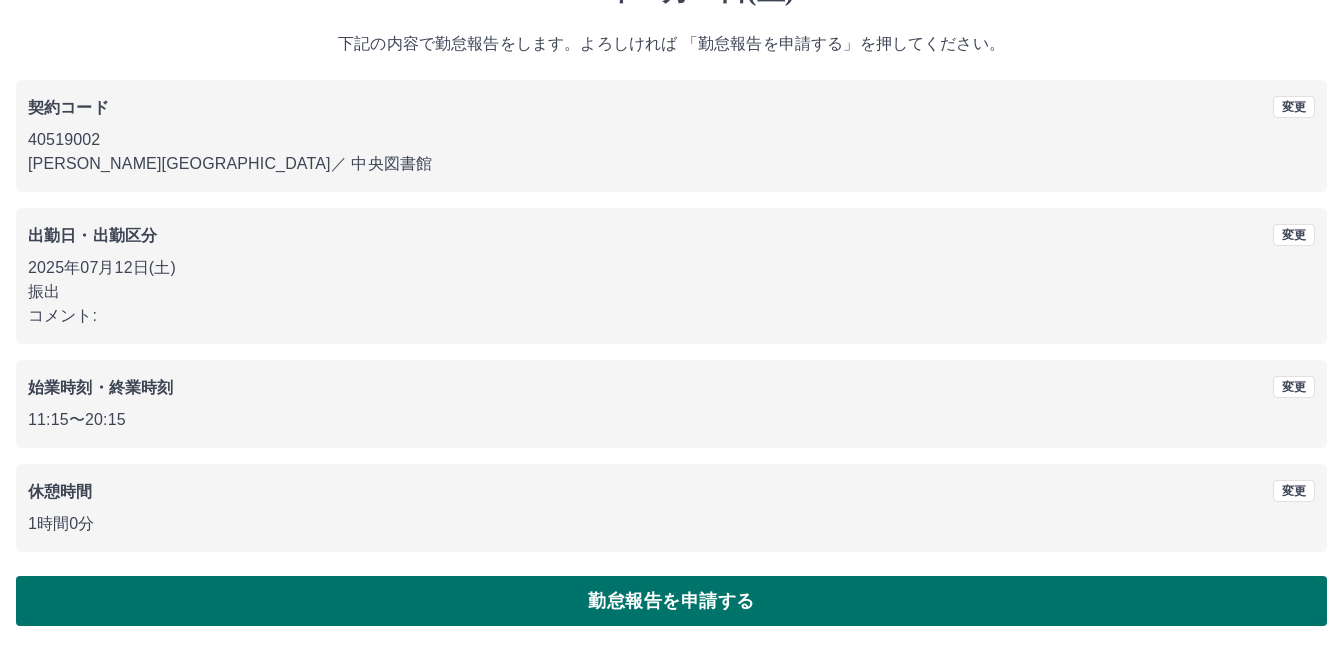 click on "勤怠報告を申請する" at bounding box center [671, 601] 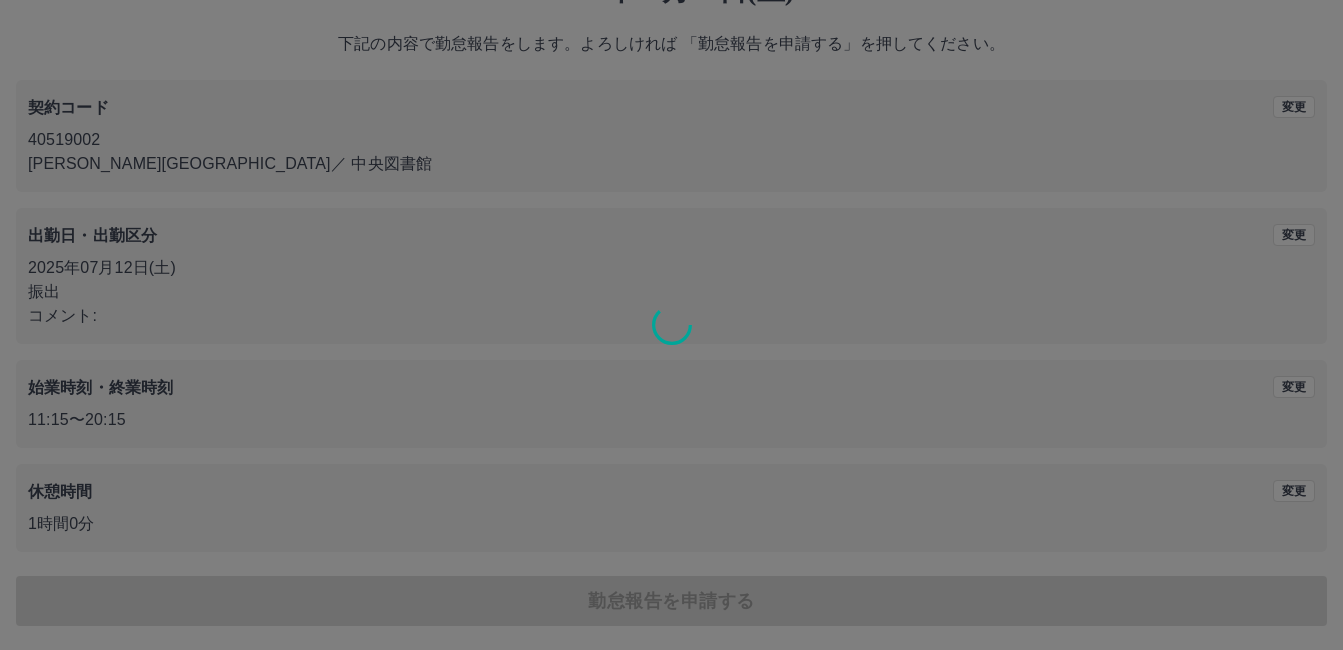 scroll, scrollTop: 0, scrollLeft: 0, axis: both 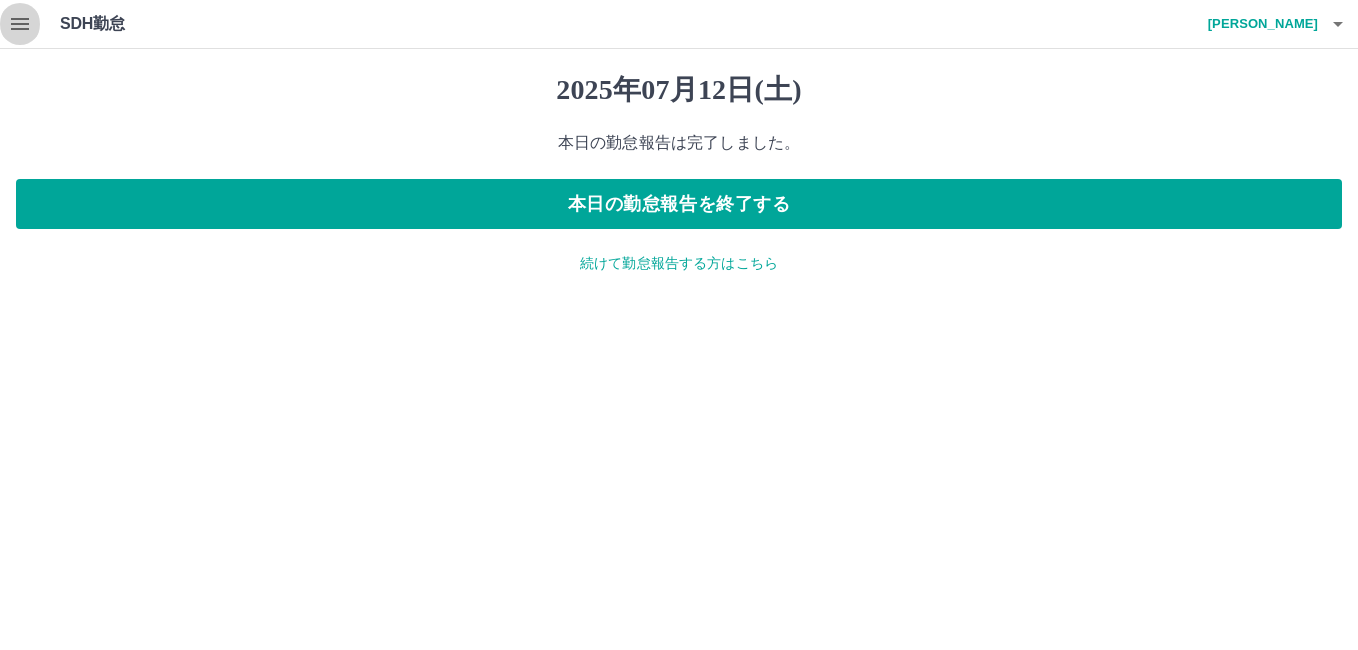 click 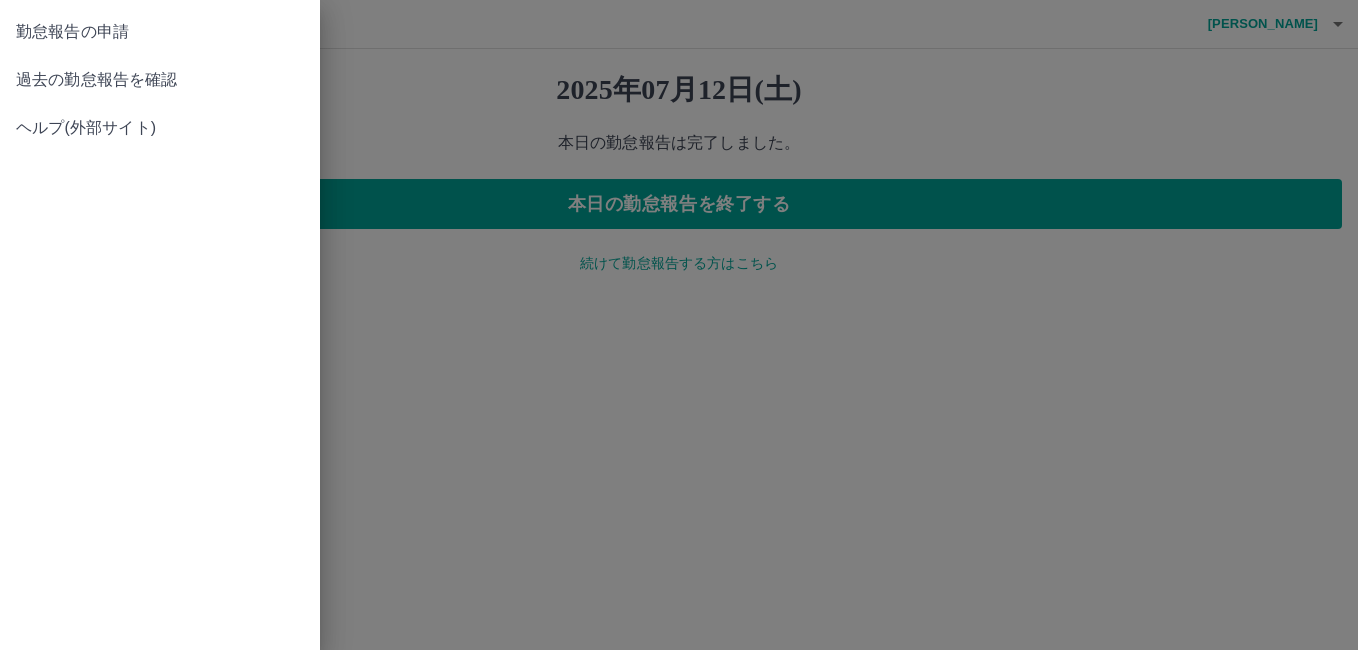 click on "過去の勤怠報告を確認" at bounding box center (160, 80) 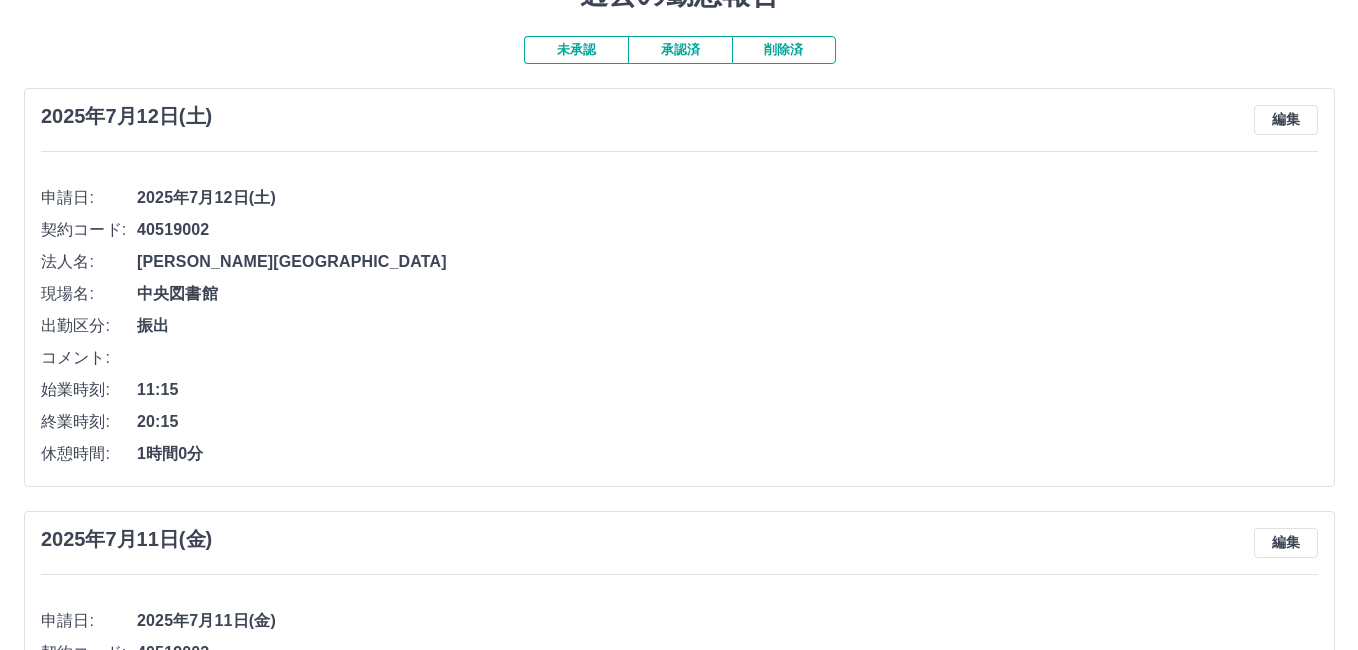 scroll, scrollTop: 0, scrollLeft: 0, axis: both 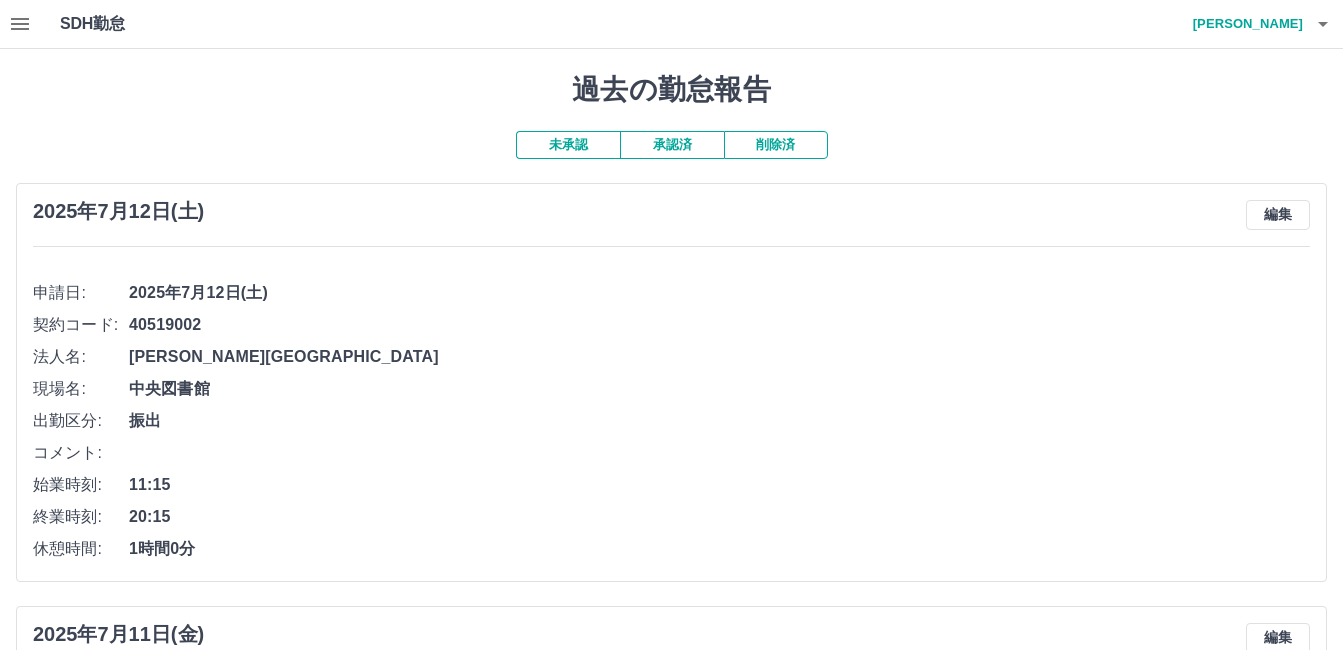 click on "神原　亮永" at bounding box center (1243, 24) 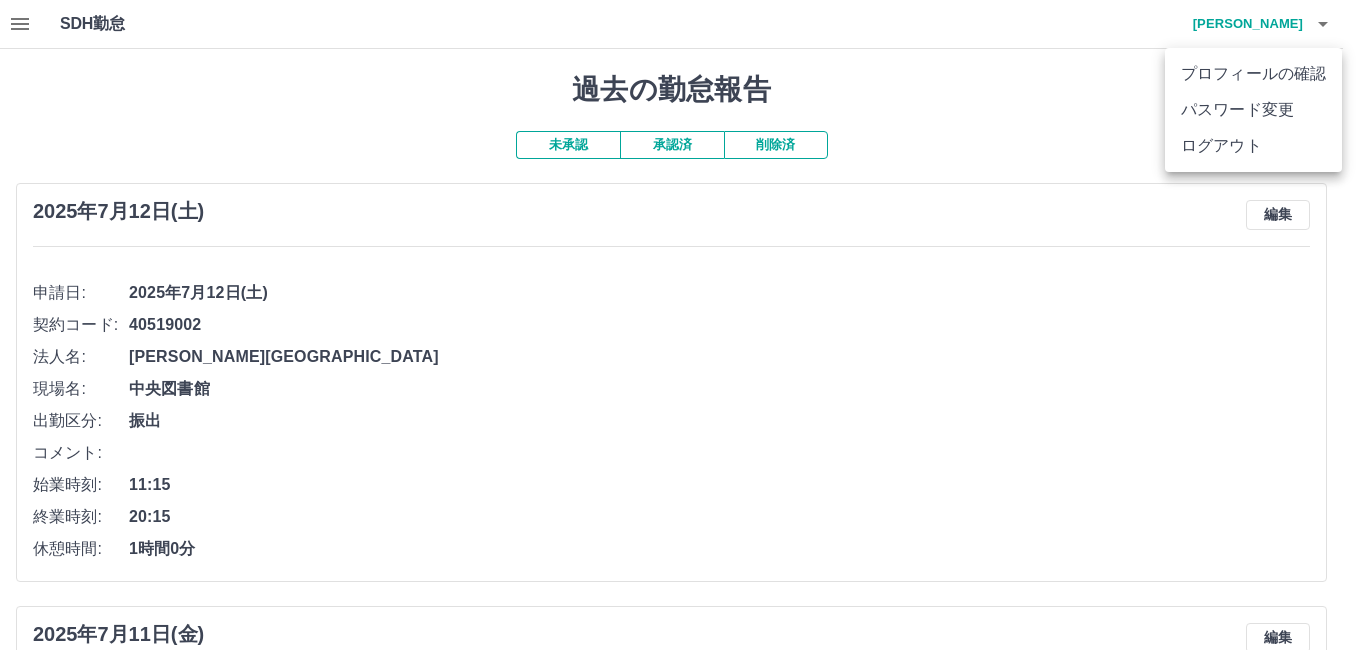 click on "ログアウト" at bounding box center [1253, 146] 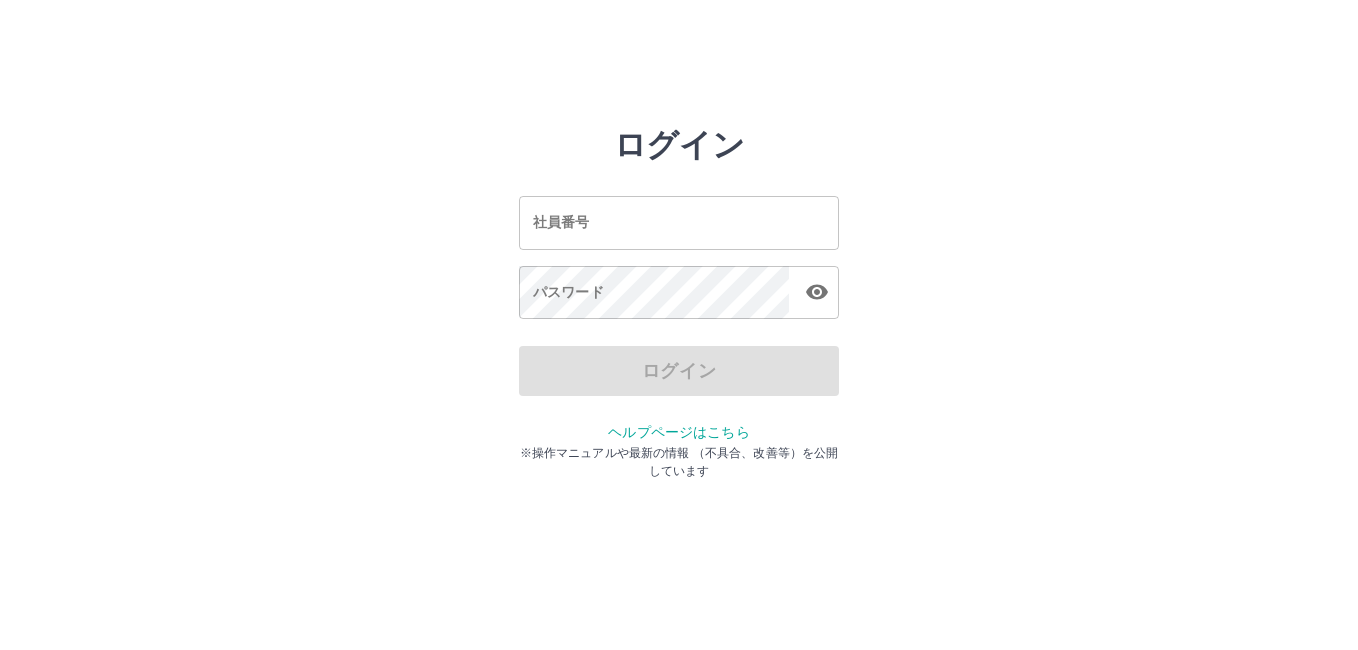 scroll, scrollTop: 0, scrollLeft: 0, axis: both 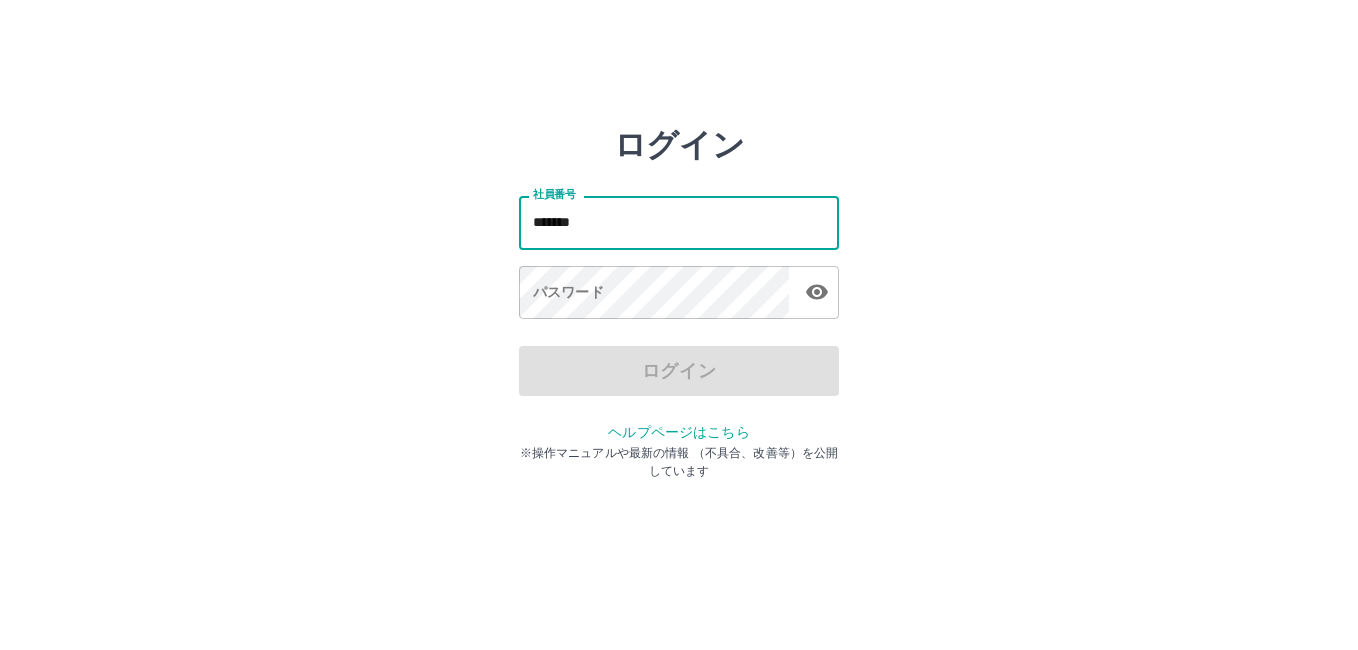 type on "*******" 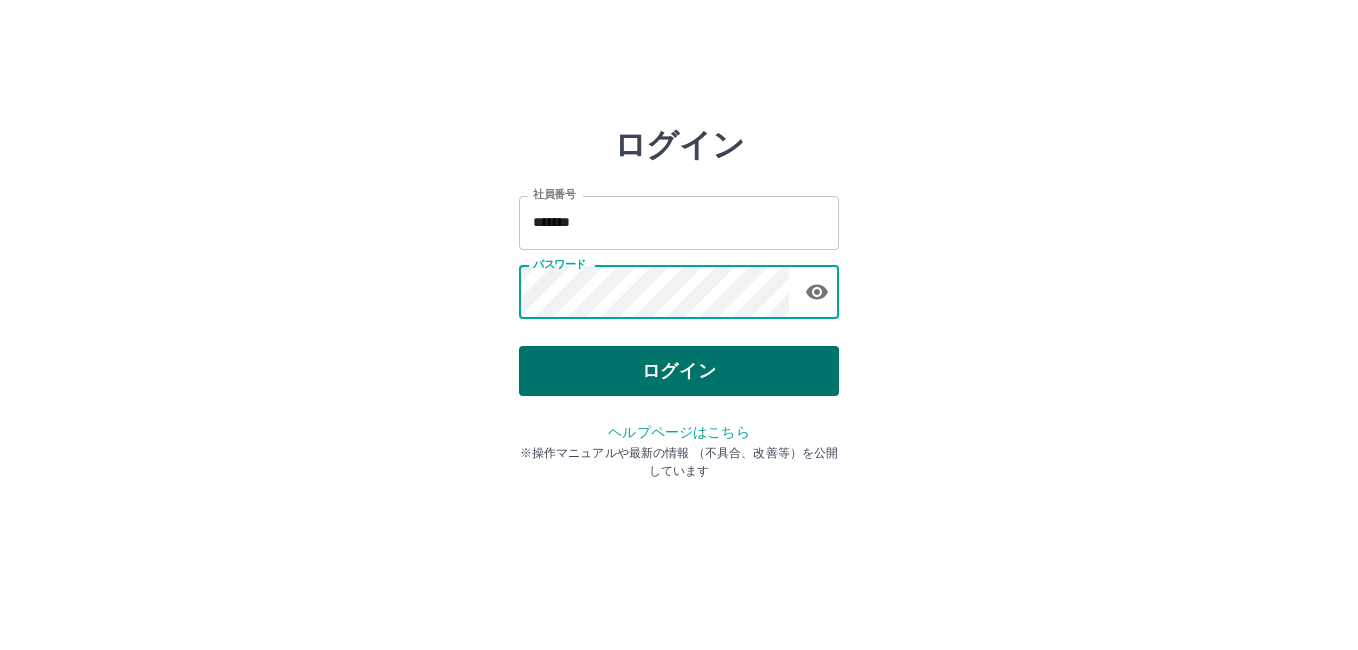 click on "ログイン" at bounding box center [679, 371] 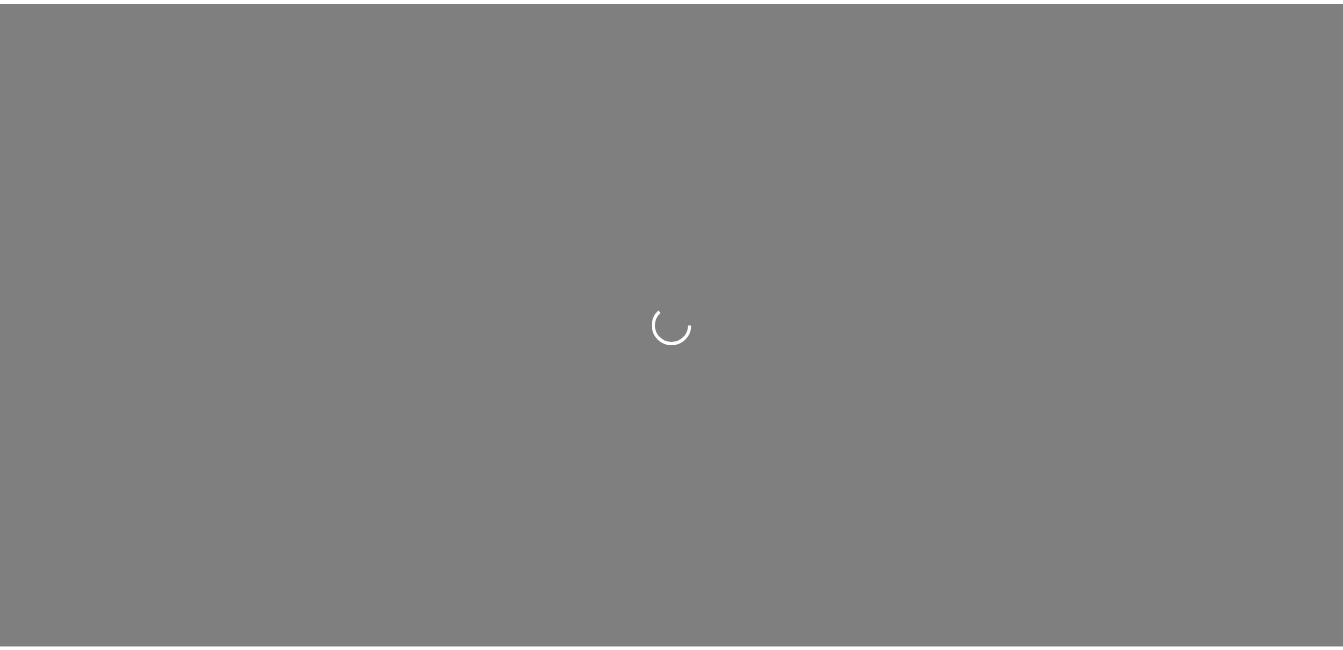 scroll, scrollTop: 0, scrollLeft: 0, axis: both 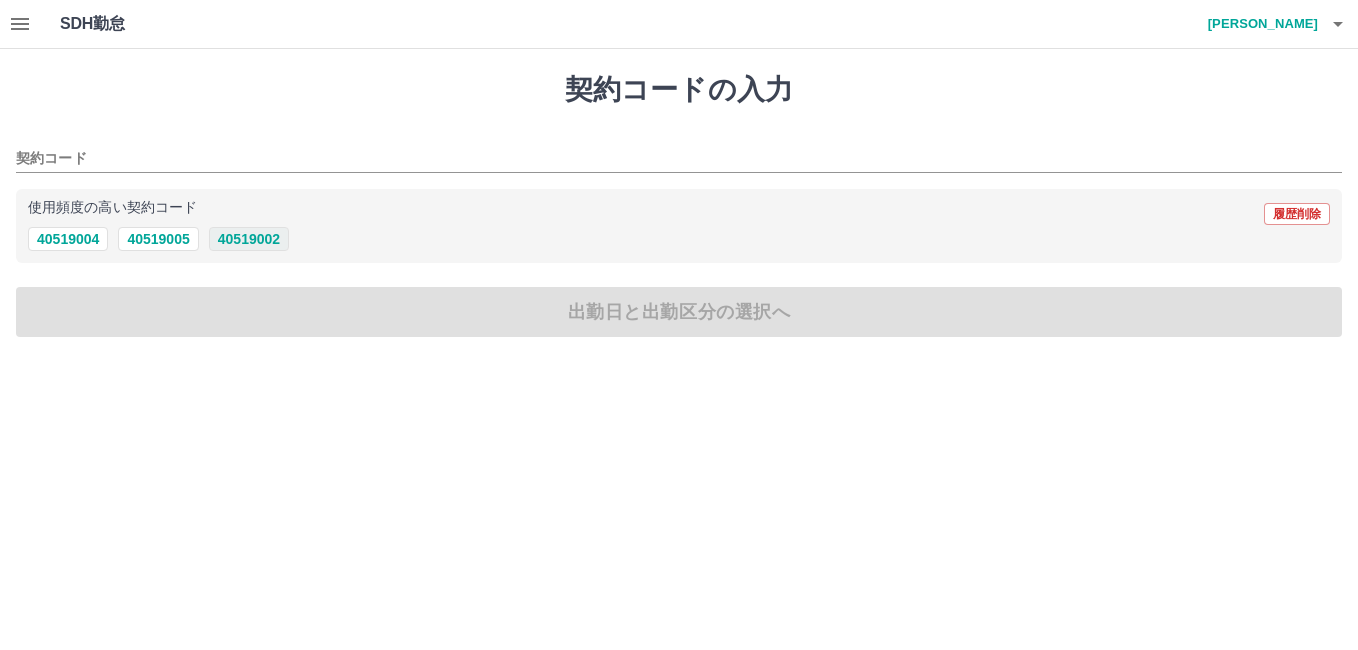 click on "40519002" at bounding box center [249, 239] 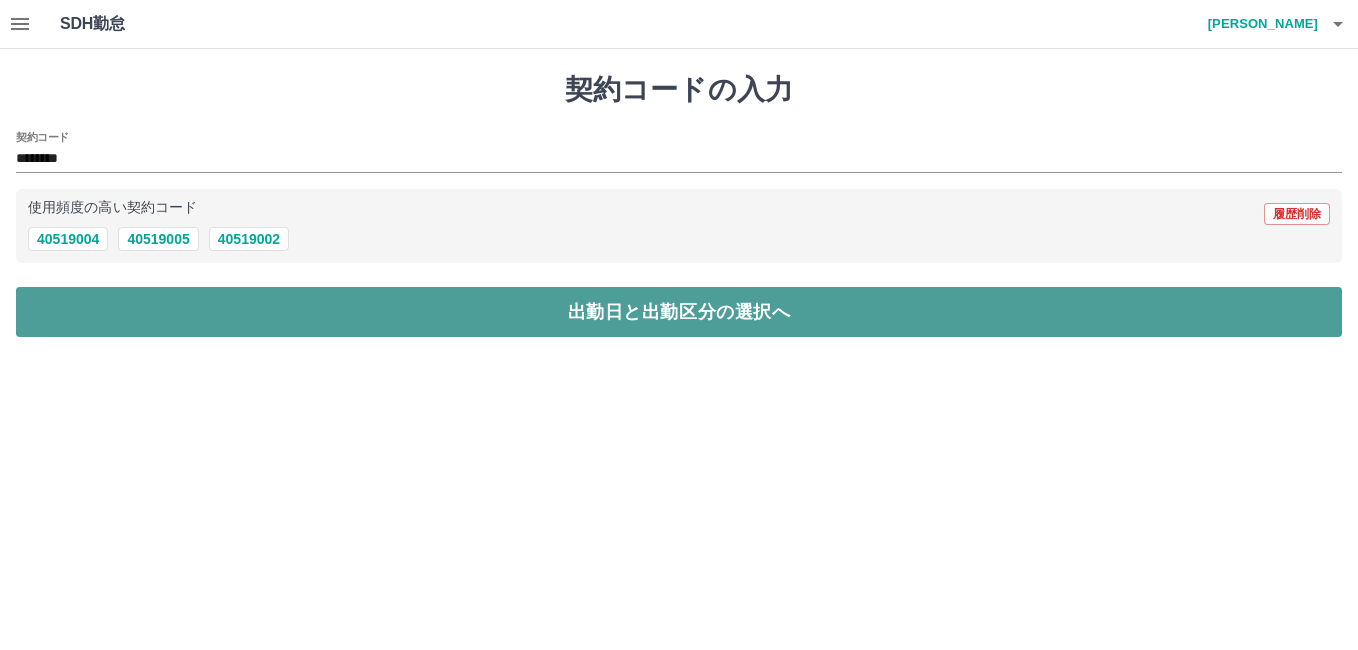 click on "出勤日と出勤区分の選択へ" at bounding box center (679, 312) 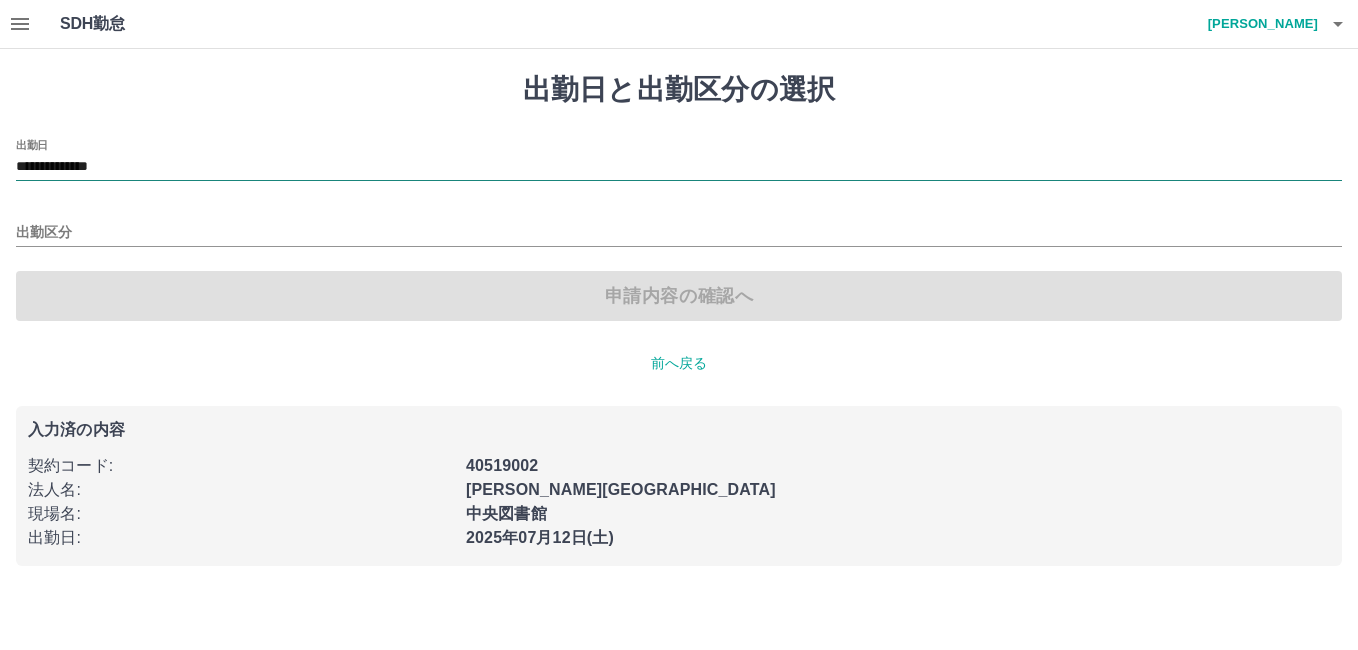 click on "**********" at bounding box center (679, 167) 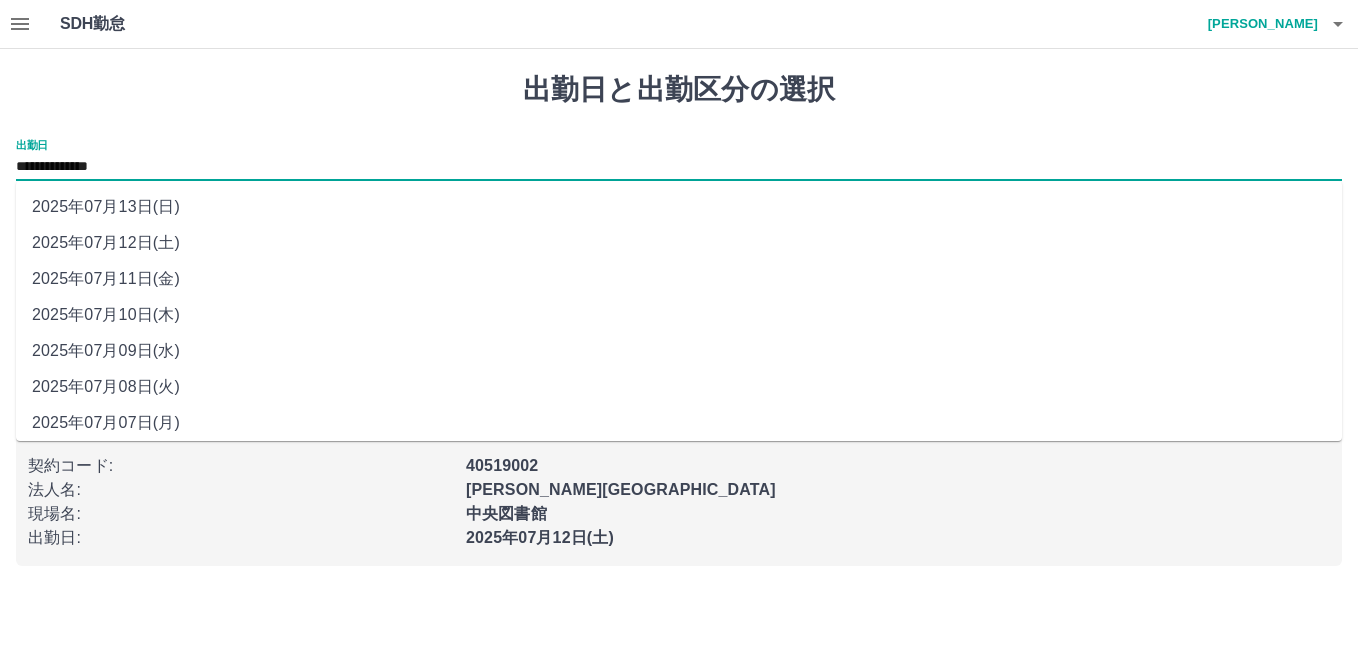 drag, startPoint x: 154, startPoint y: 159, endPoint x: 183, endPoint y: 205, distance: 54.378304 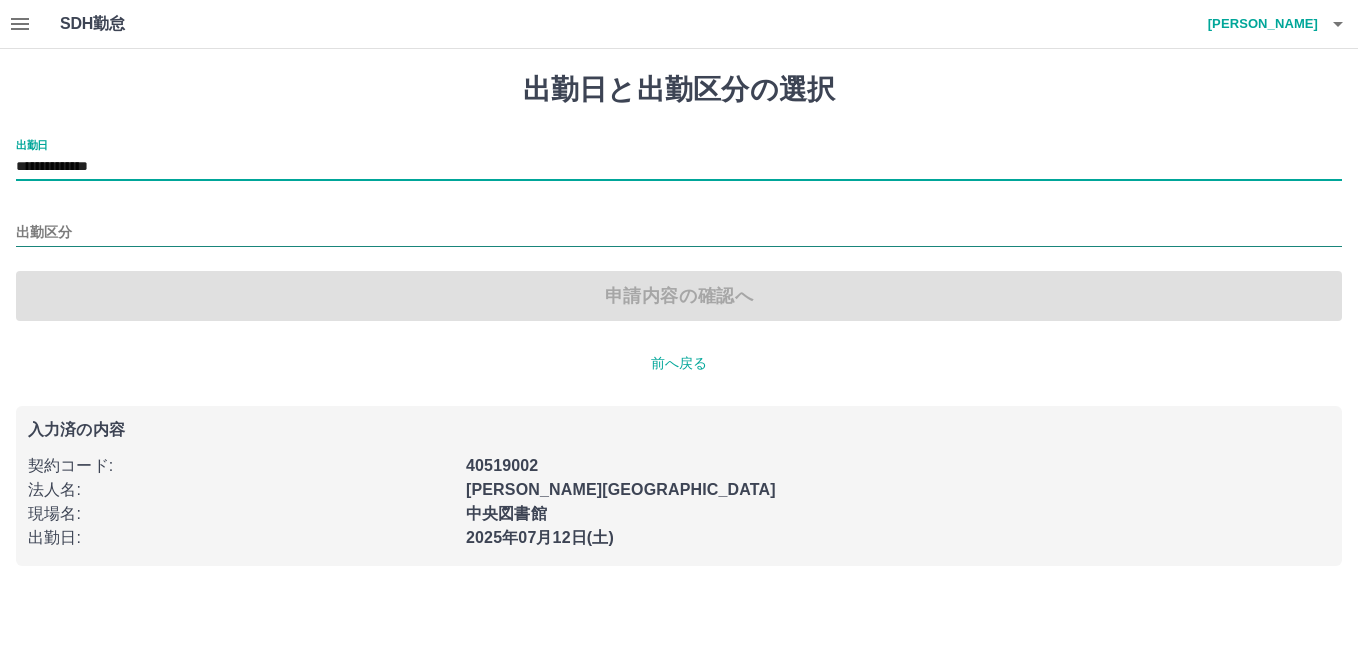 click on "出勤区分" at bounding box center [679, 233] 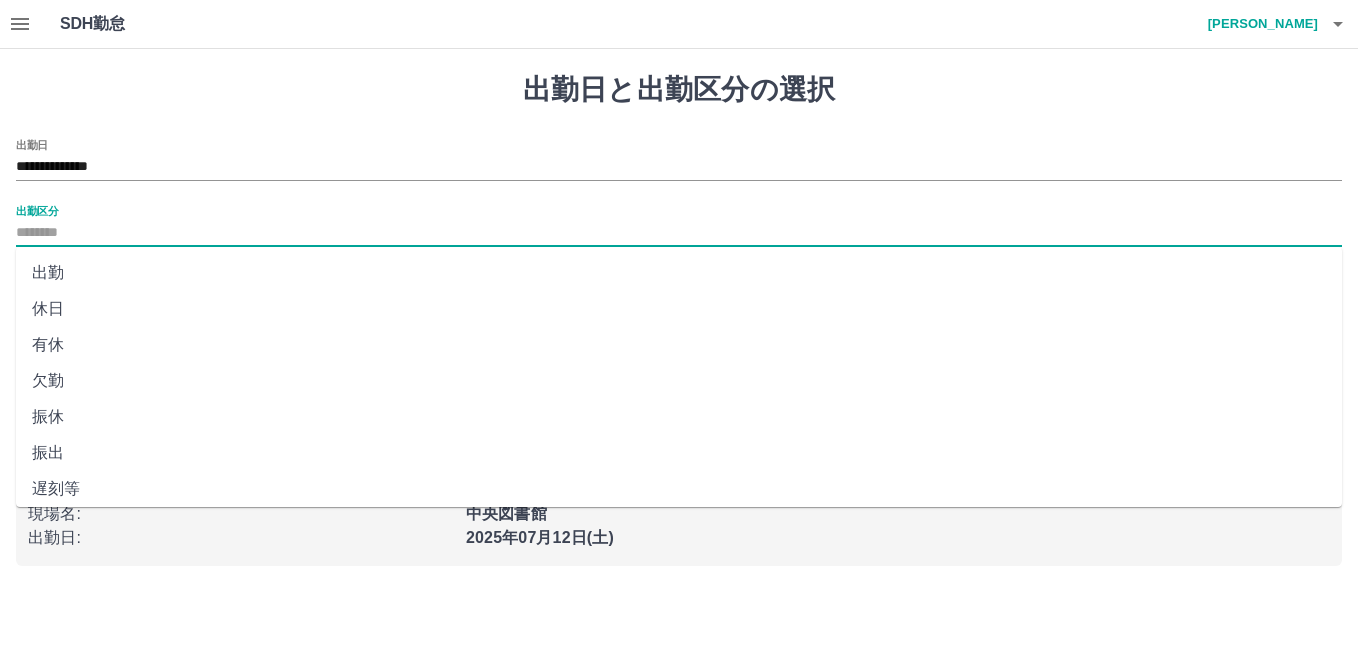 click on "出勤" at bounding box center [679, 273] 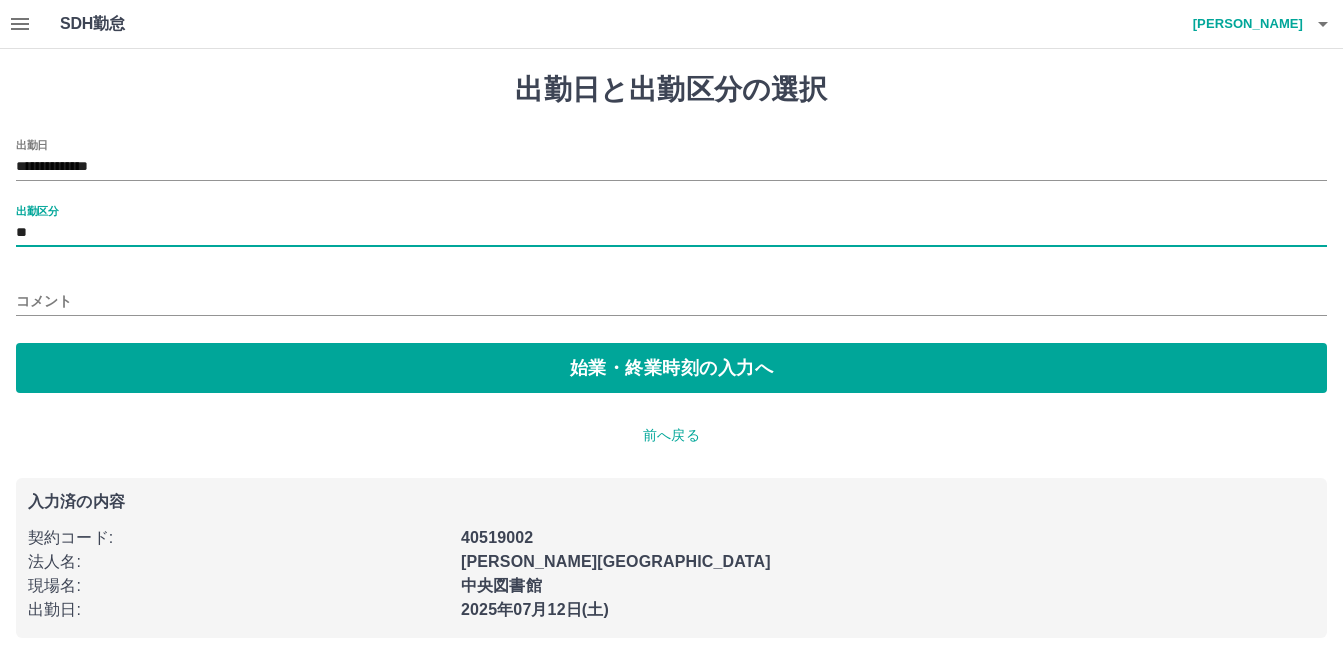 click on "**" at bounding box center [671, 233] 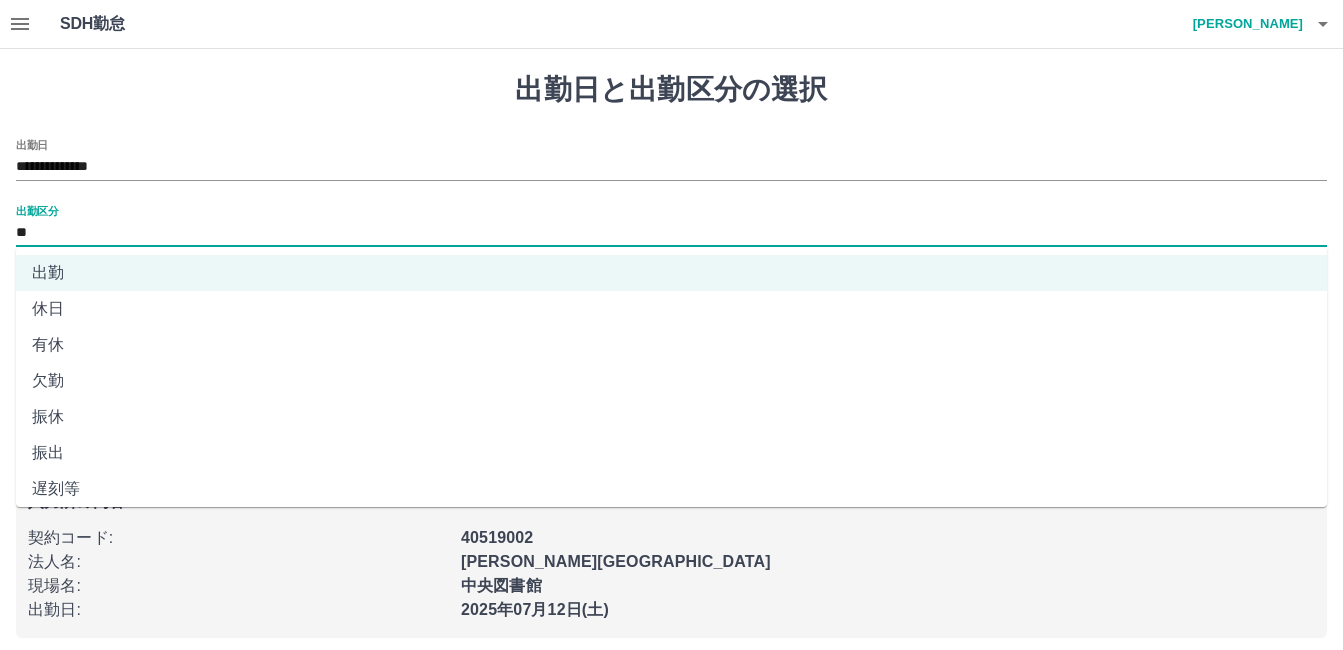 click on "振出" at bounding box center (671, 453) 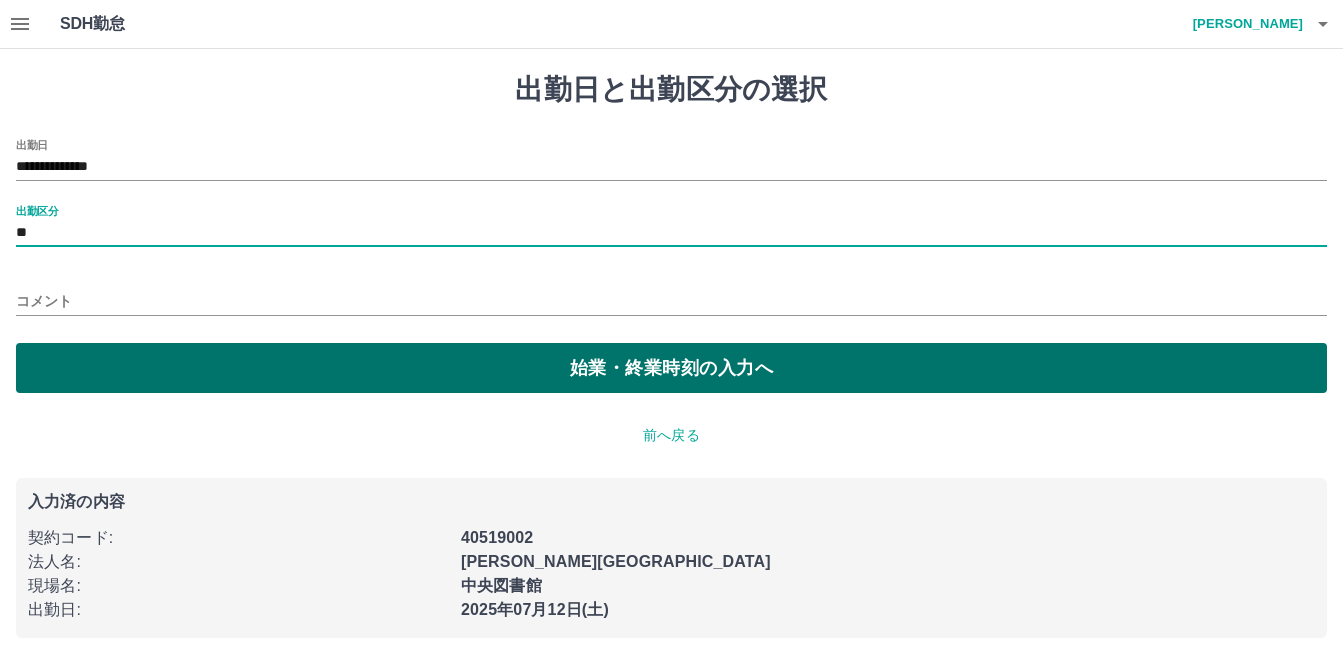click on "始業・終業時刻の入力へ" at bounding box center [671, 368] 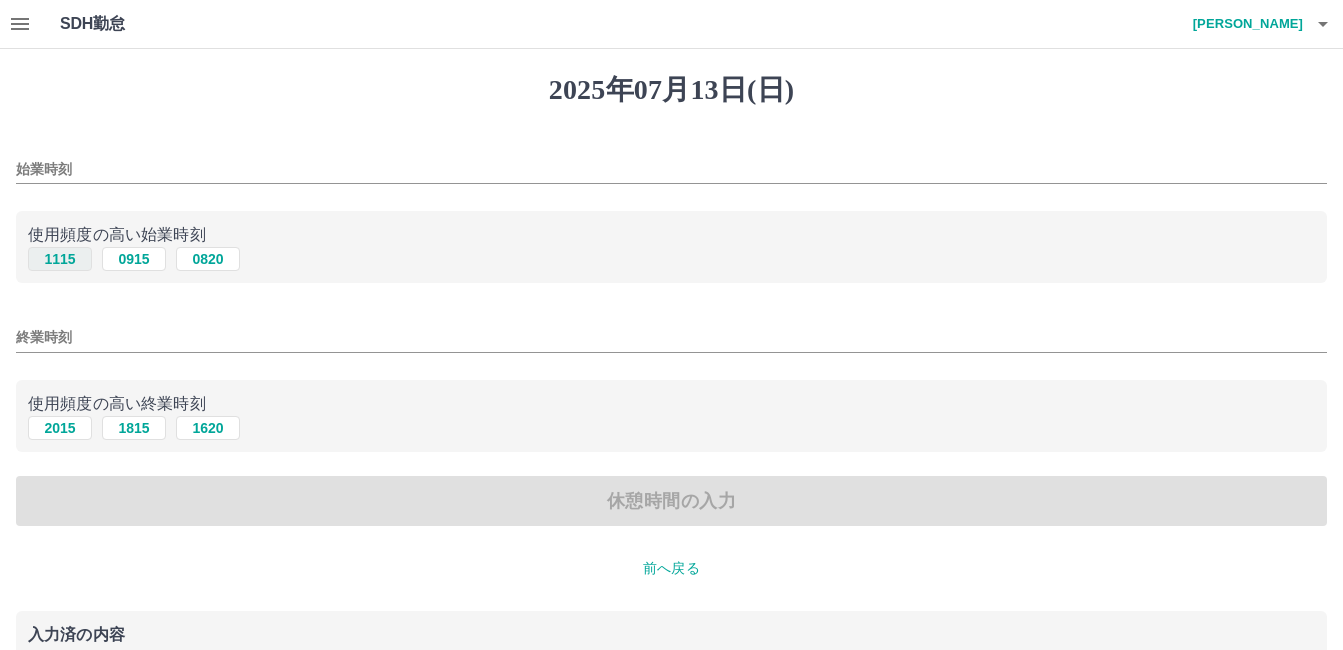 click on "1115" at bounding box center [60, 259] 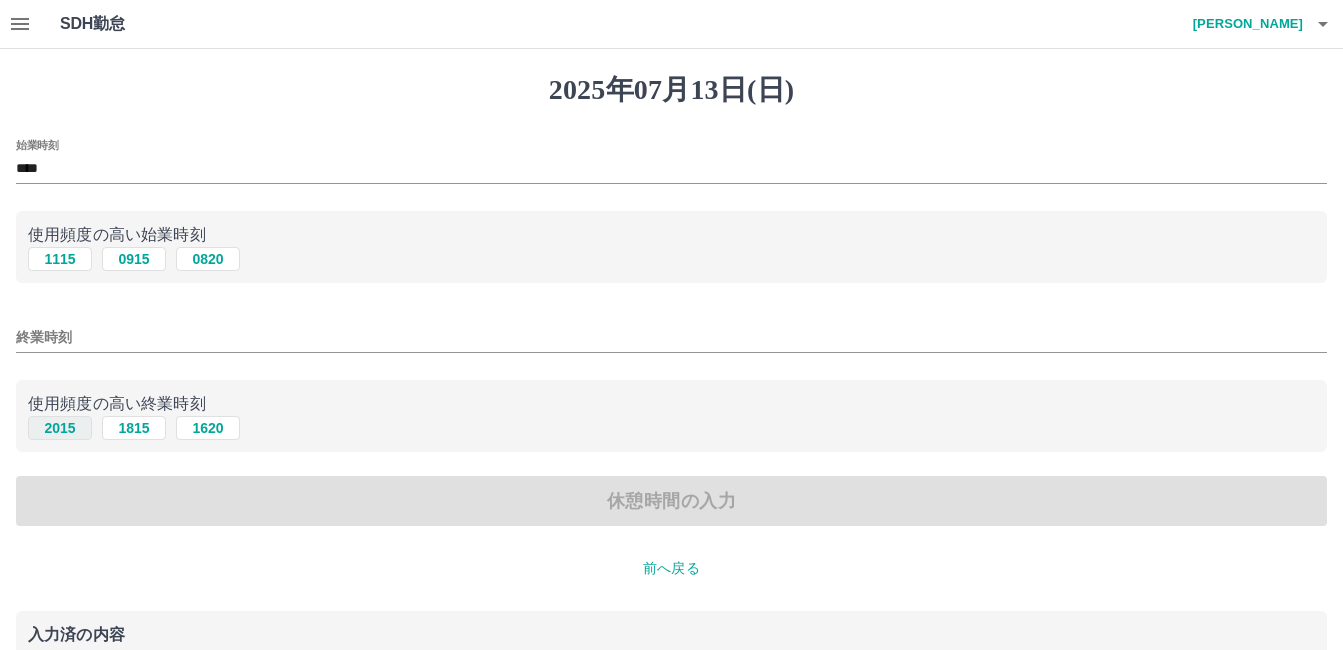 click on "2015" at bounding box center [60, 428] 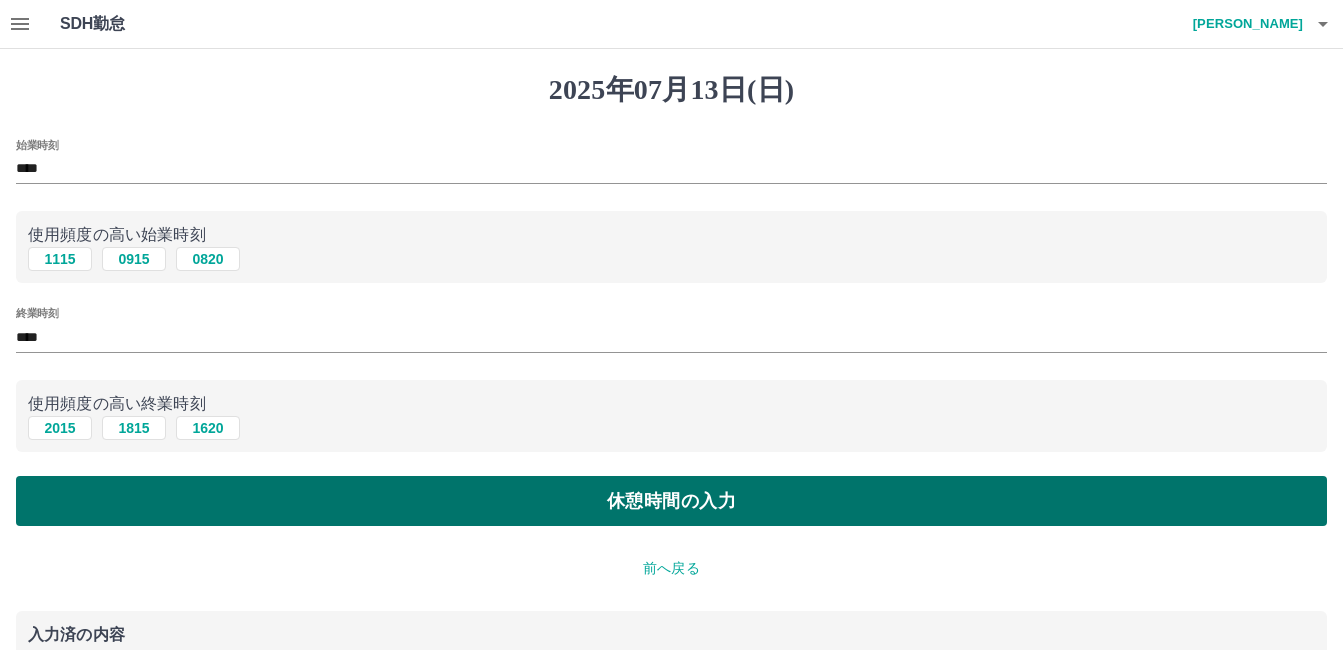 click on "休憩時間の入力" at bounding box center (671, 501) 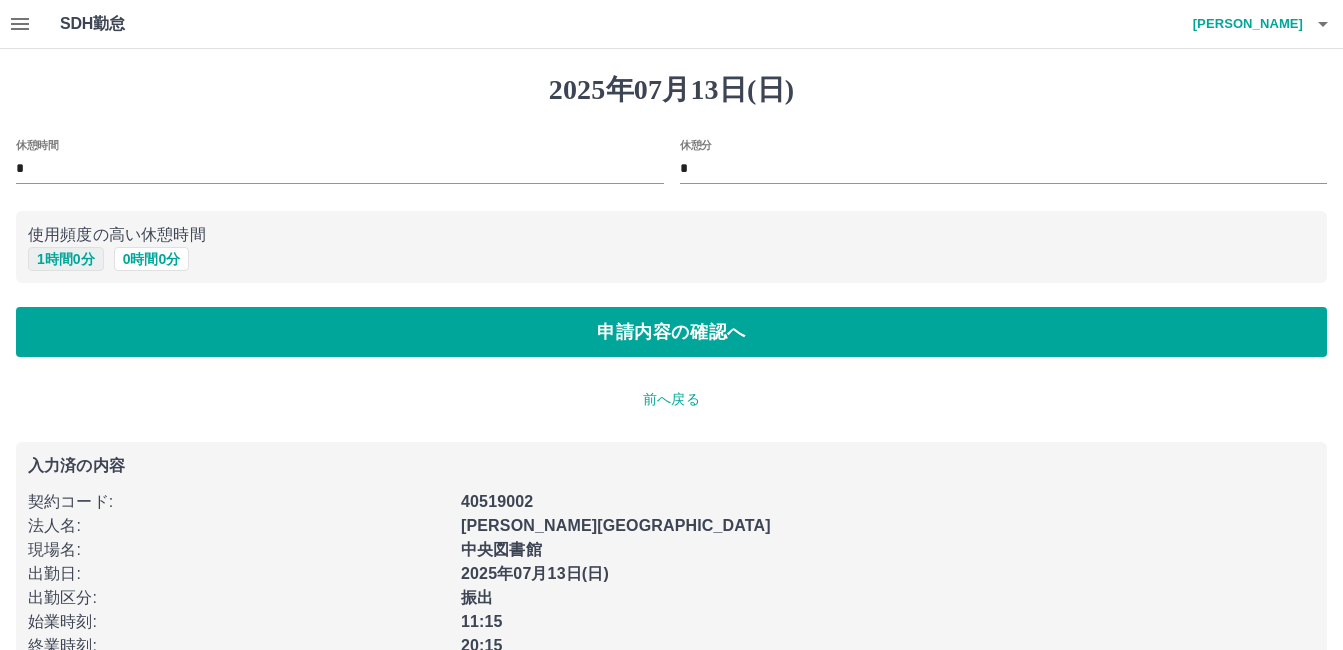 click on "1 時間 0 分" at bounding box center (66, 259) 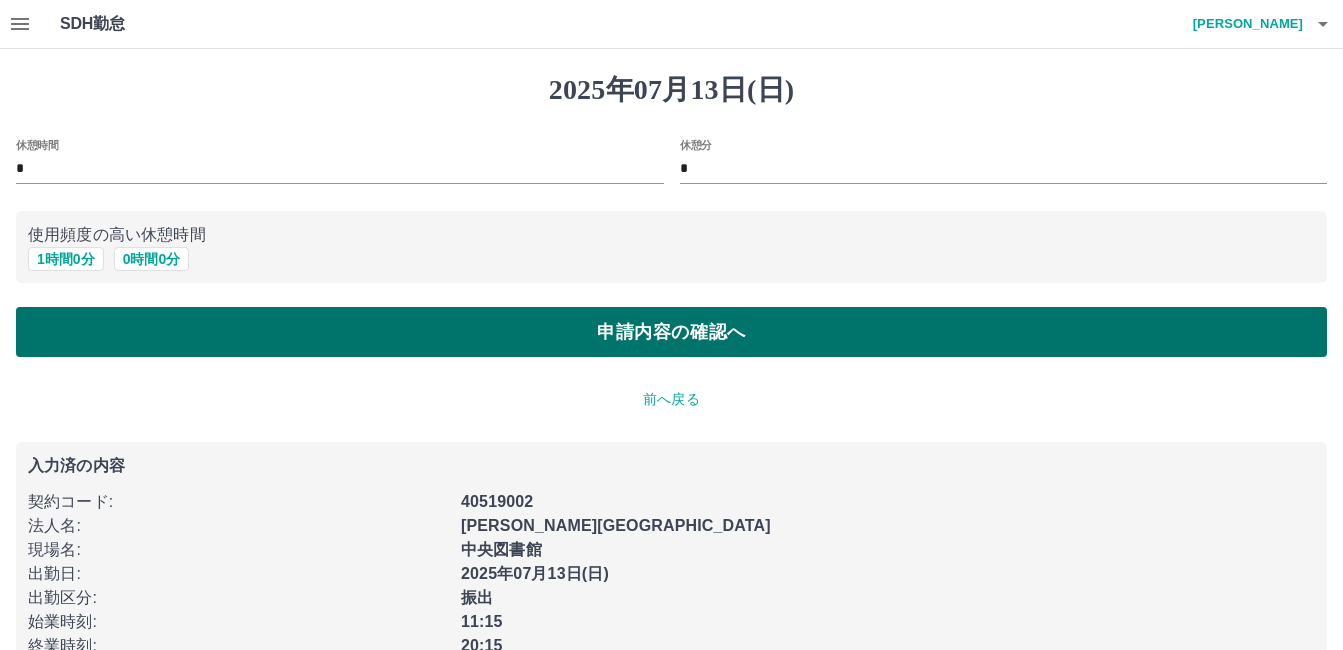 click on "申請内容の確認へ" at bounding box center (671, 332) 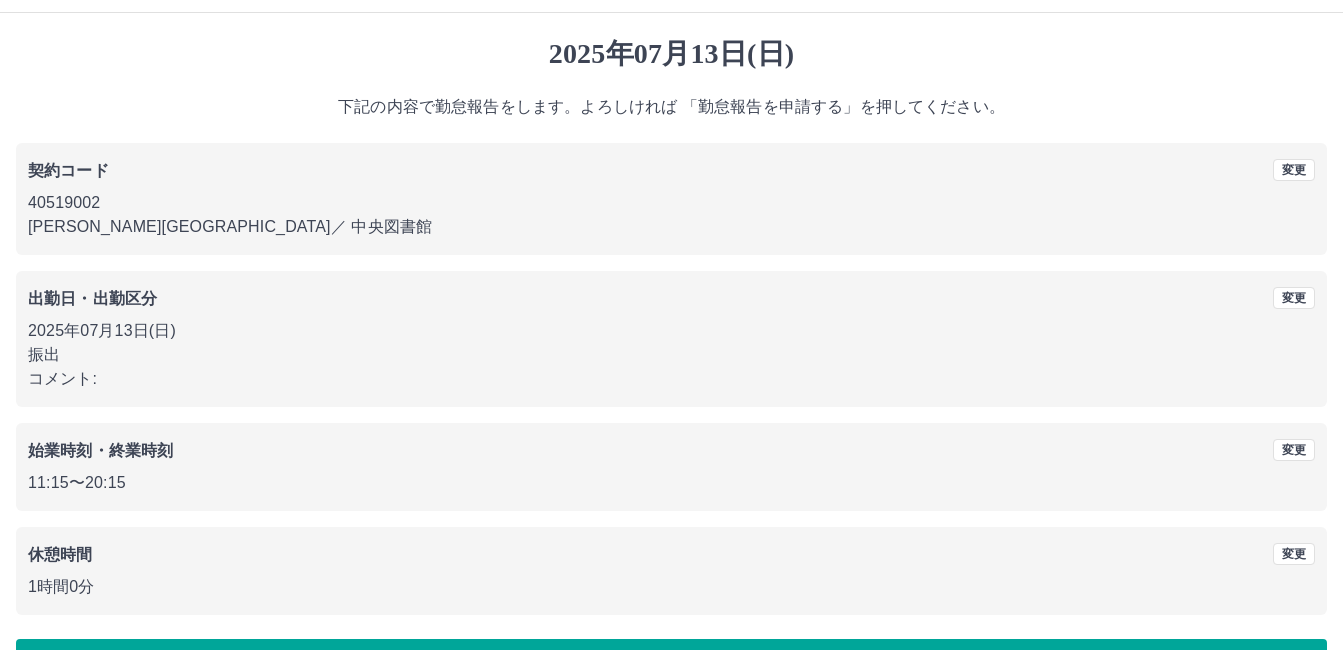scroll, scrollTop: 99, scrollLeft: 0, axis: vertical 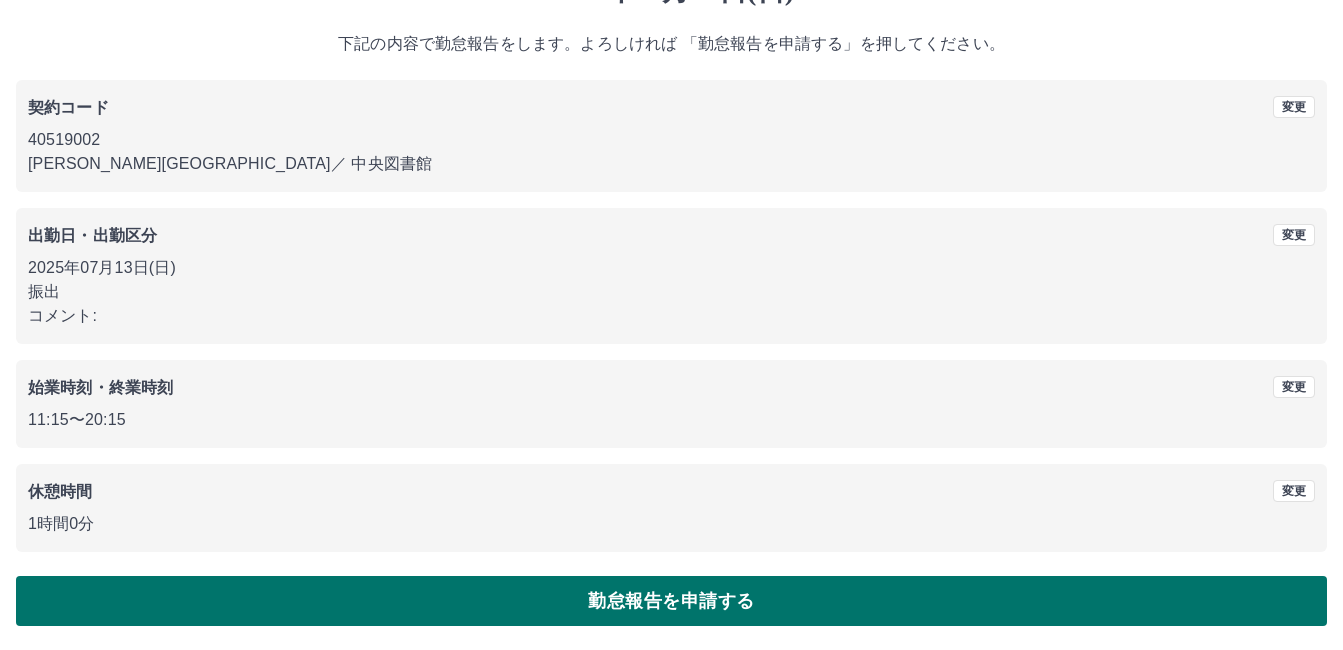 click on "勤怠報告を申請する" at bounding box center (671, 601) 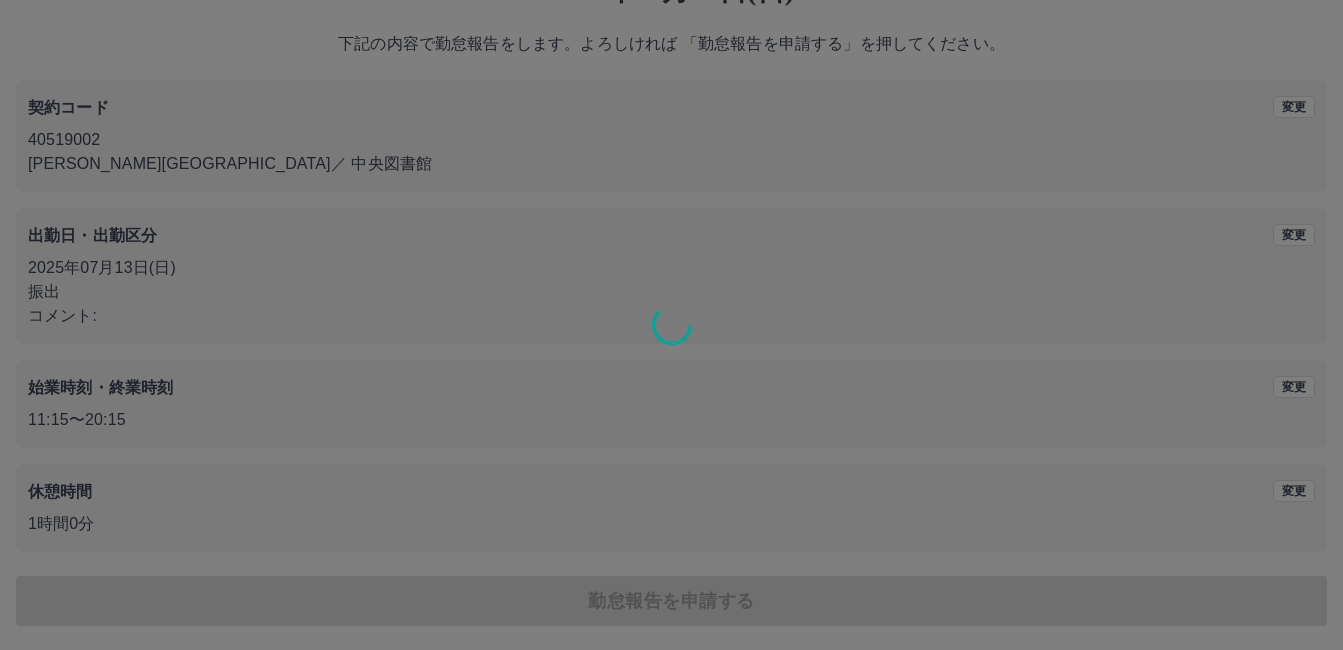 scroll, scrollTop: 0, scrollLeft: 0, axis: both 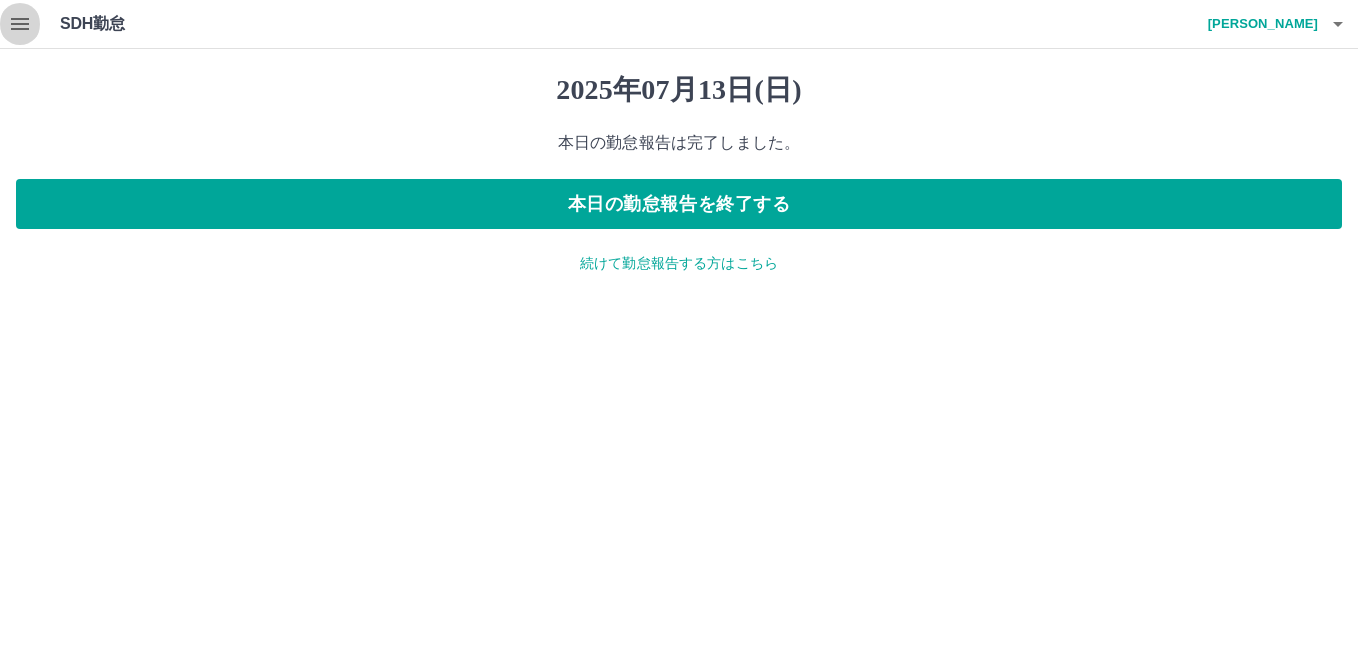 click 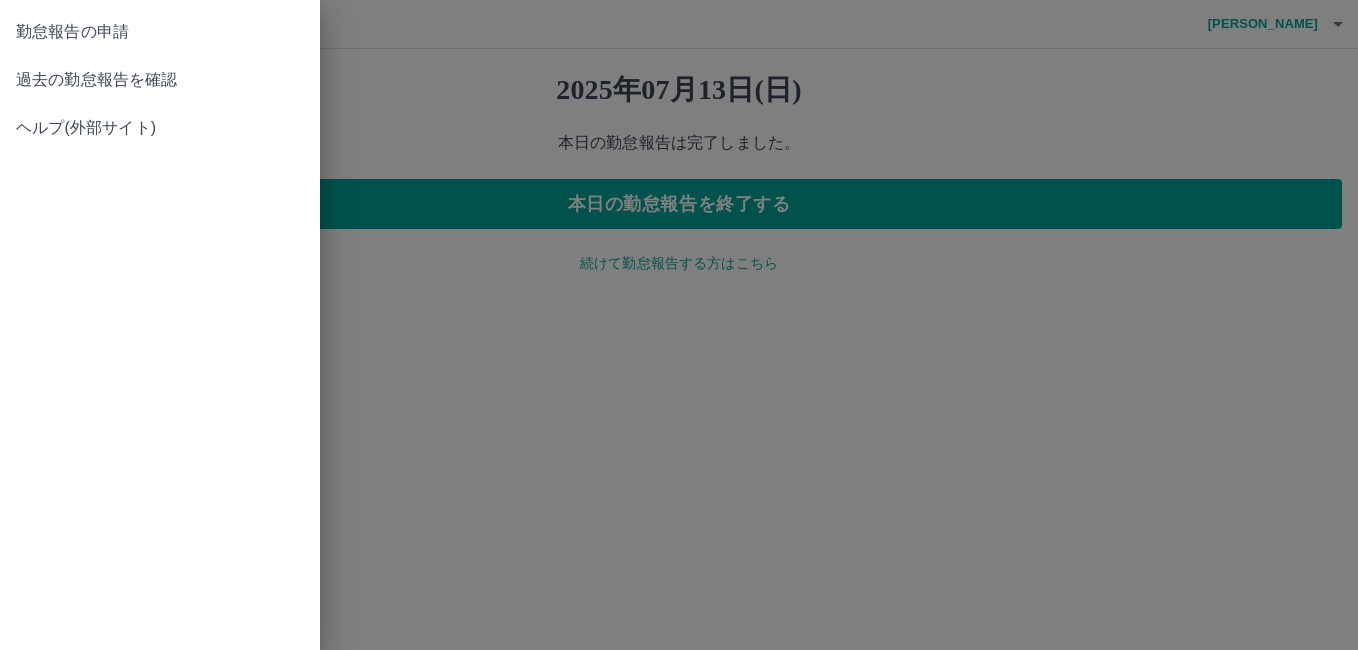 click on "過去の勤怠報告を確認" at bounding box center (160, 80) 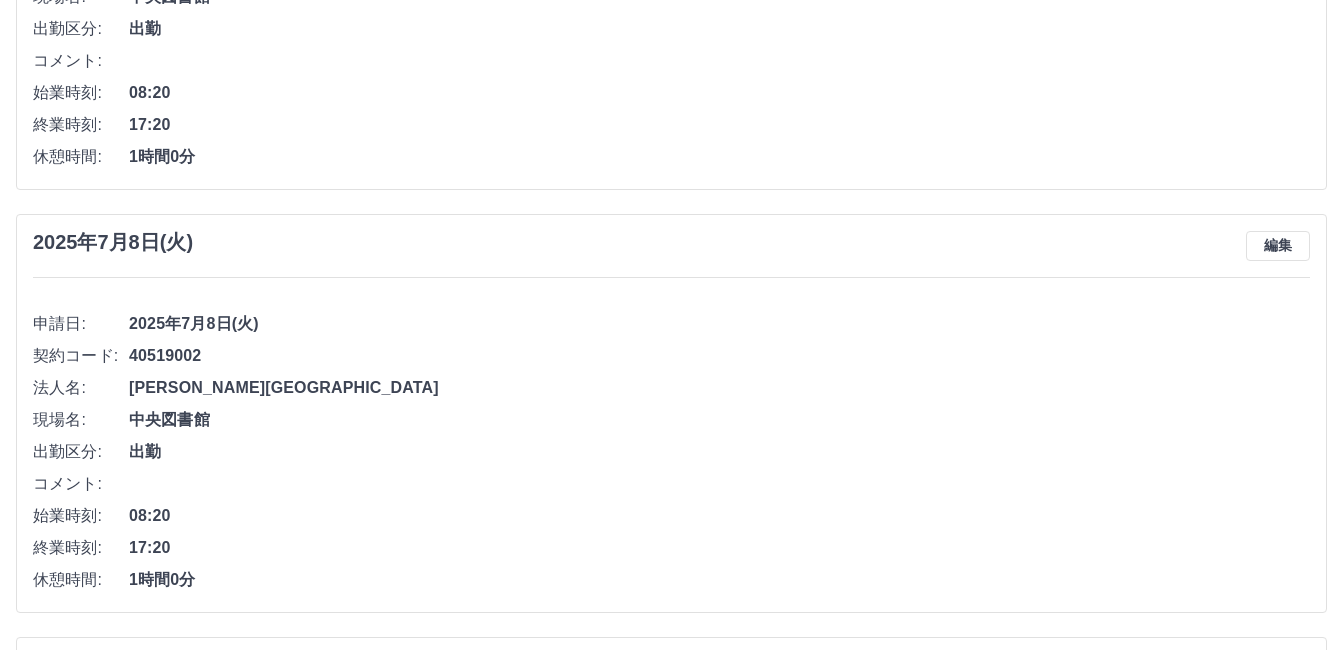 scroll, scrollTop: 2000, scrollLeft: 0, axis: vertical 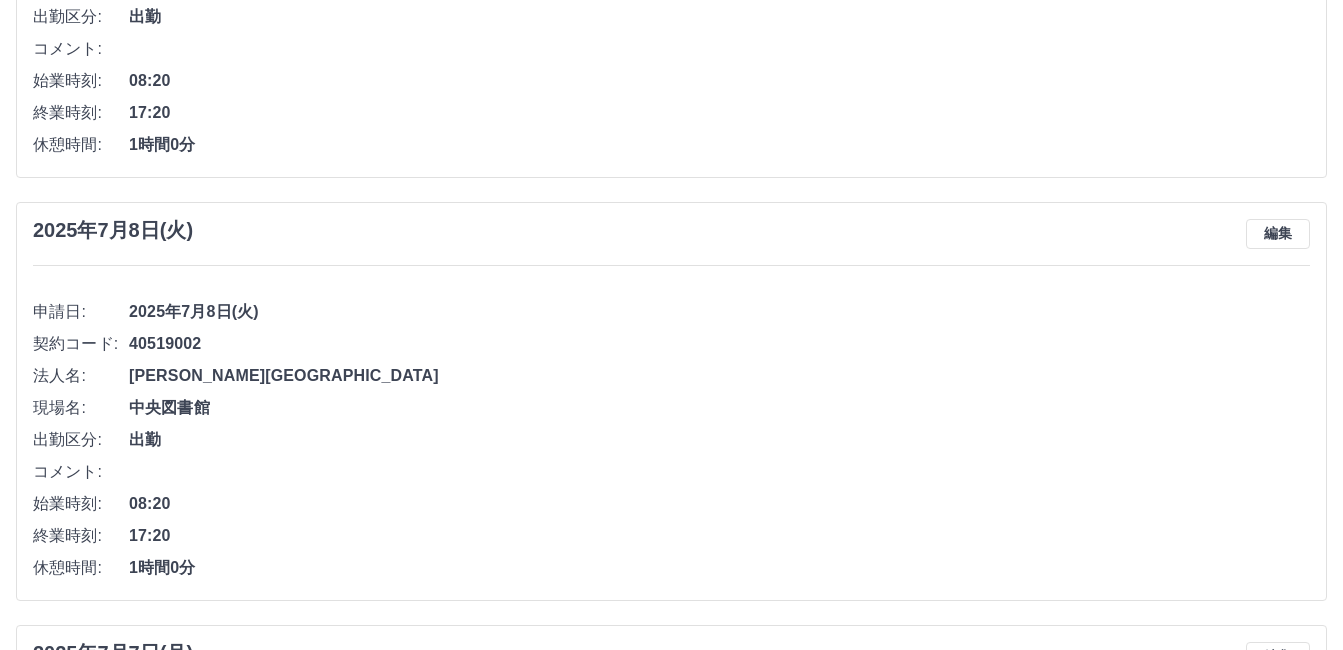 drag, startPoint x: 1247, startPoint y: 0, endPoint x: 776, endPoint y: 161, distance: 497.75696 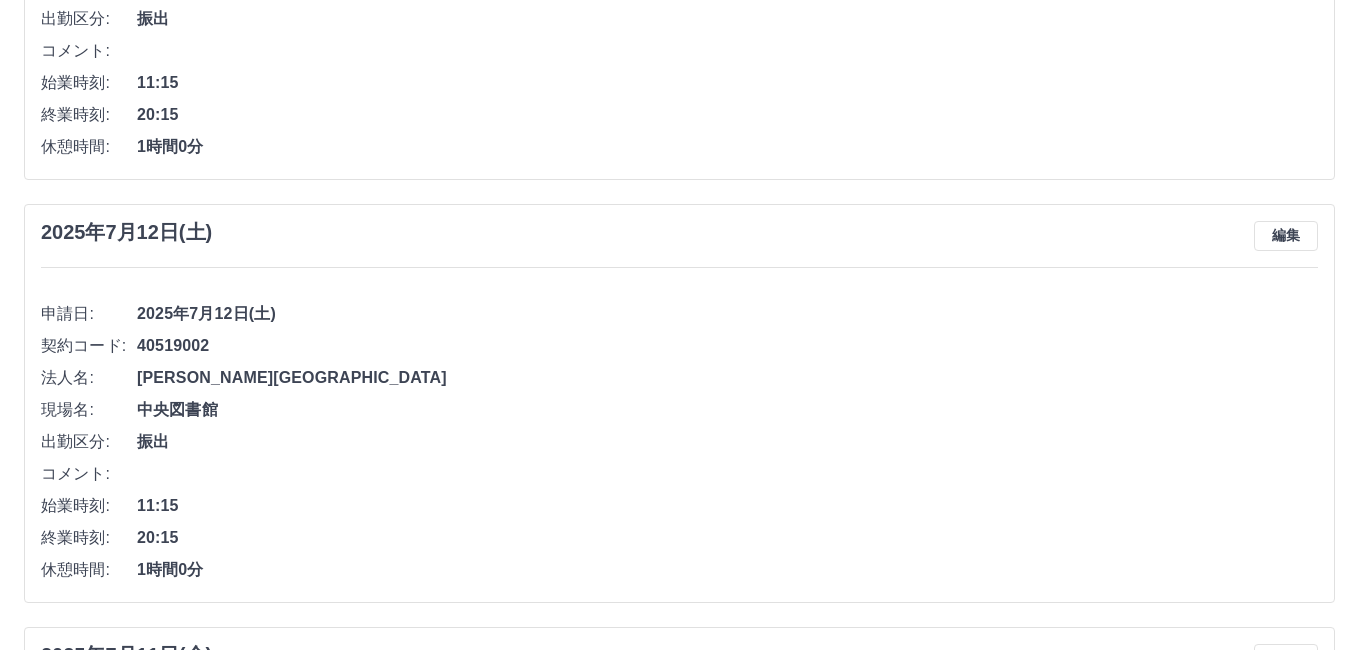 scroll, scrollTop: 0, scrollLeft: 0, axis: both 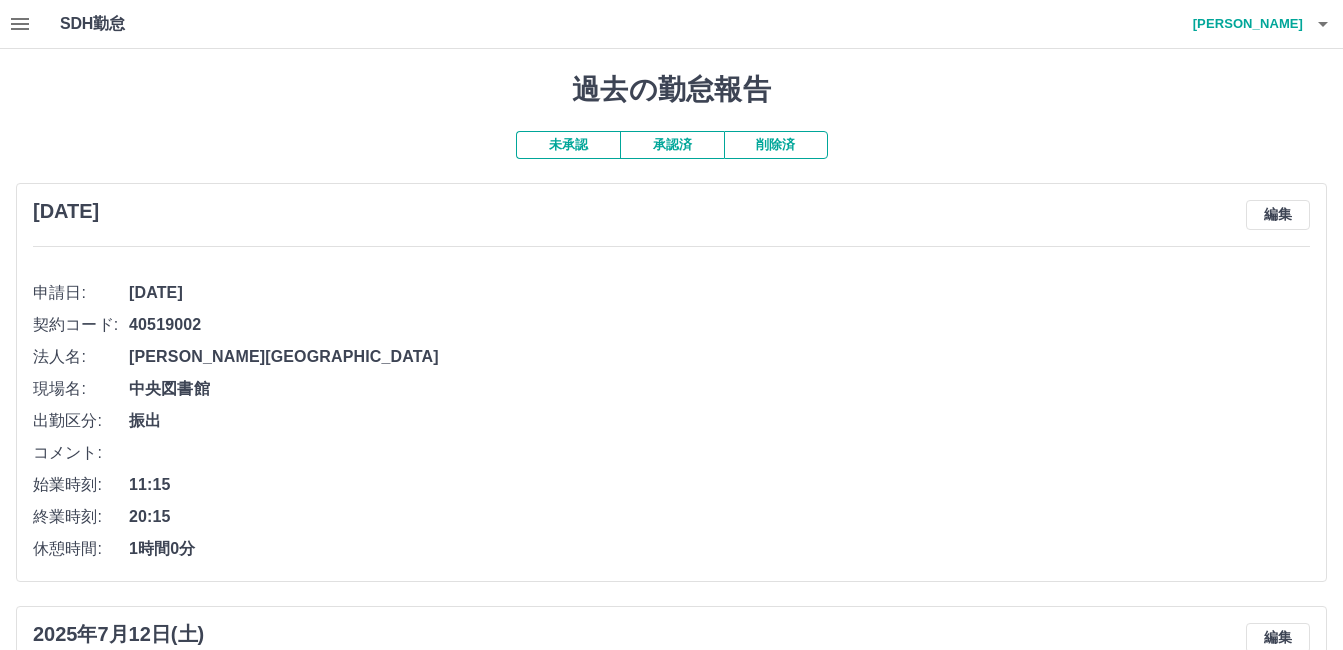click on "笹島　真理子" at bounding box center (1243, 24) 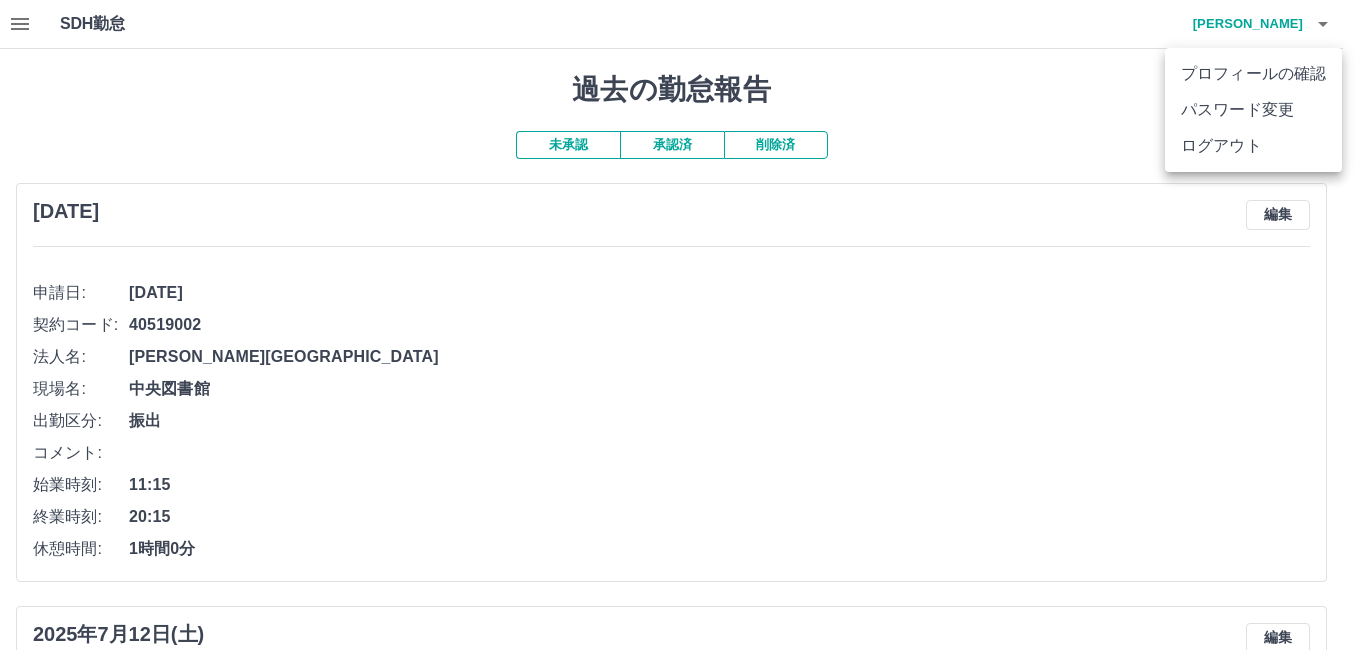 click on "ログアウト" at bounding box center (1253, 146) 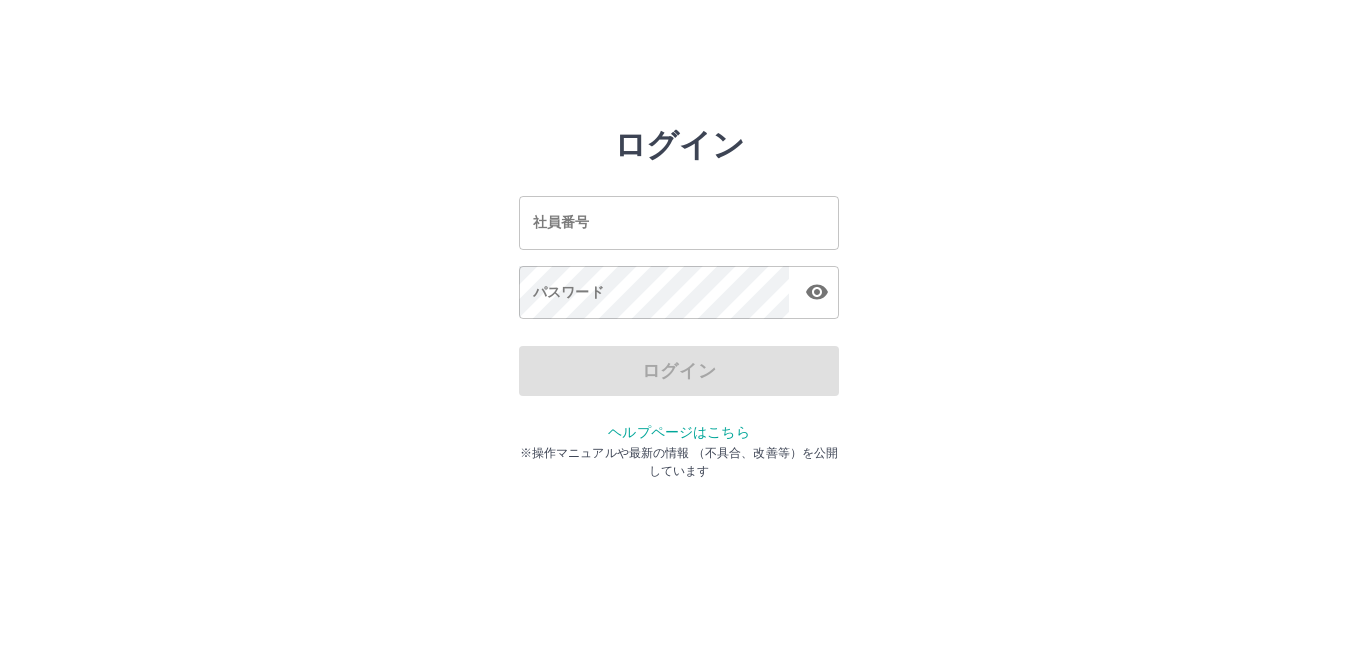 scroll, scrollTop: 0, scrollLeft: 0, axis: both 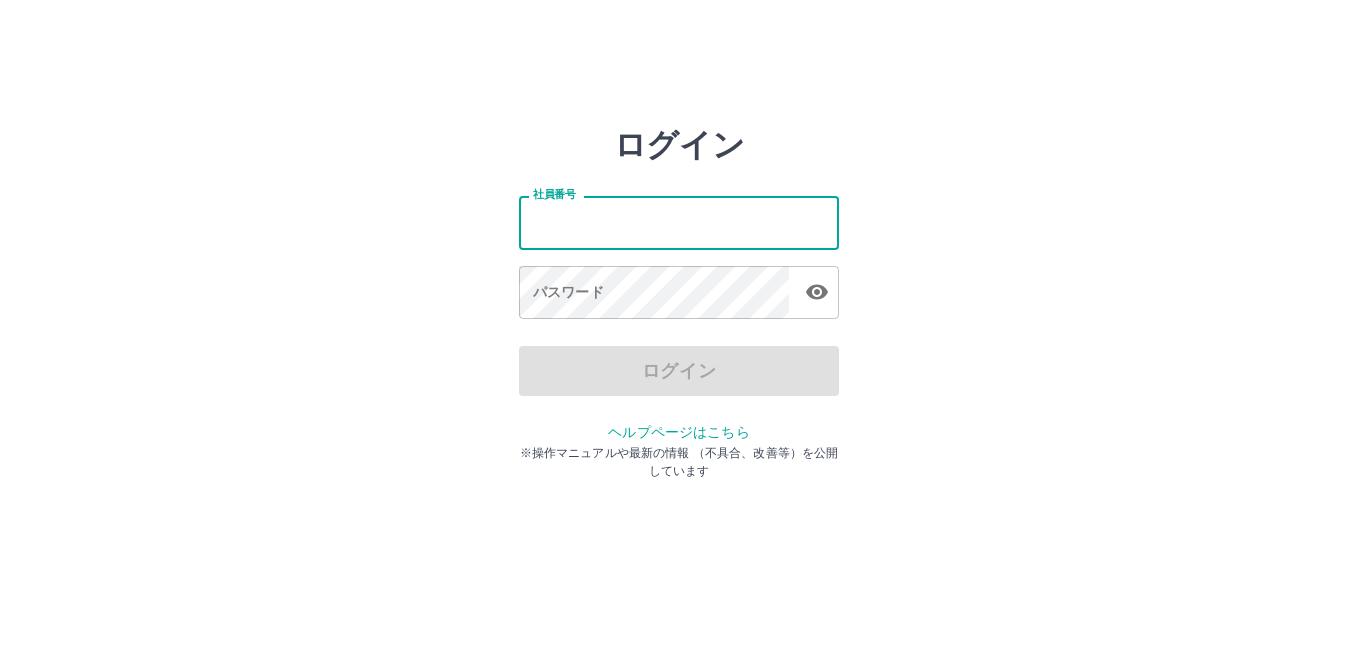 type on "*******" 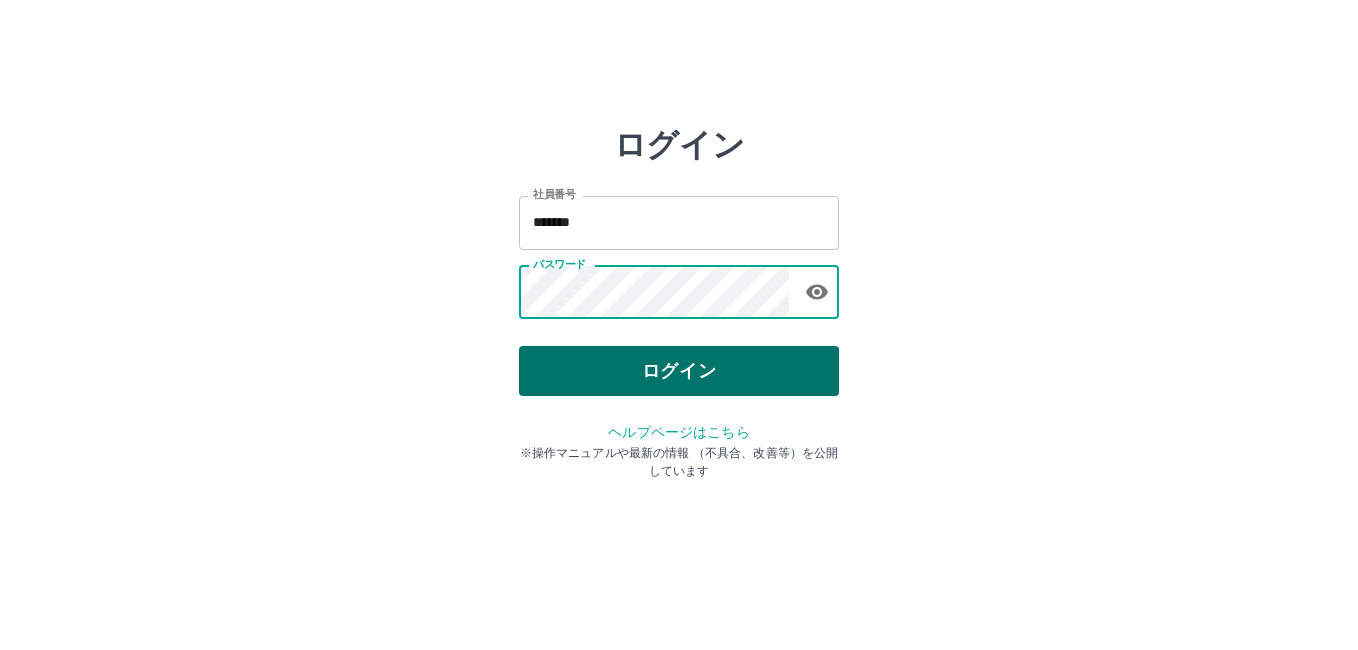click on "ログイン" at bounding box center [679, 371] 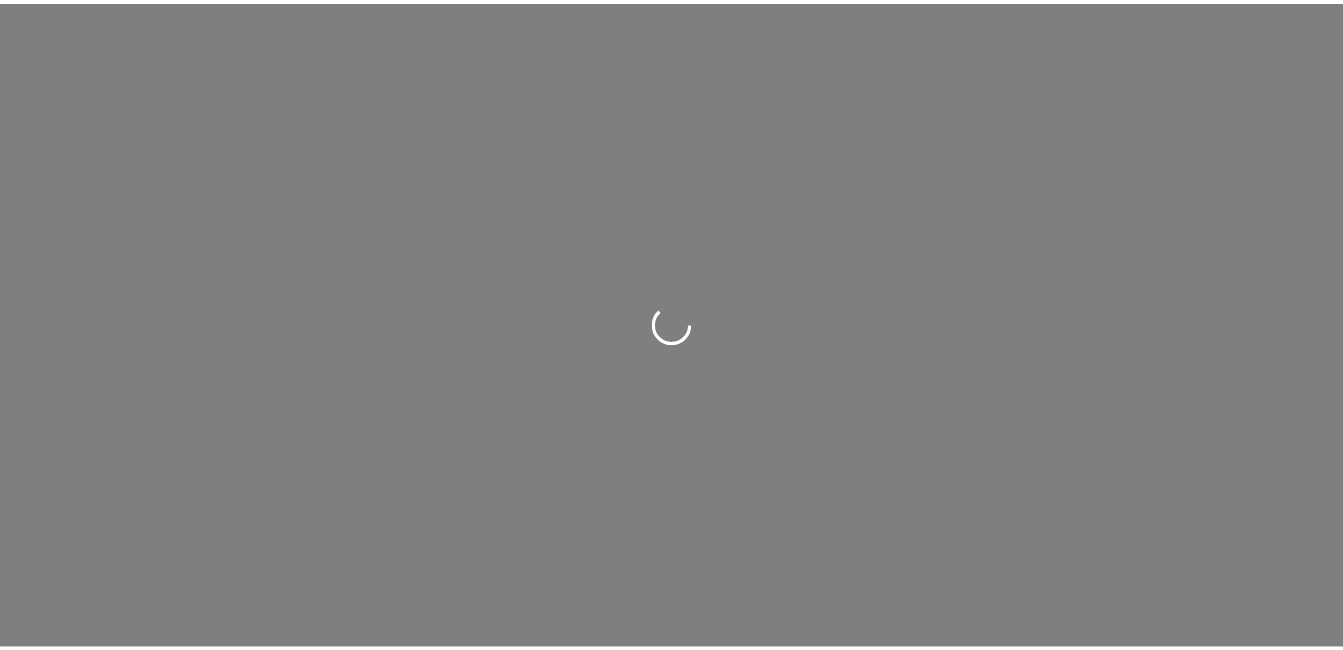 scroll, scrollTop: 0, scrollLeft: 0, axis: both 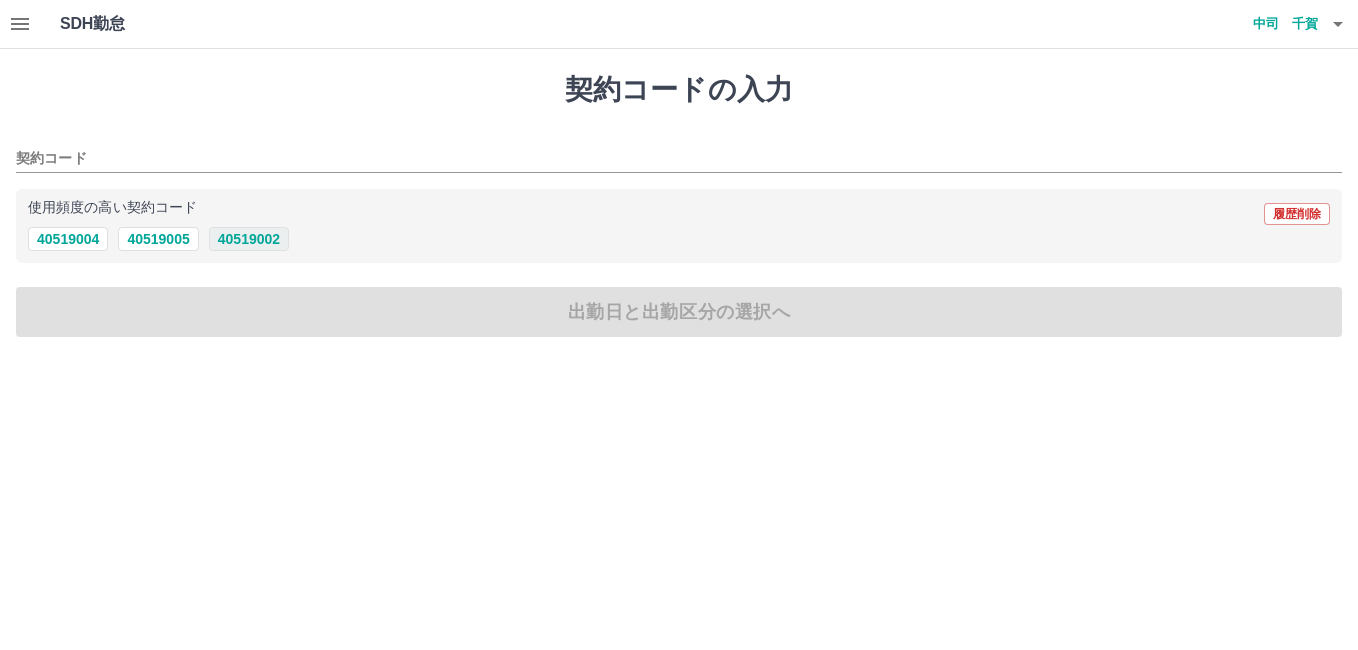 click on "40519002" at bounding box center [249, 239] 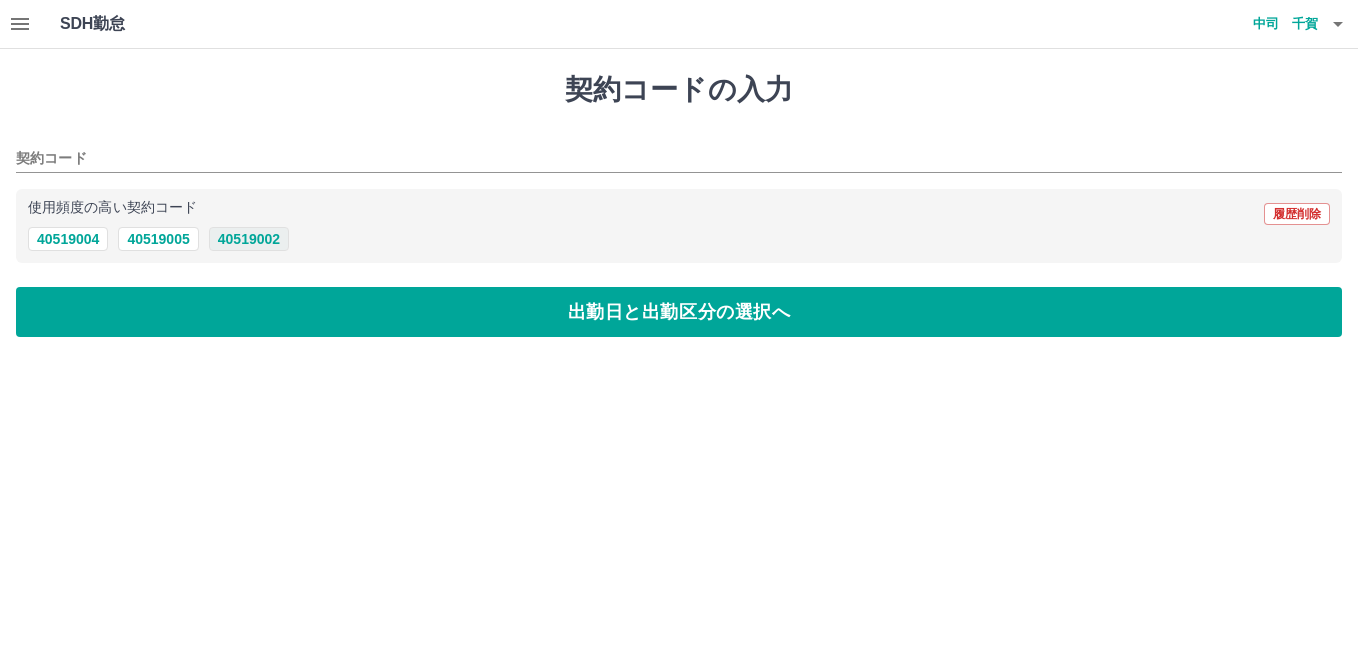 type on "********" 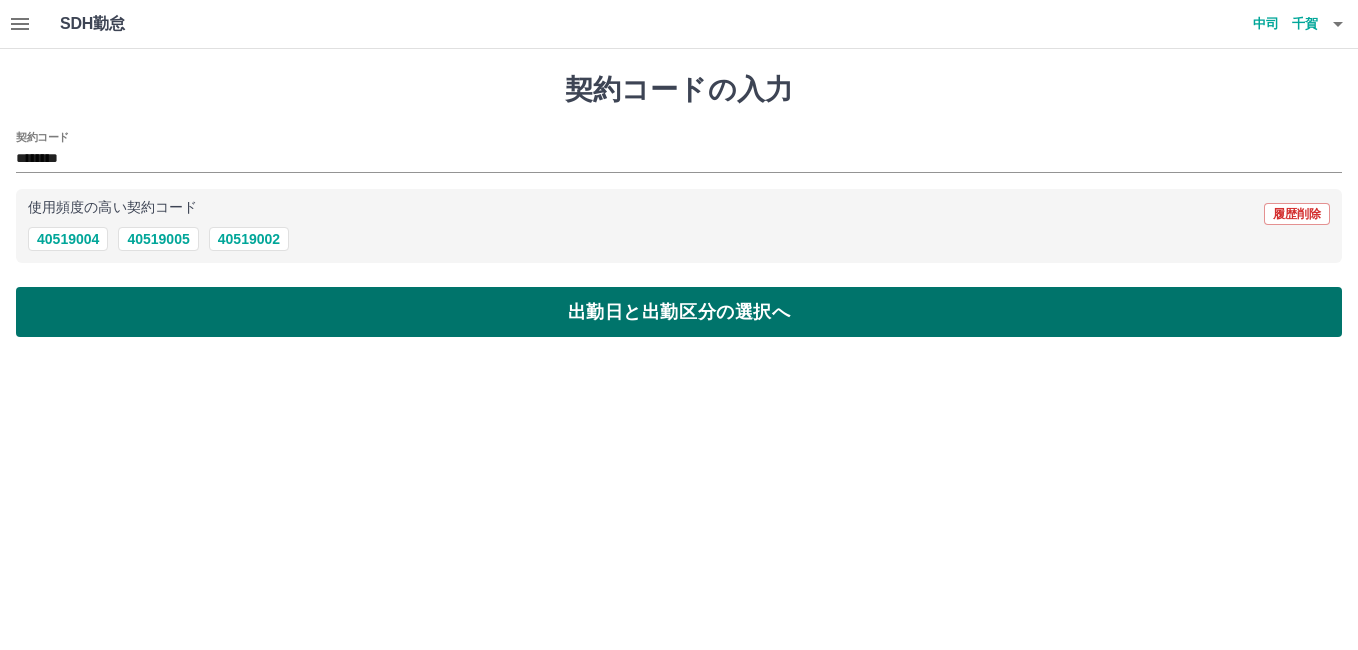 click on "出勤日と出勤区分の選択へ" at bounding box center (679, 312) 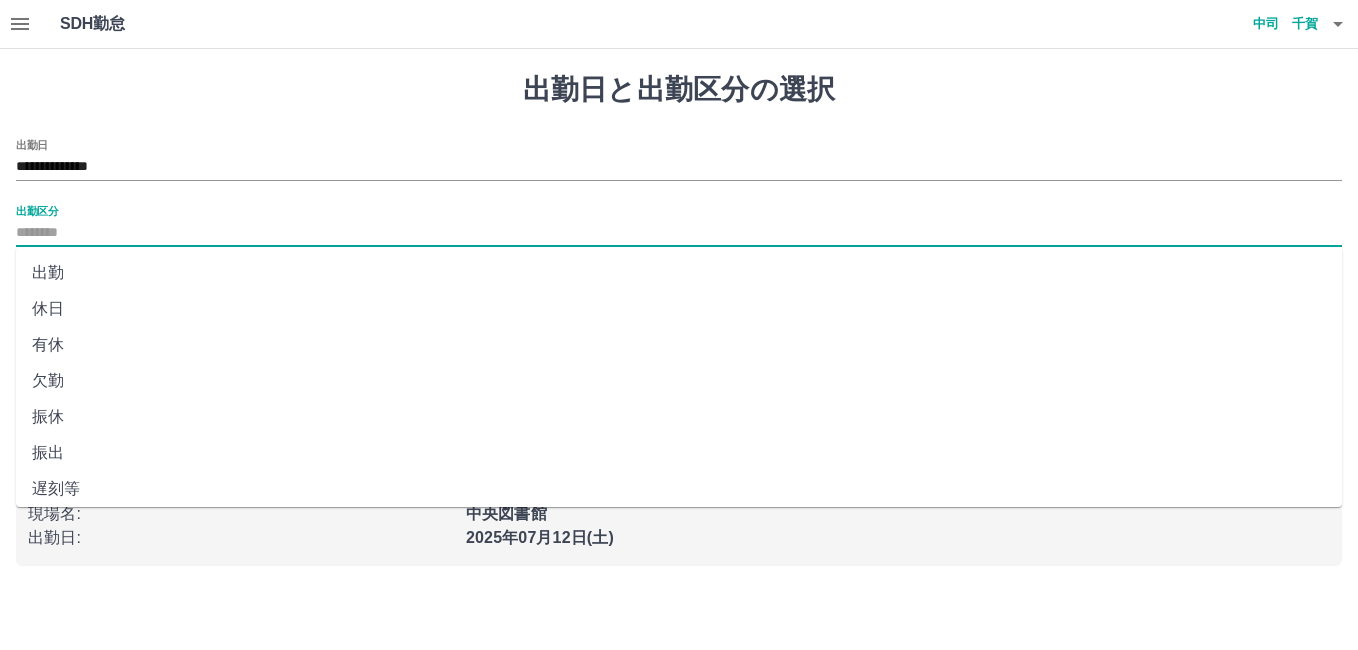 click on "出勤区分" at bounding box center [679, 233] 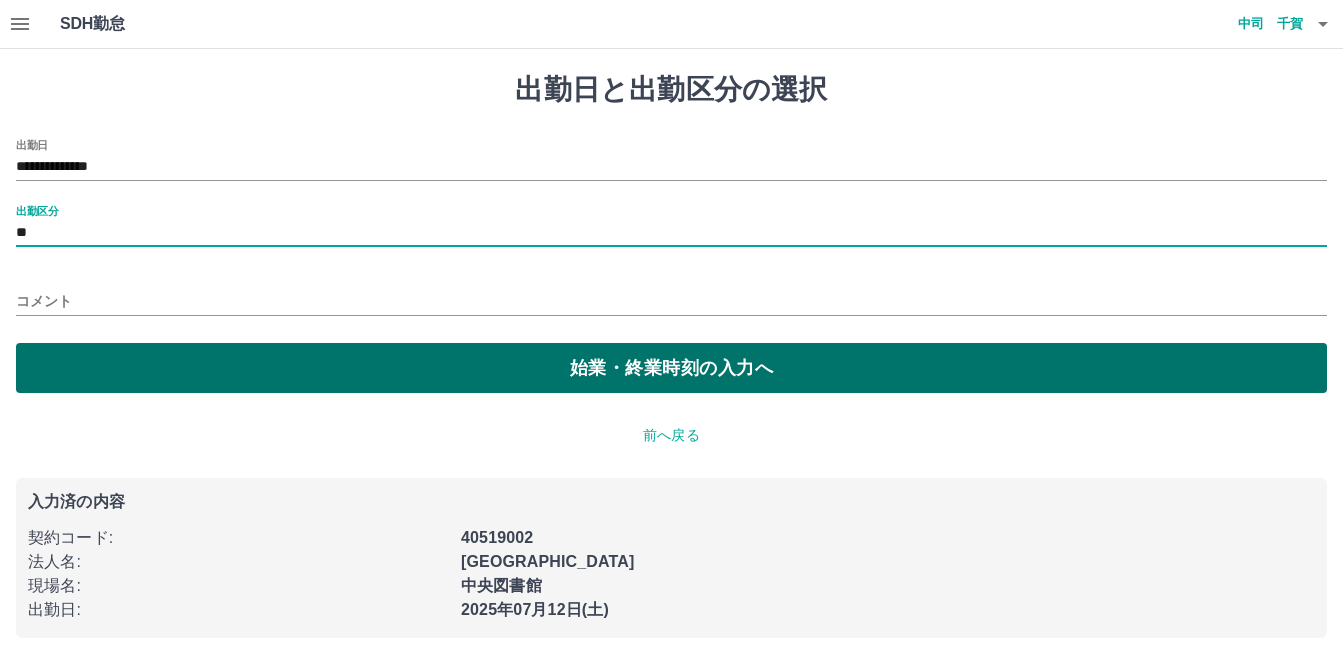 click on "始業・終業時刻の入力へ" at bounding box center [671, 368] 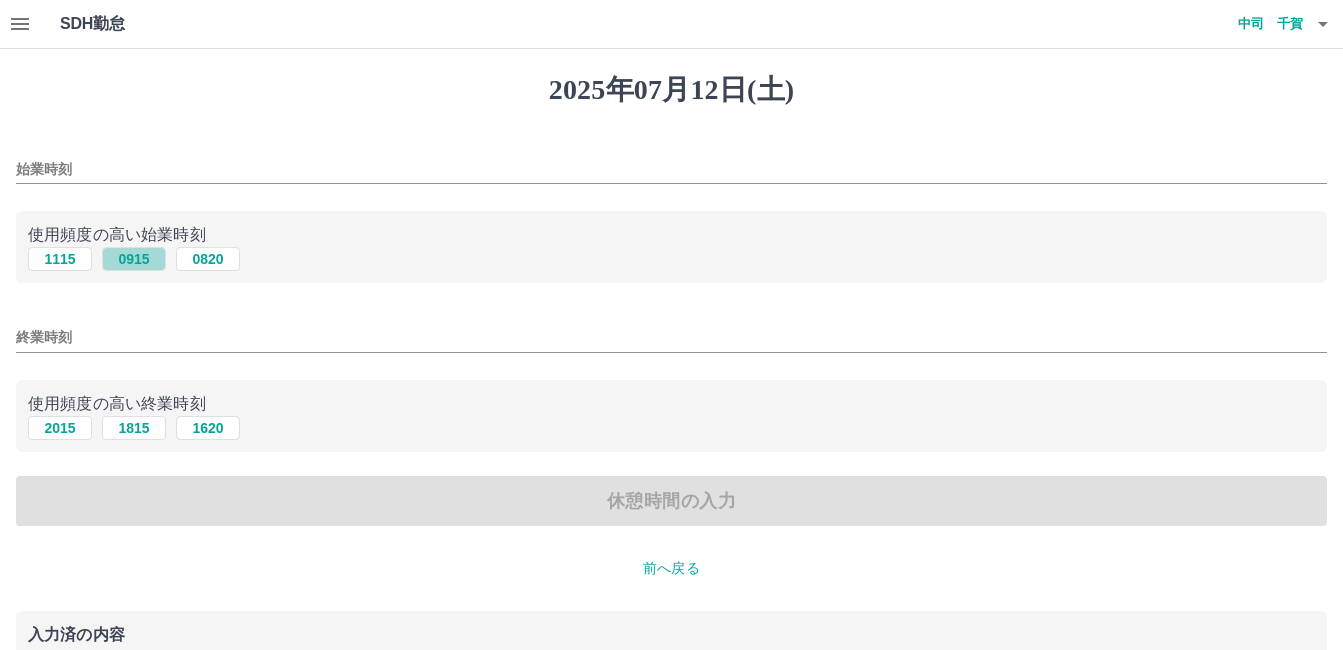 click on "0915" at bounding box center (134, 259) 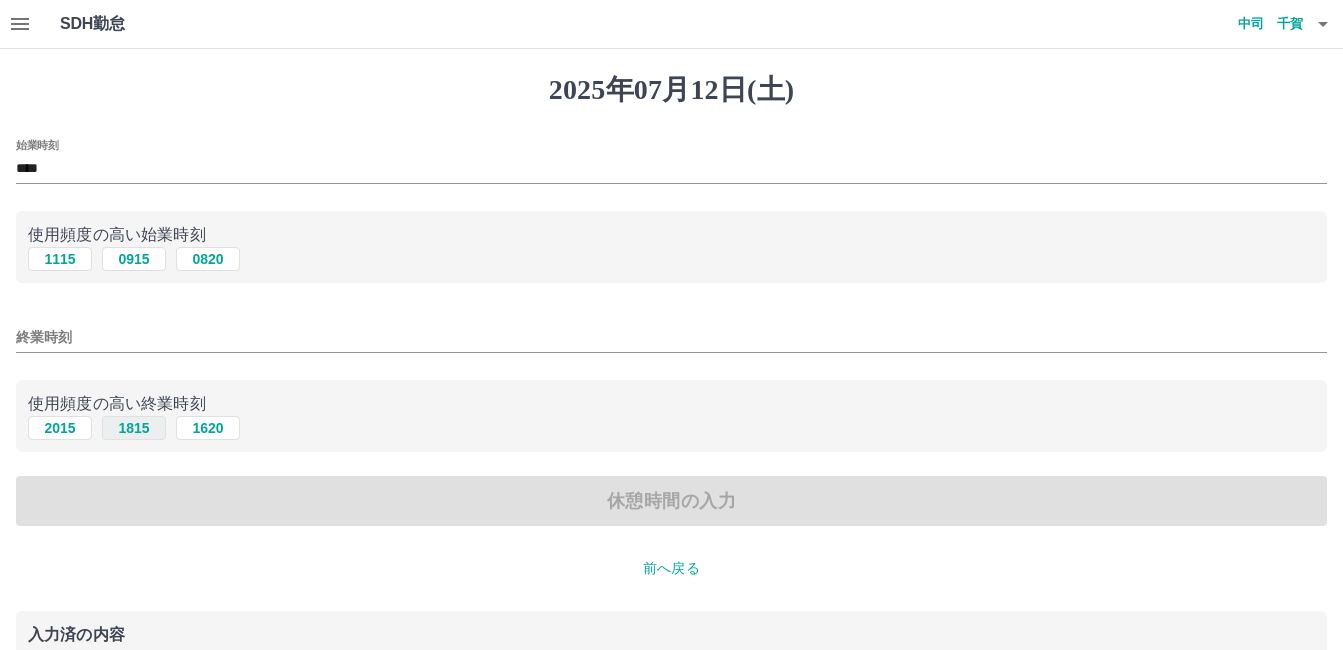 click on "1815" at bounding box center (134, 428) 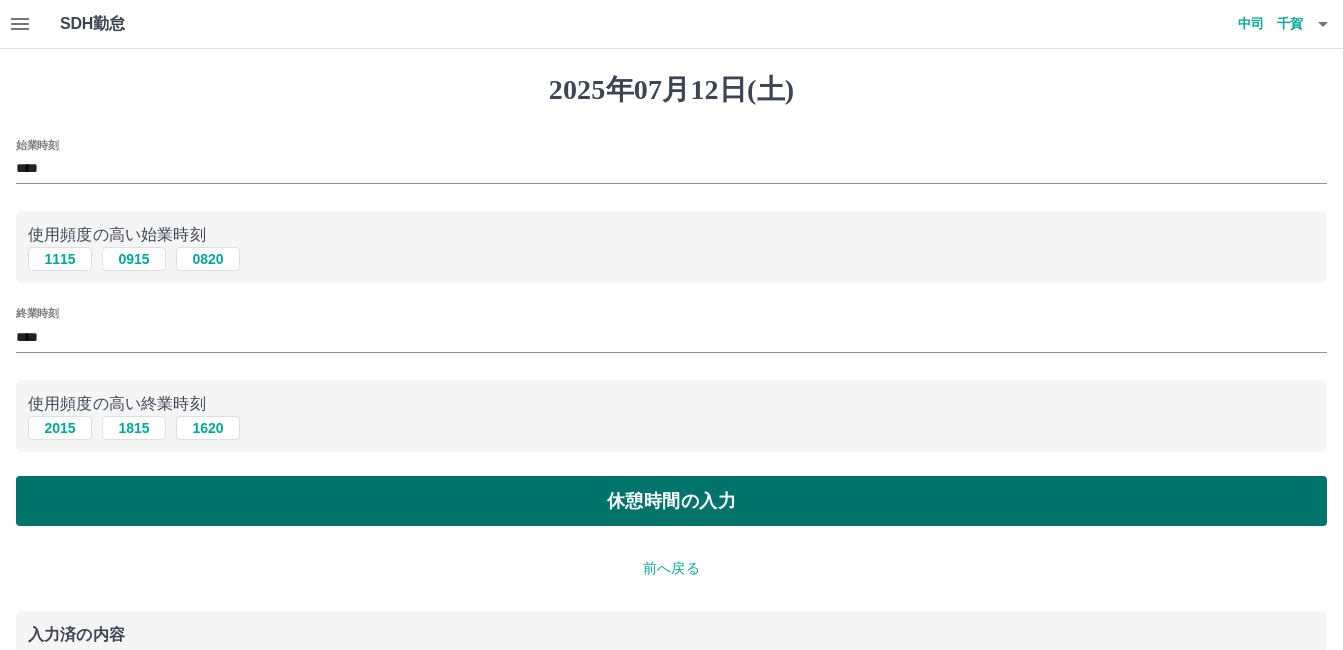 click on "休憩時間の入力" at bounding box center (671, 501) 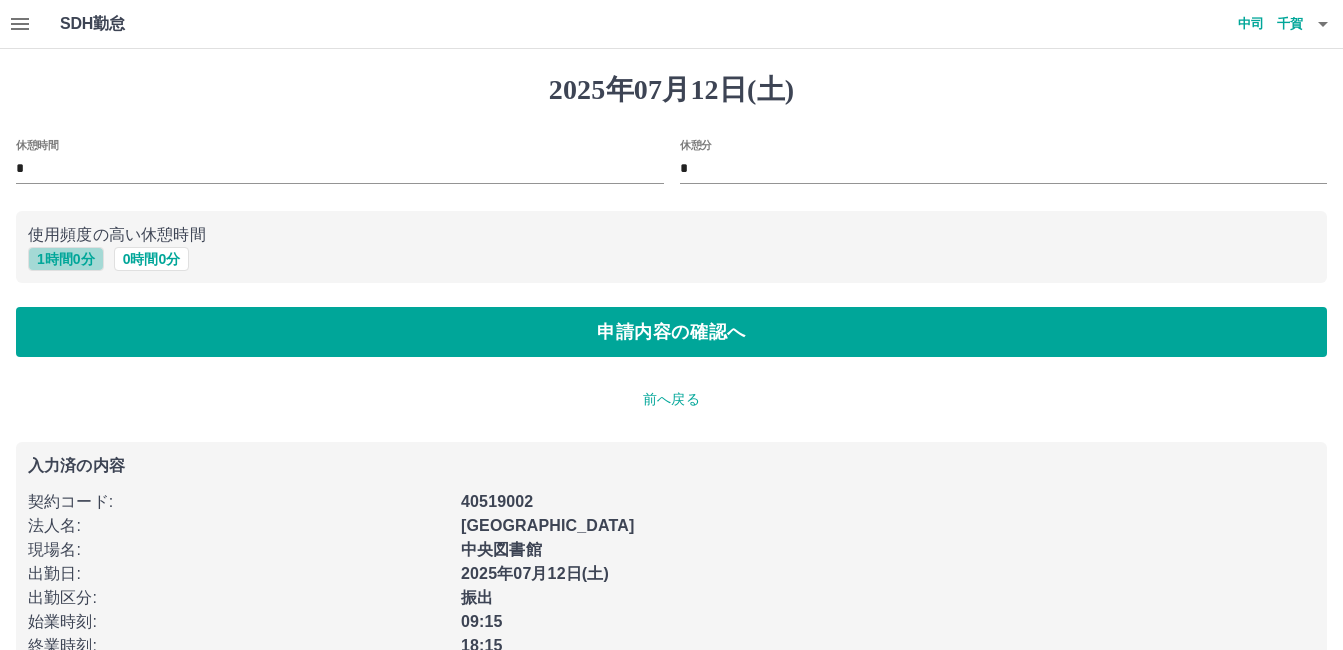click on "1 時間 0 分" at bounding box center (66, 259) 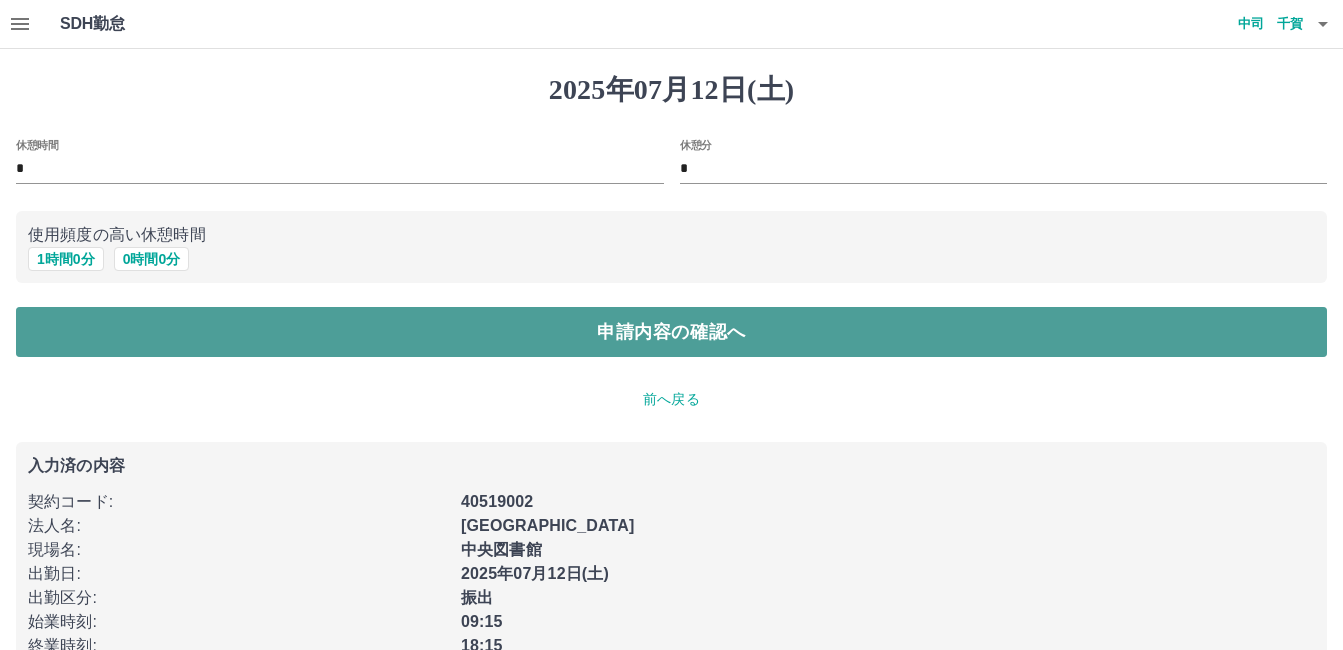click on "申請内容の確認へ" at bounding box center (671, 332) 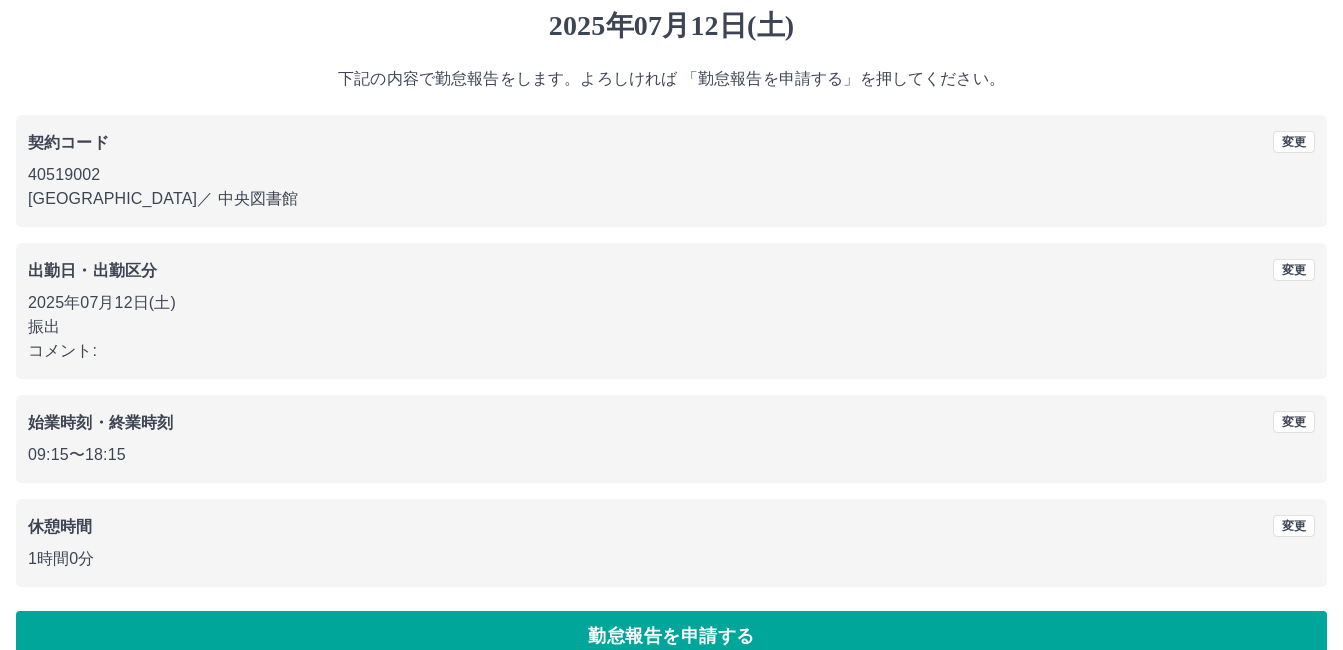 scroll, scrollTop: 99, scrollLeft: 0, axis: vertical 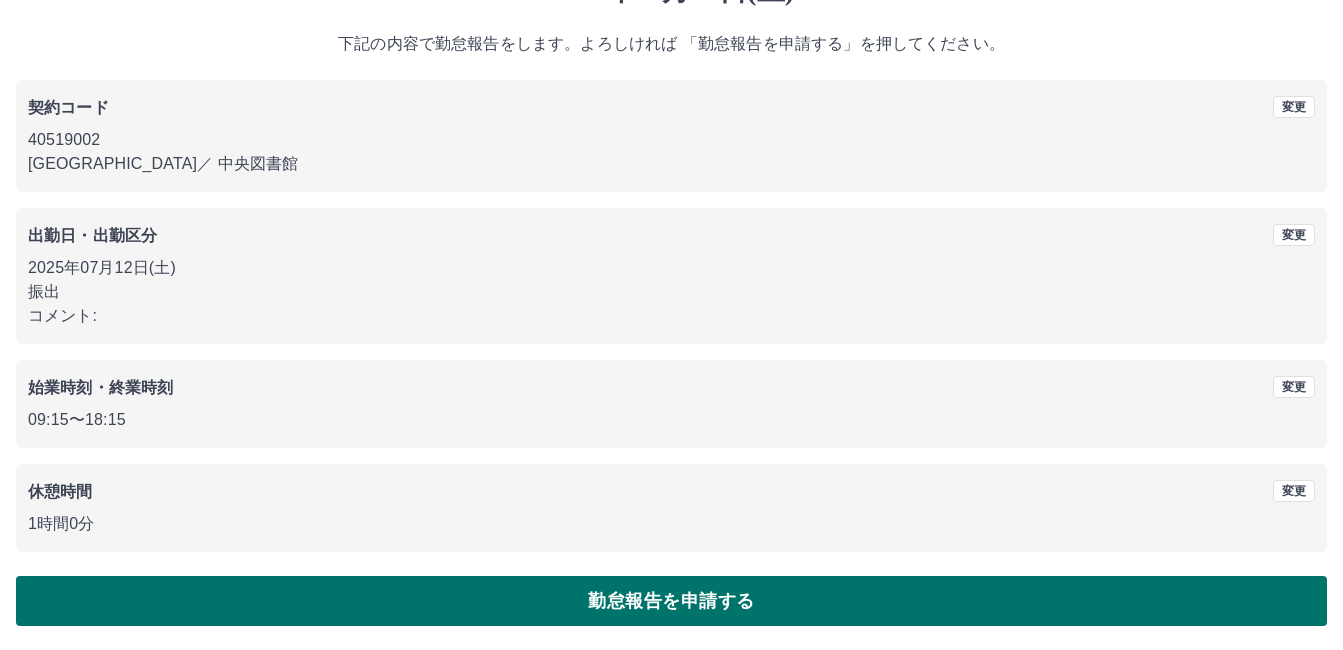 click on "勤怠報告を申請する" at bounding box center [671, 601] 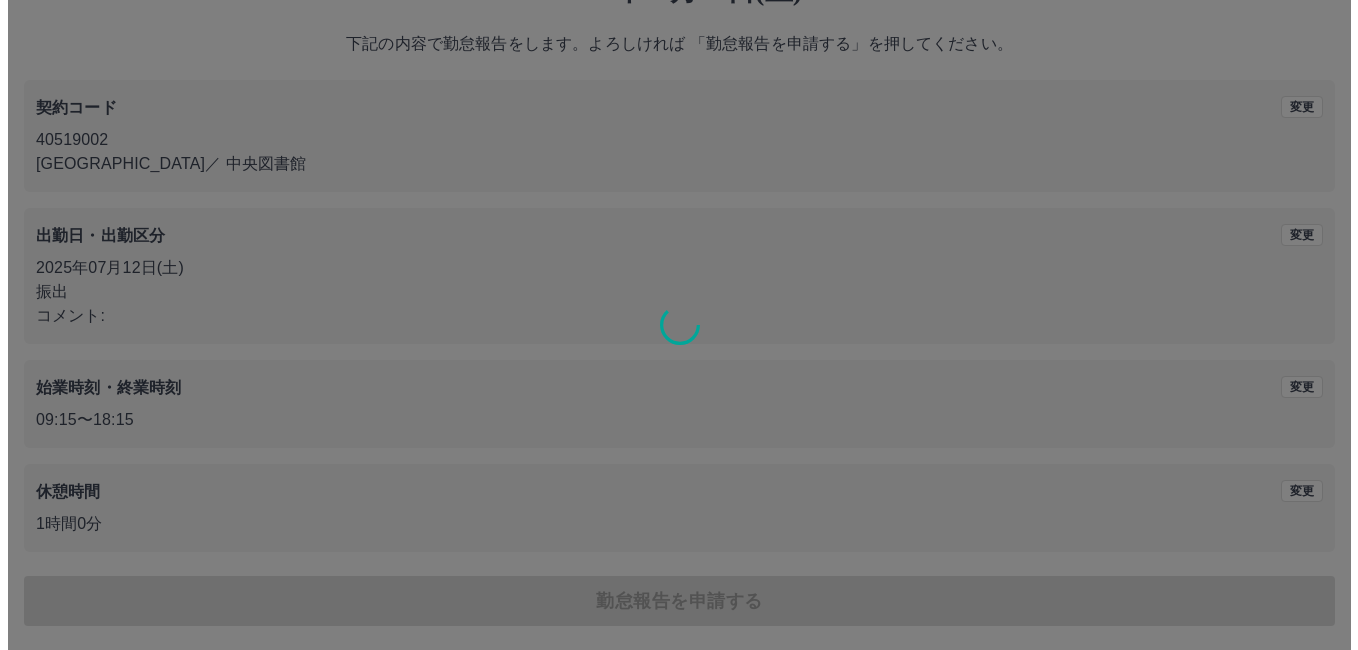 scroll, scrollTop: 0, scrollLeft: 0, axis: both 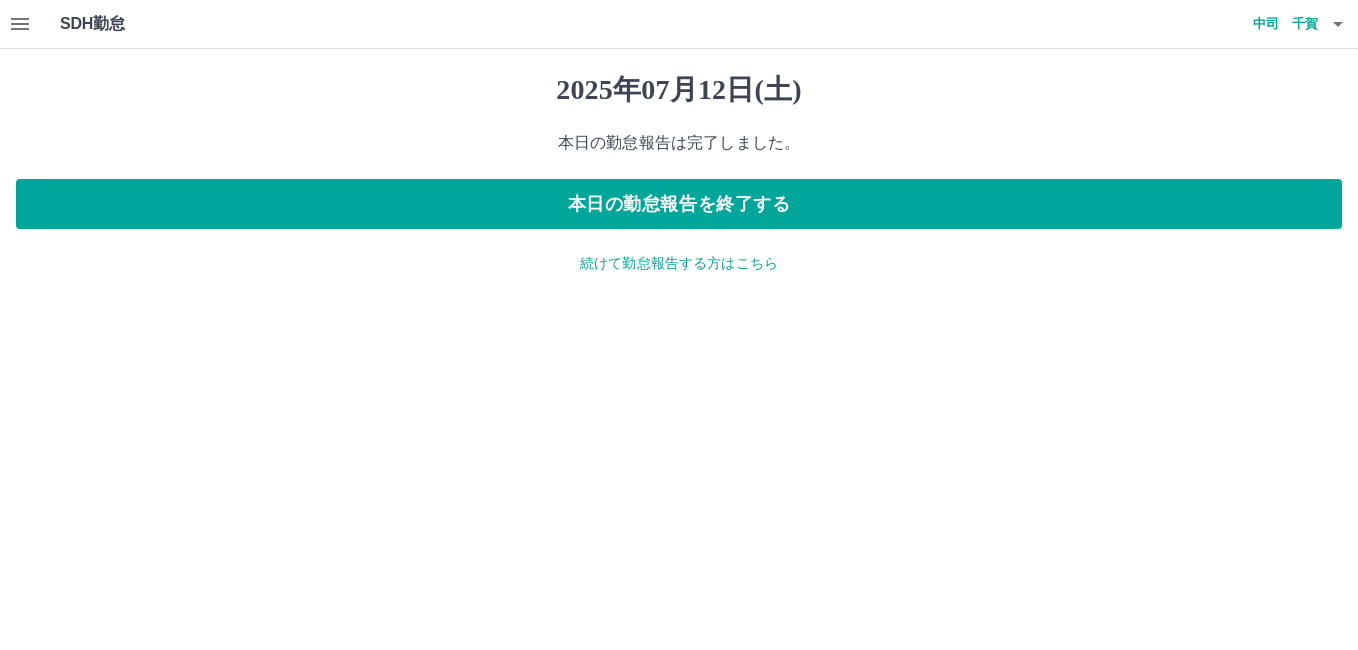 click on "続けて勤怠報告する方はこちら" at bounding box center [679, 263] 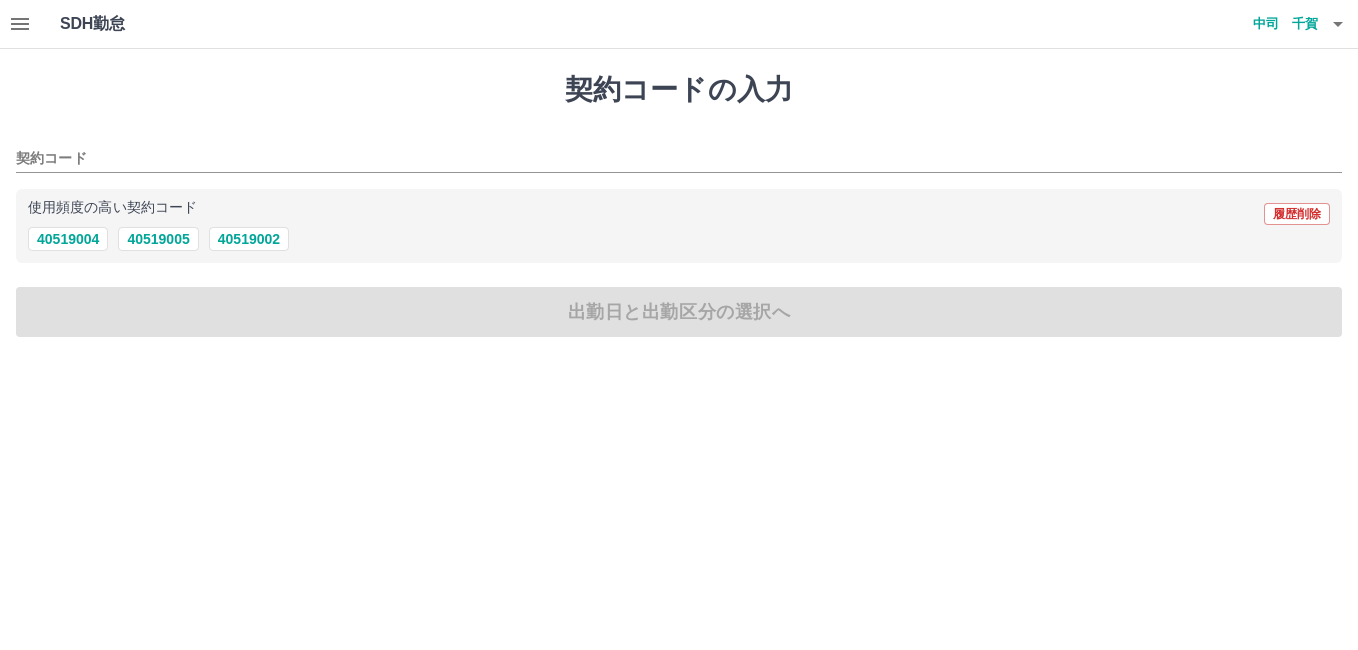 click on "40519004 40519005 40519002" at bounding box center [679, 239] 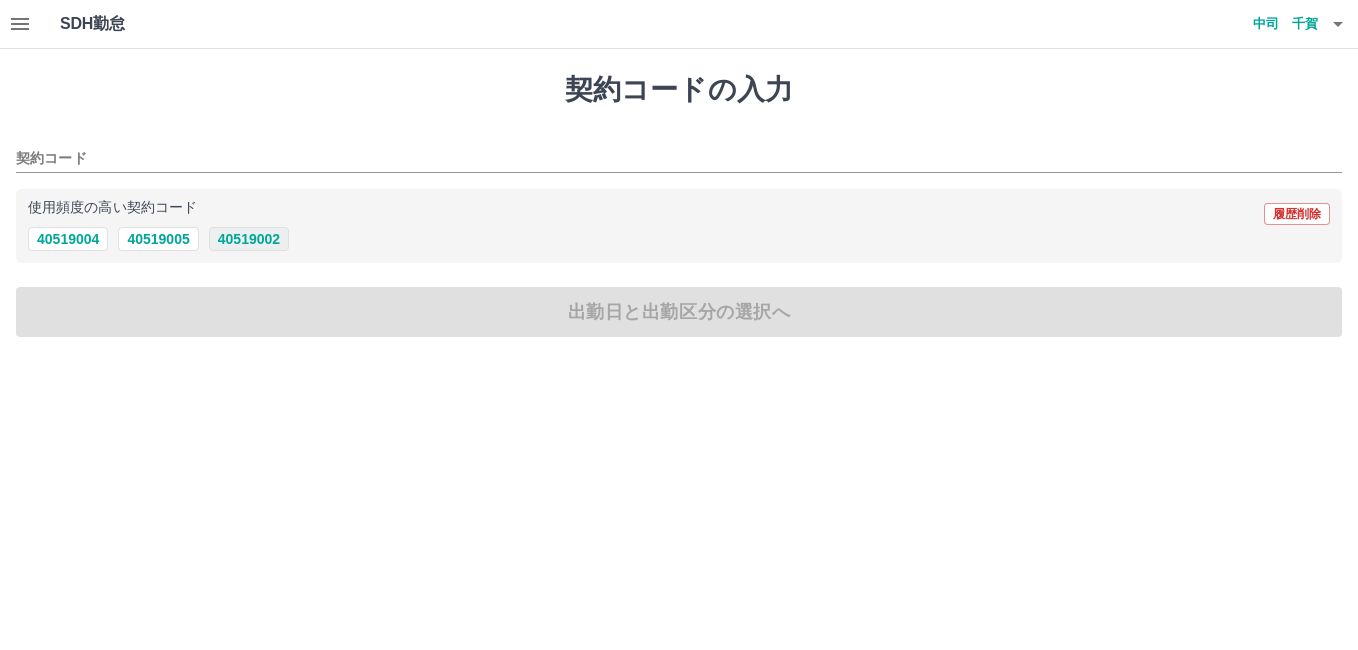click on "40519002" at bounding box center (249, 239) 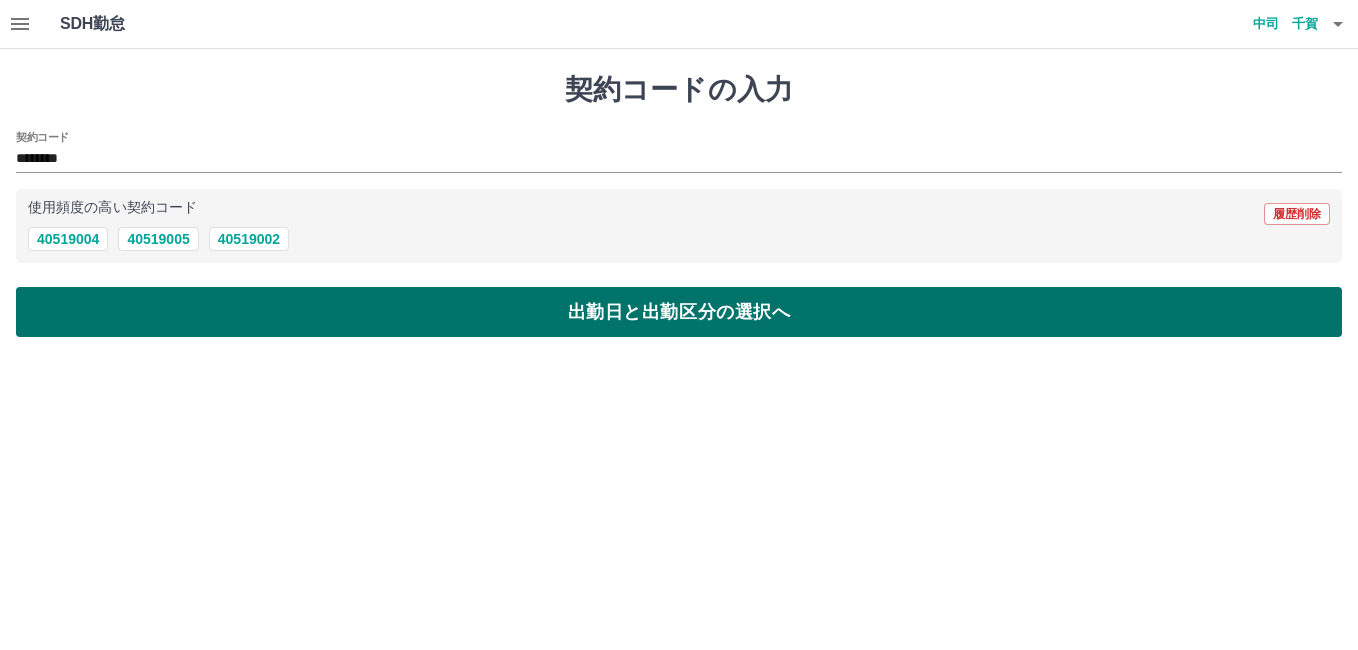 click on "出勤日と出勤区分の選択へ" at bounding box center [679, 312] 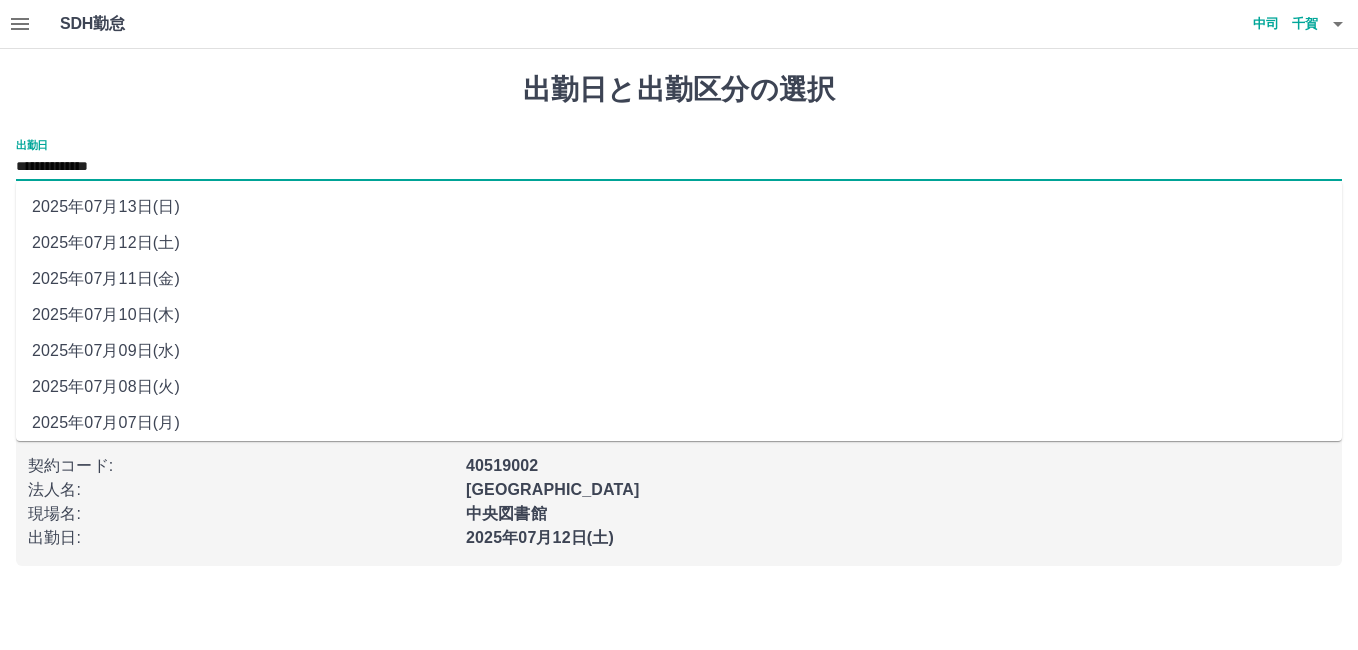 click on "**********" at bounding box center (679, 167) 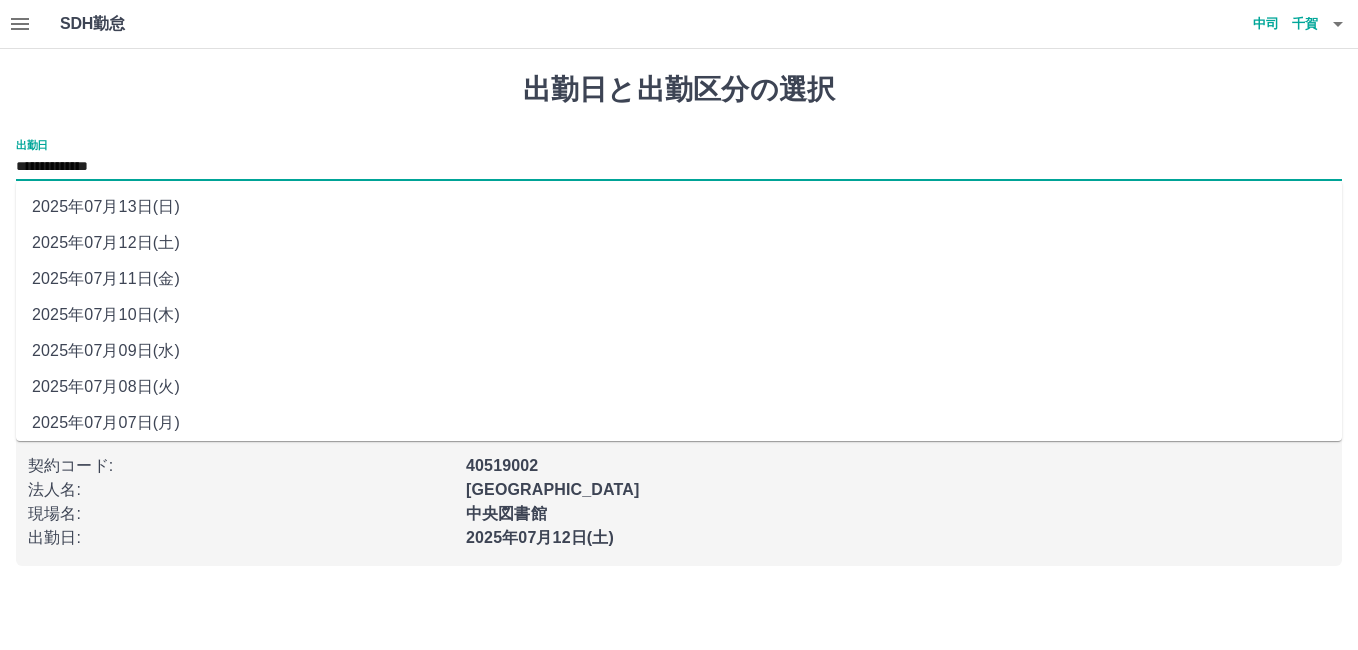 drag, startPoint x: 151, startPoint y: 167, endPoint x: 153, endPoint y: 202, distance: 35.057095 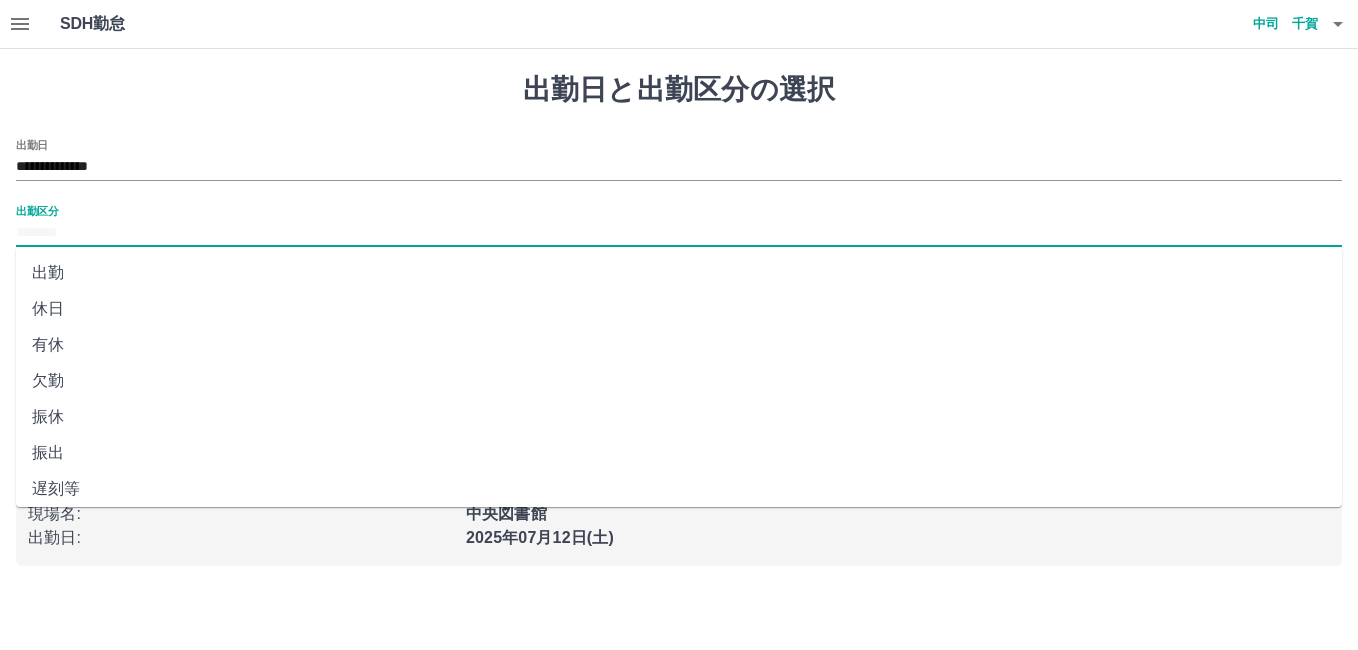 click on "出勤区分" at bounding box center (679, 233) 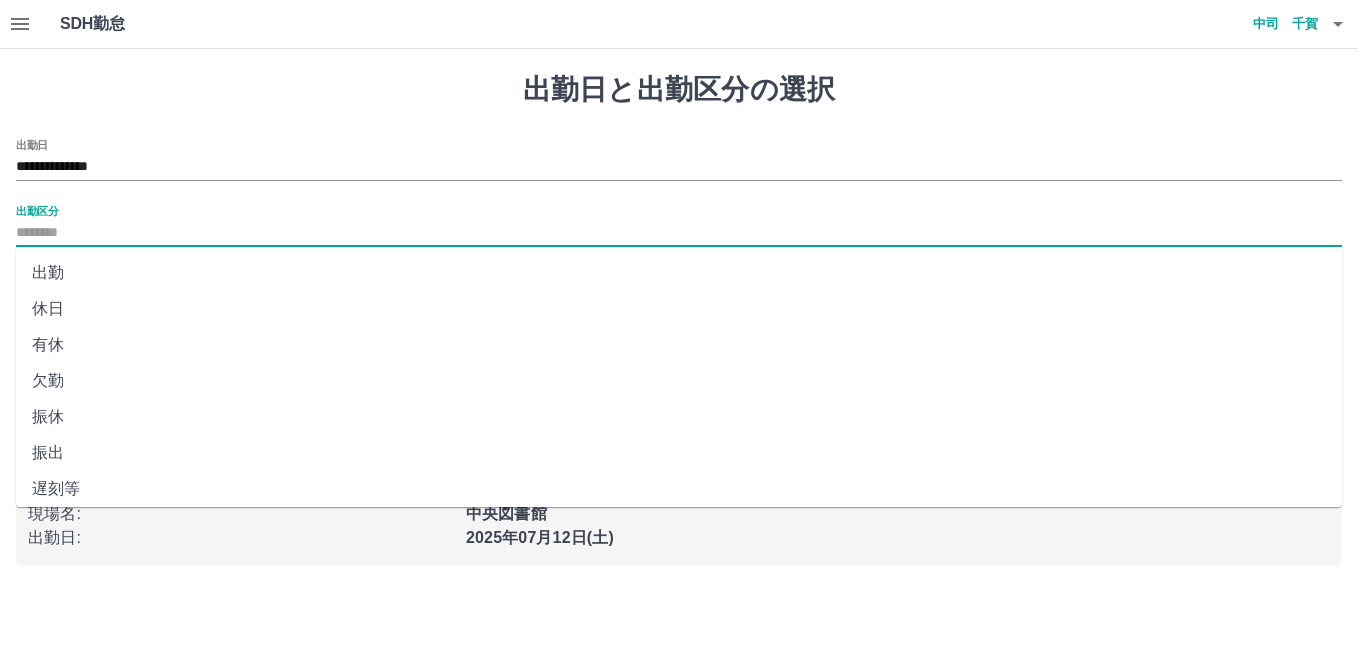 click on "休日" at bounding box center [679, 309] 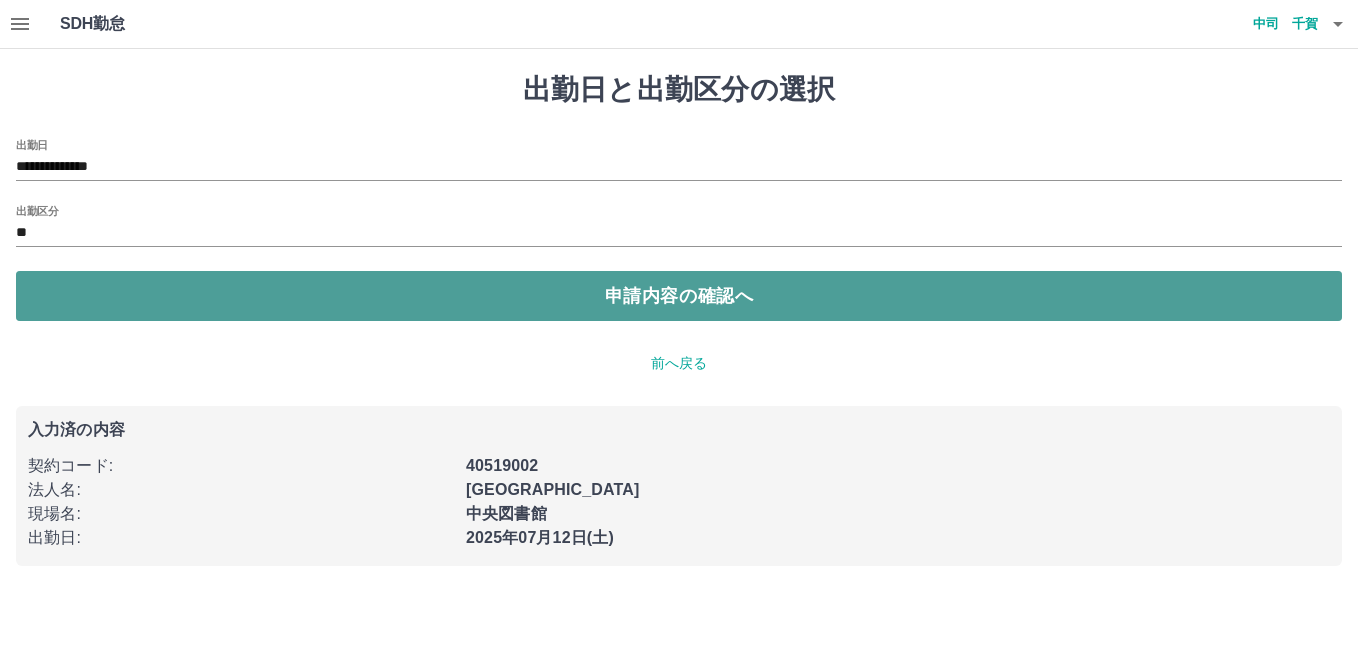 click on "申請内容の確認へ" at bounding box center [679, 296] 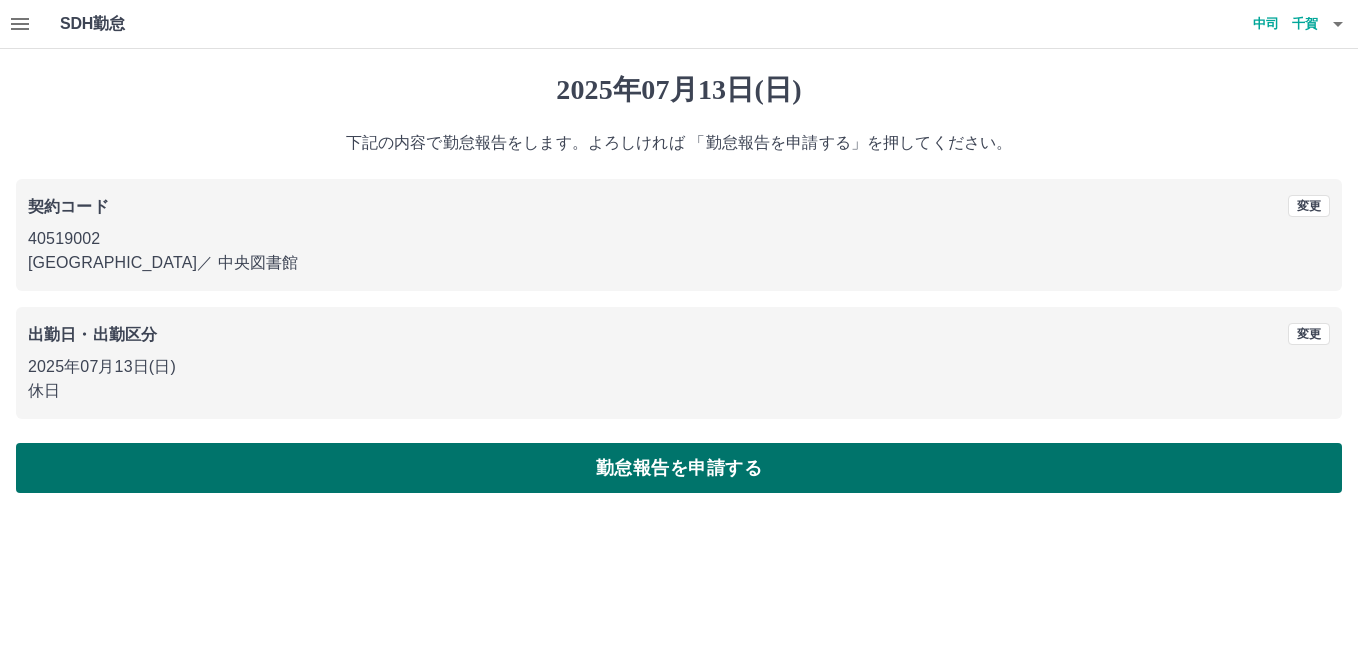 click on "勤怠報告を申請する" at bounding box center [679, 468] 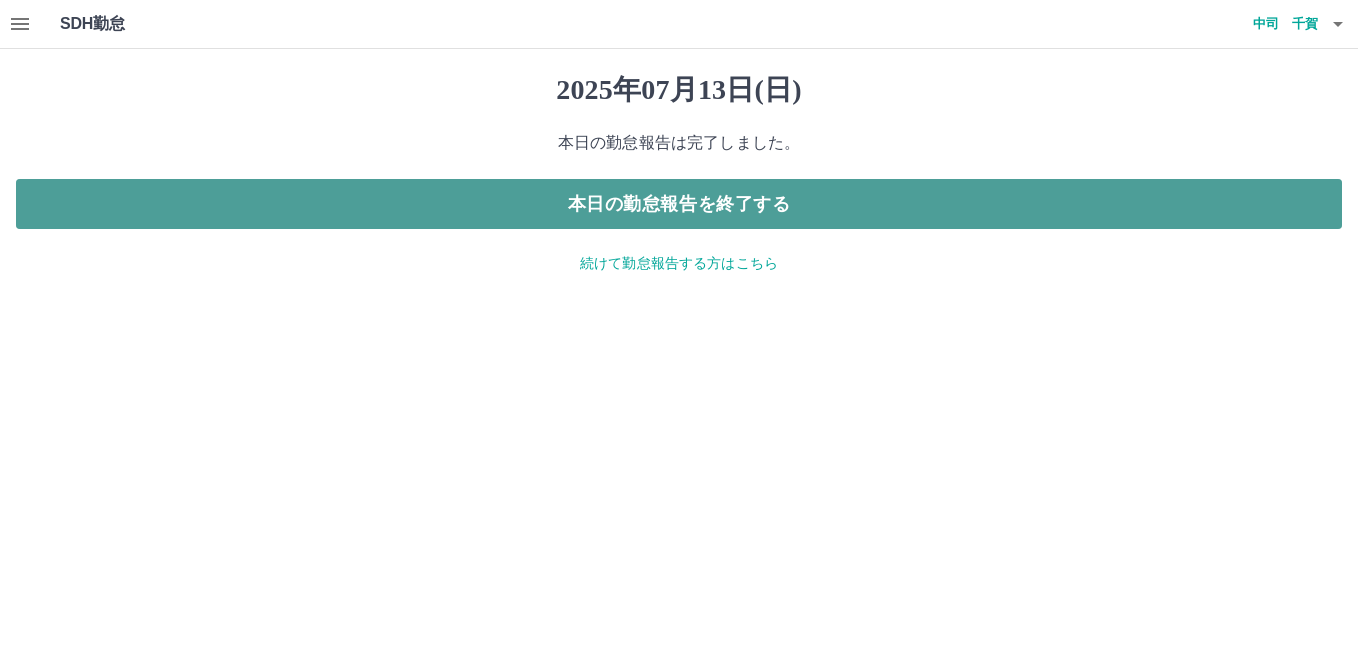 click on "本日の勤怠報告を終了する" at bounding box center (679, 204) 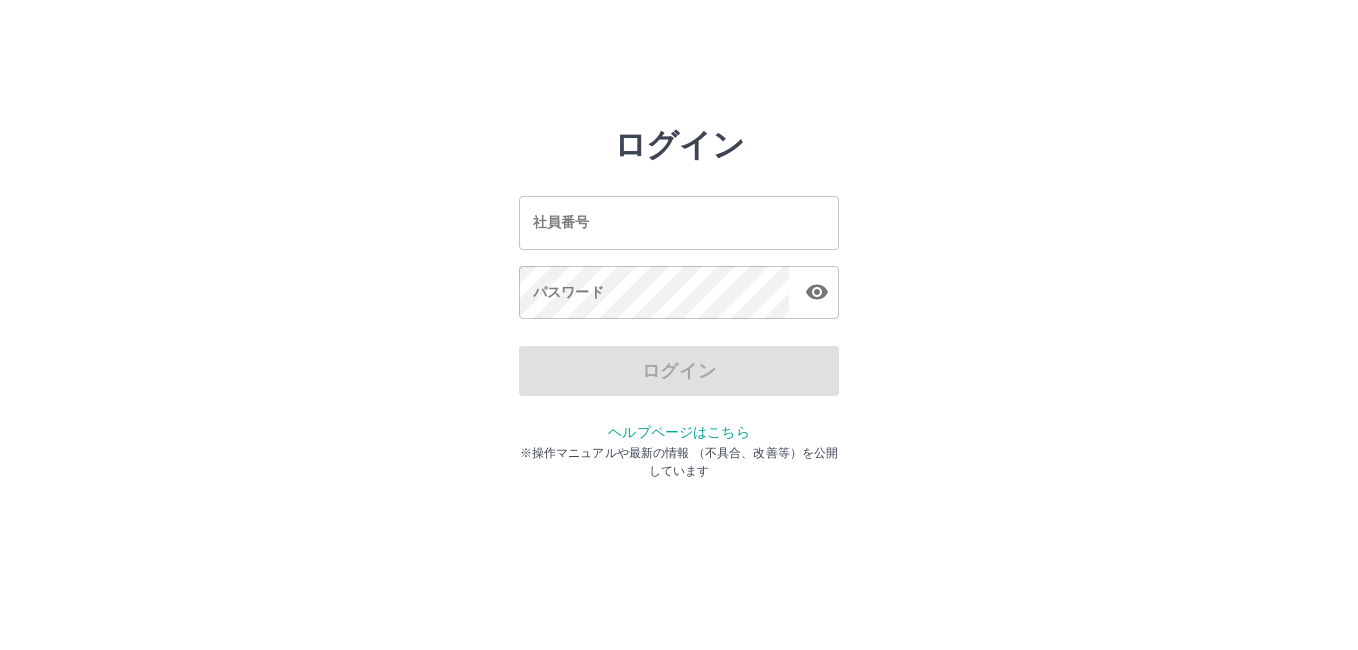 scroll, scrollTop: 0, scrollLeft: 0, axis: both 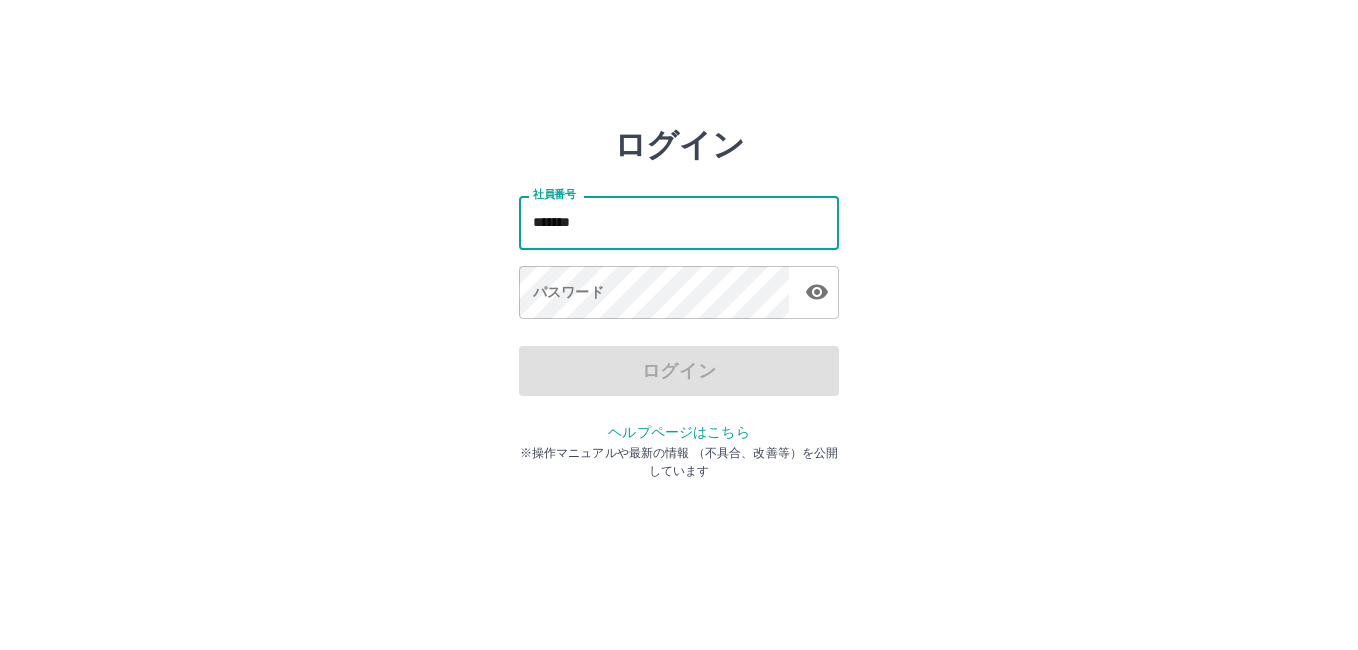 type on "*******" 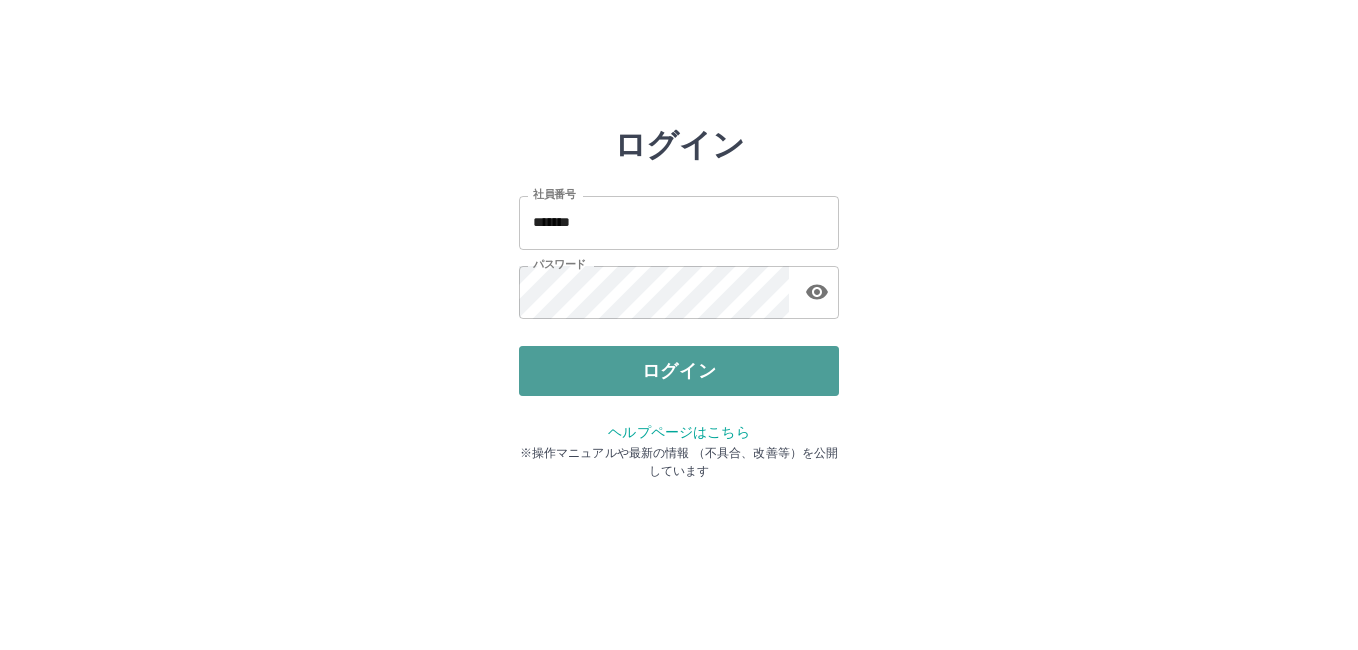 click on "ログイン" at bounding box center (679, 371) 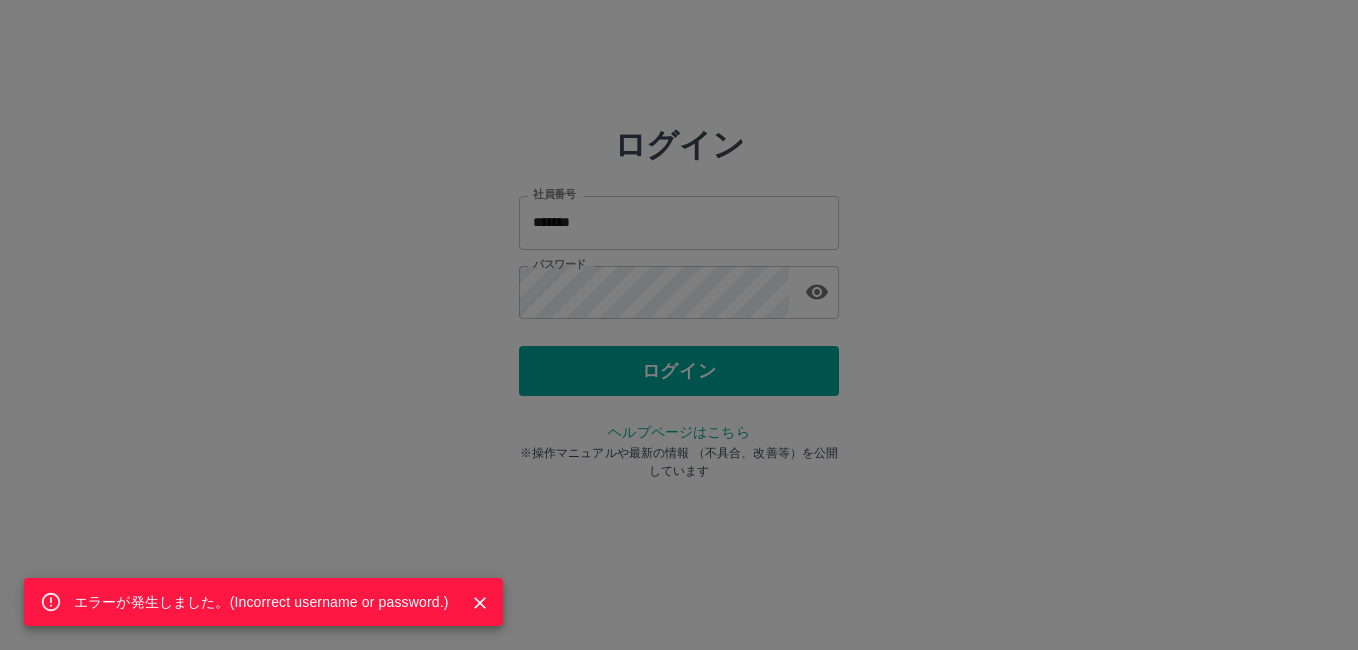 click on "エラーが発生しました。( Incorrect username or password. )" at bounding box center (679, 325) 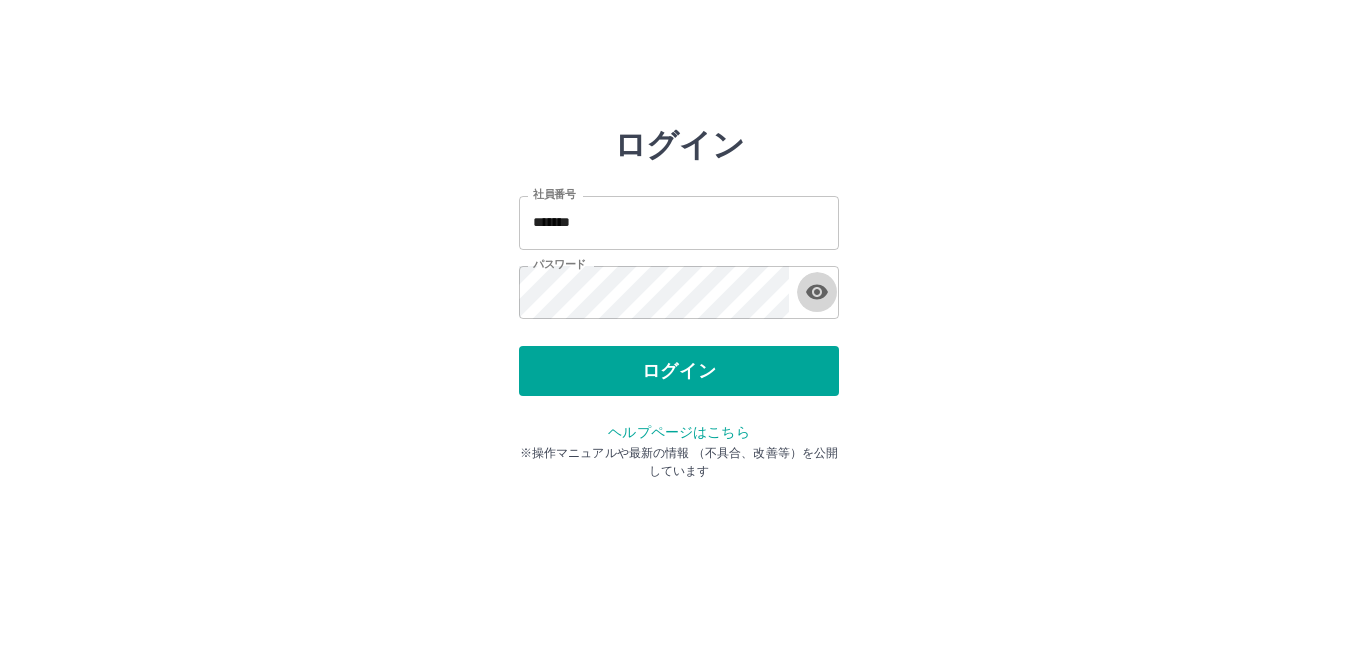 click at bounding box center (817, 292) 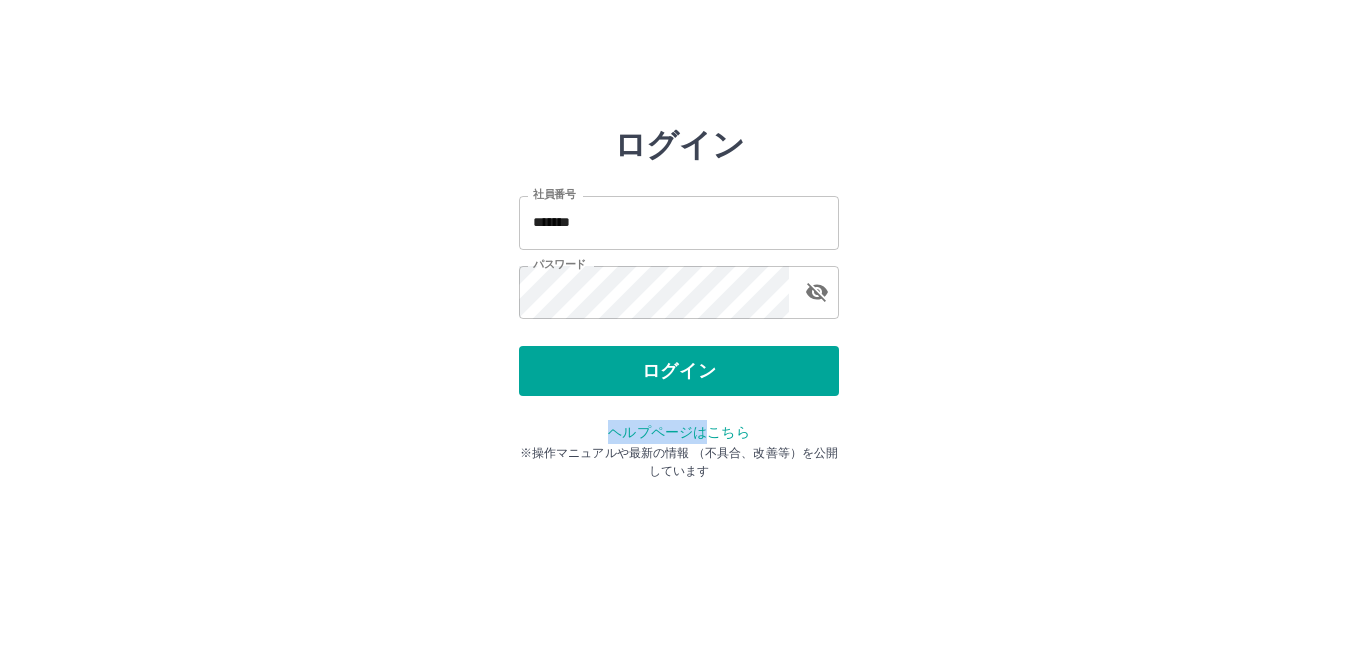 drag, startPoint x: 707, startPoint y: 418, endPoint x: 969, endPoint y: 345, distance: 271.97977 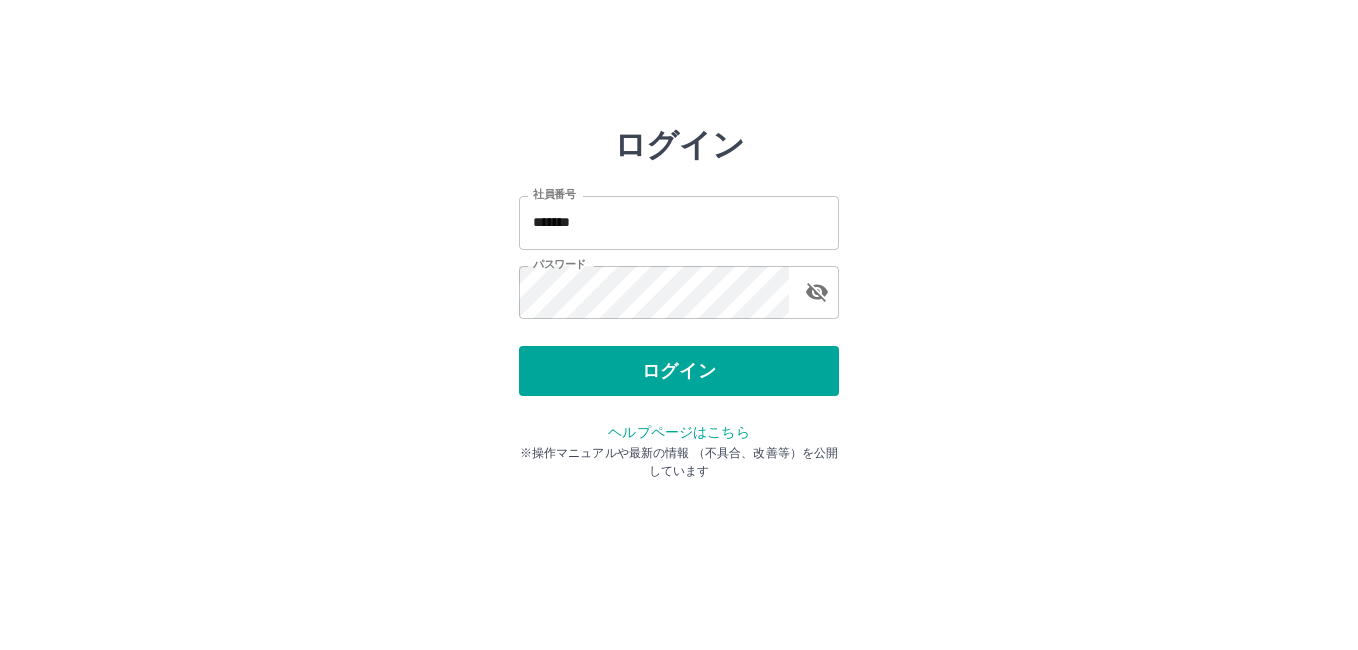 click on "ログイン 社員番号 ******* 社員番号 パスワード パスワード ログイン ヘルプページはこちら ※操作マニュアルや最新の情報 （不具合、改善等）を公開しています" at bounding box center (679, 286) 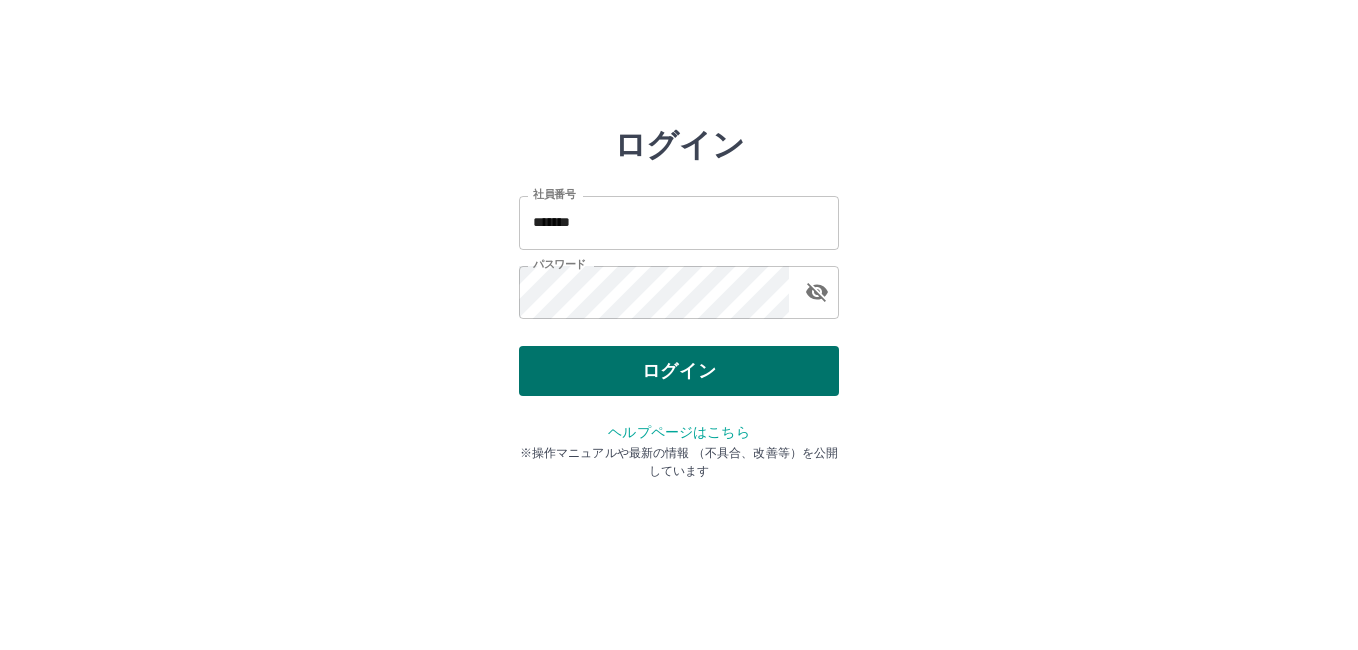 click on "ログイン" at bounding box center (679, 371) 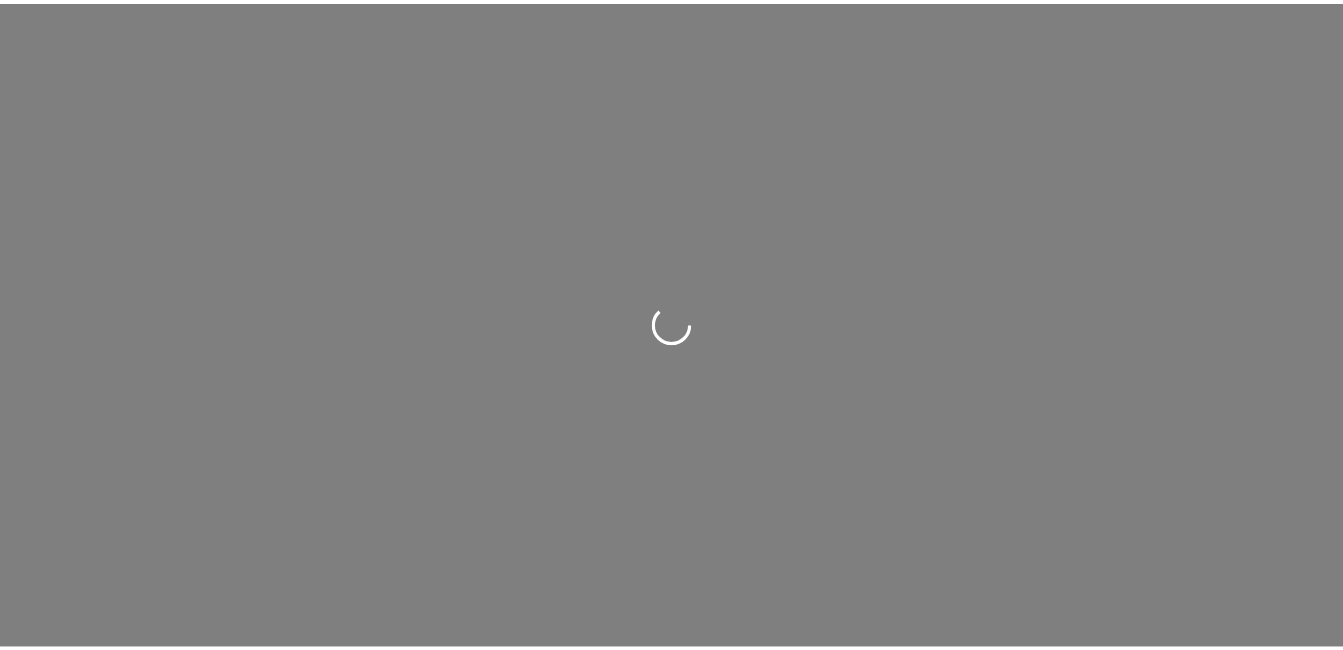 scroll, scrollTop: 0, scrollLeft: 0, axis: both 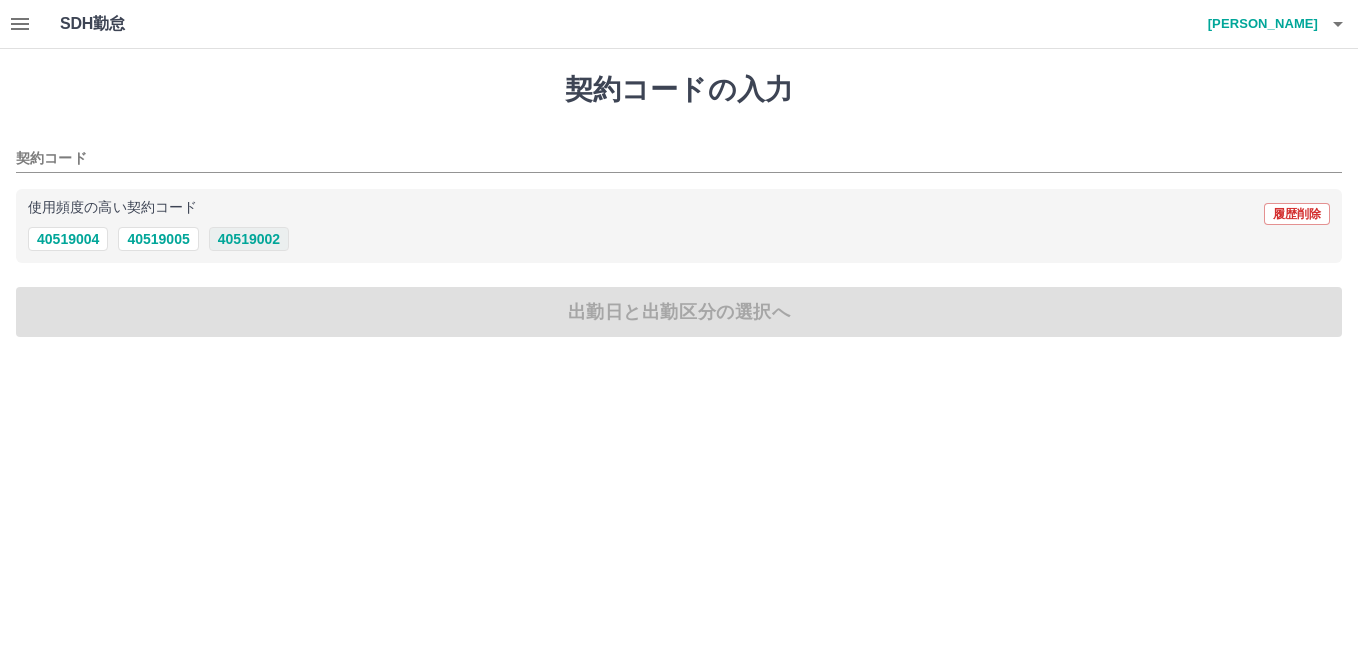 click on "40519002" at bounding box center [249, 239] 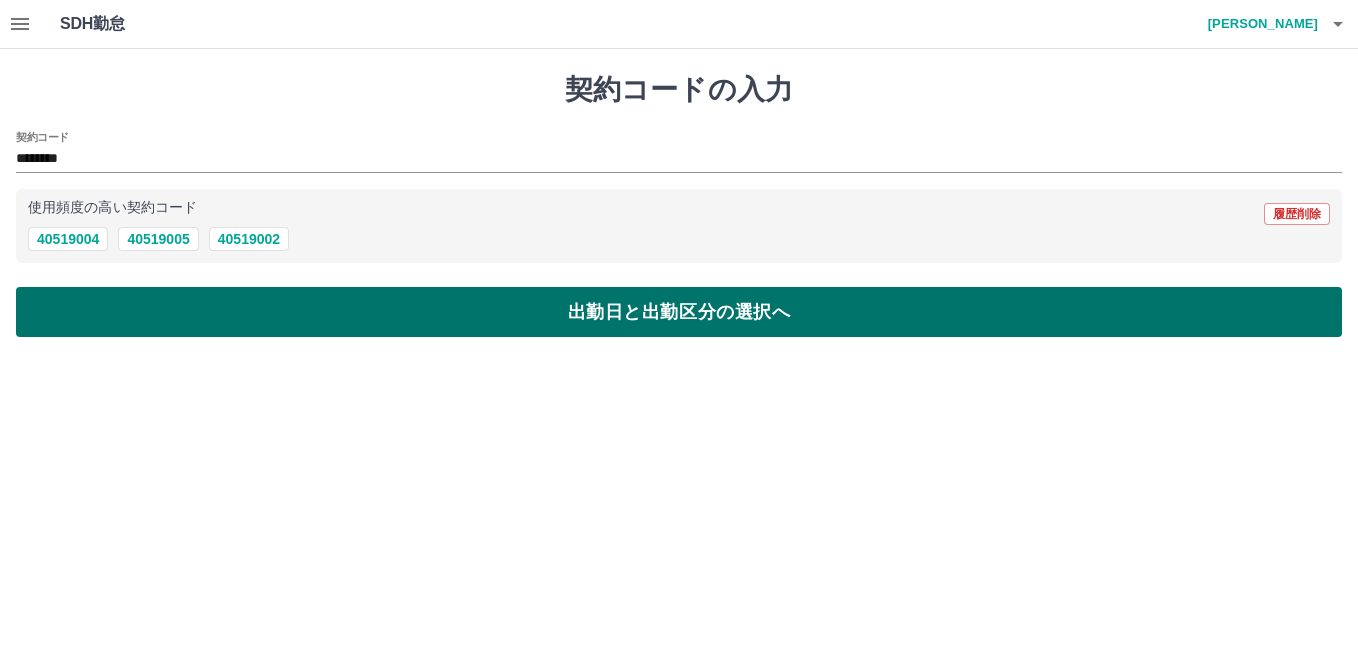 click on "出勤日と出勤区分の選択へ" at bounding box center [679, 312] 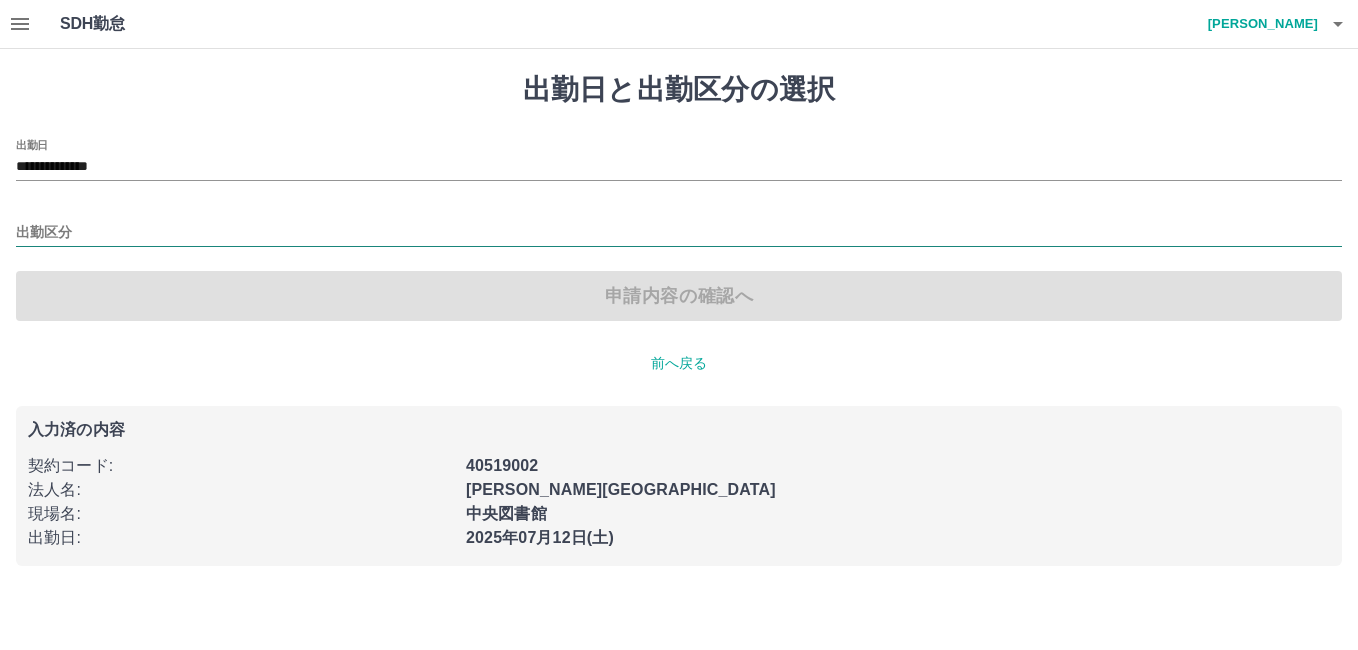 click on "出勤区分" at bounding box center (679, 233) 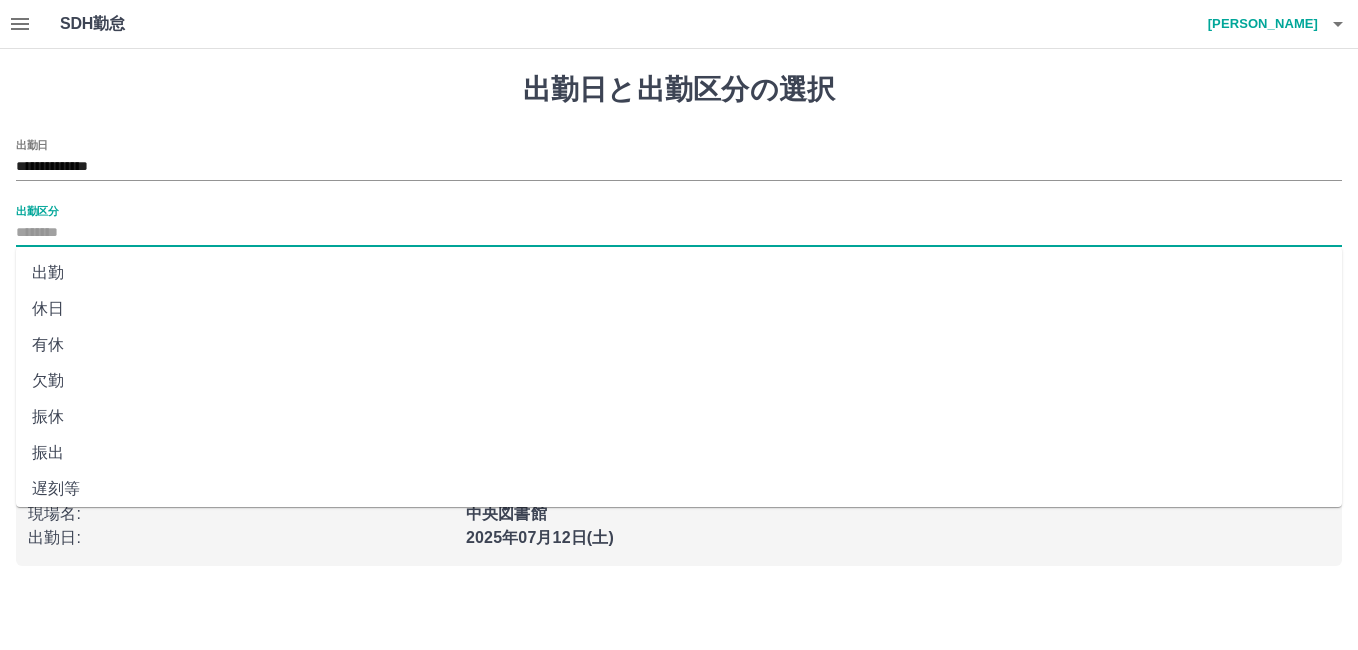 click on "振出" at bounding box center (679, 453) 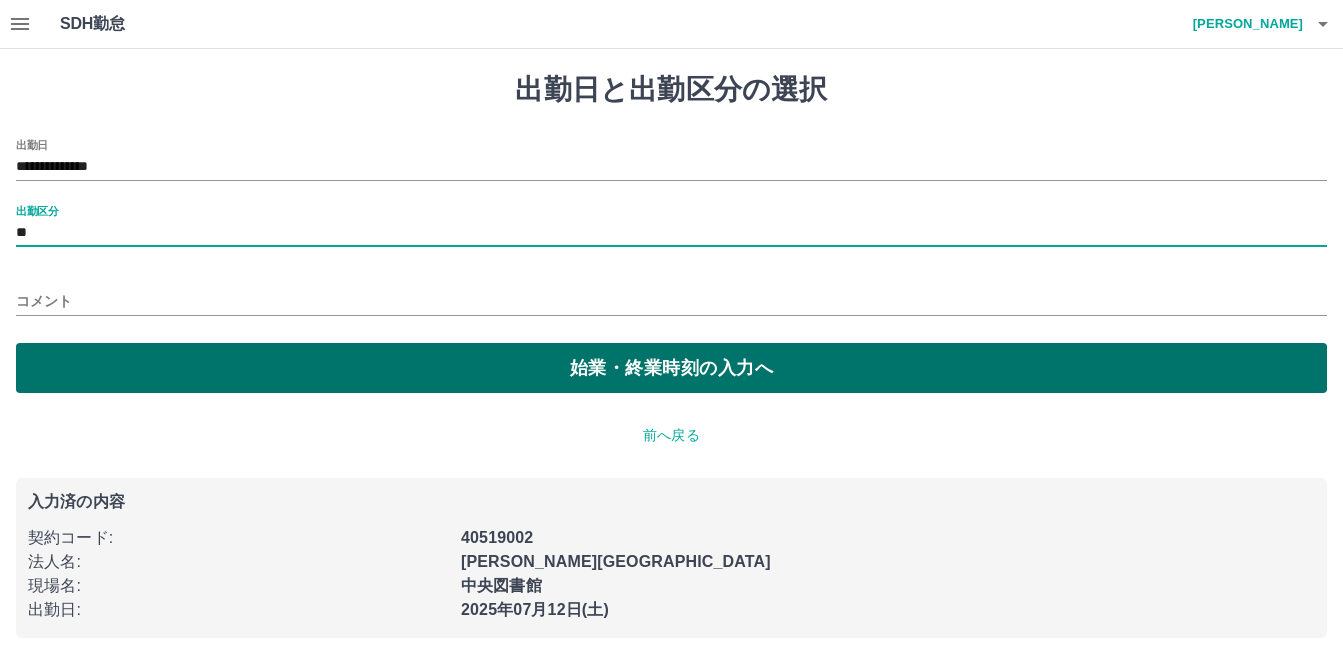 click on "始業・終業時刻の入力へ" at bounding box center [671, 368] 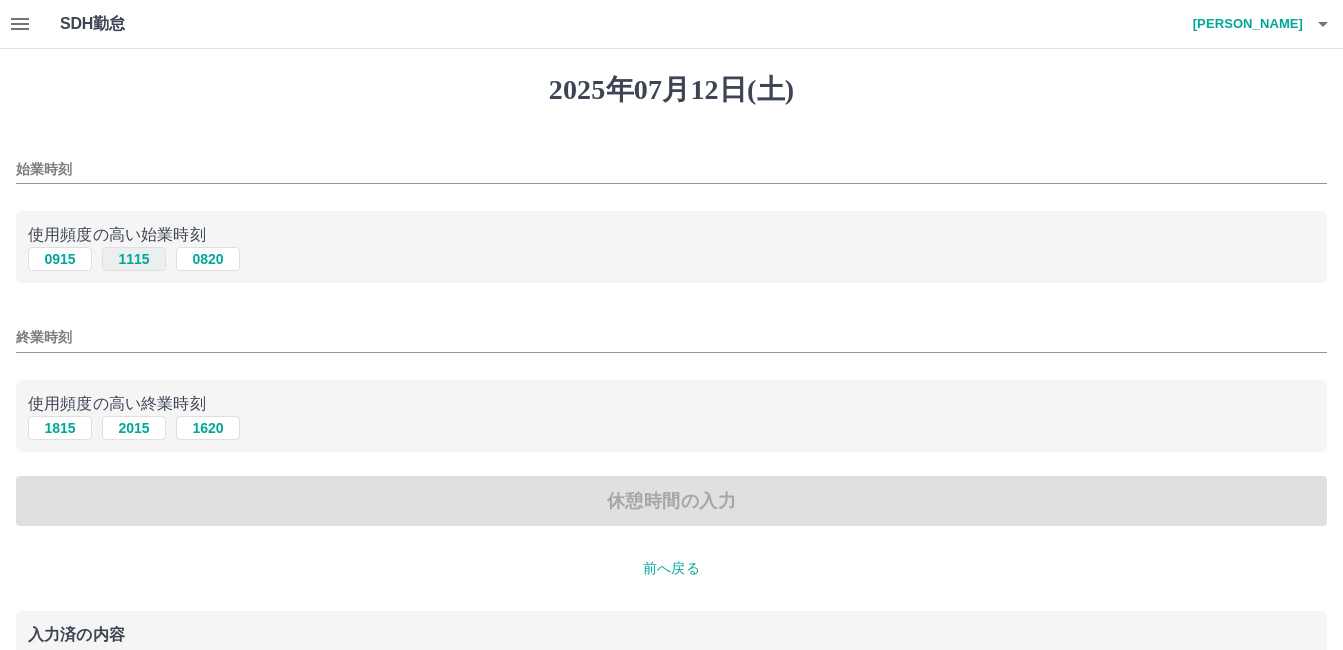 click on "1115" at bounding box center (134, 259) 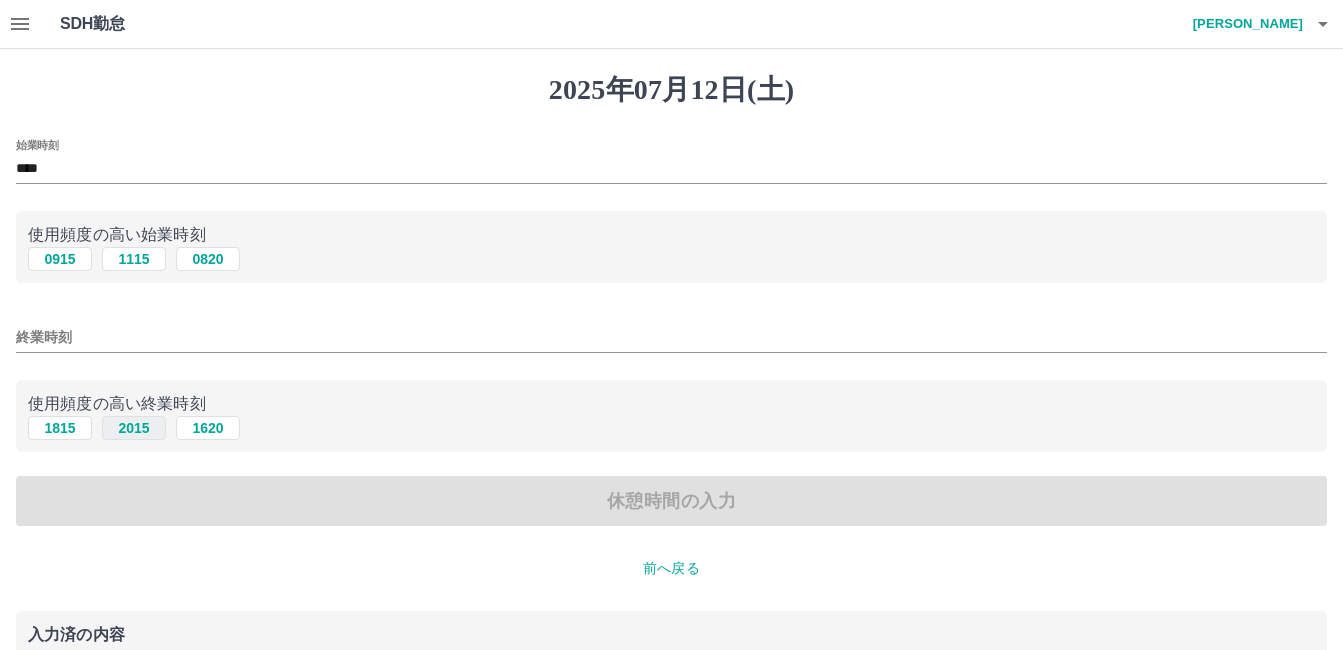 click on "2015" at bounding box center (134, 428) 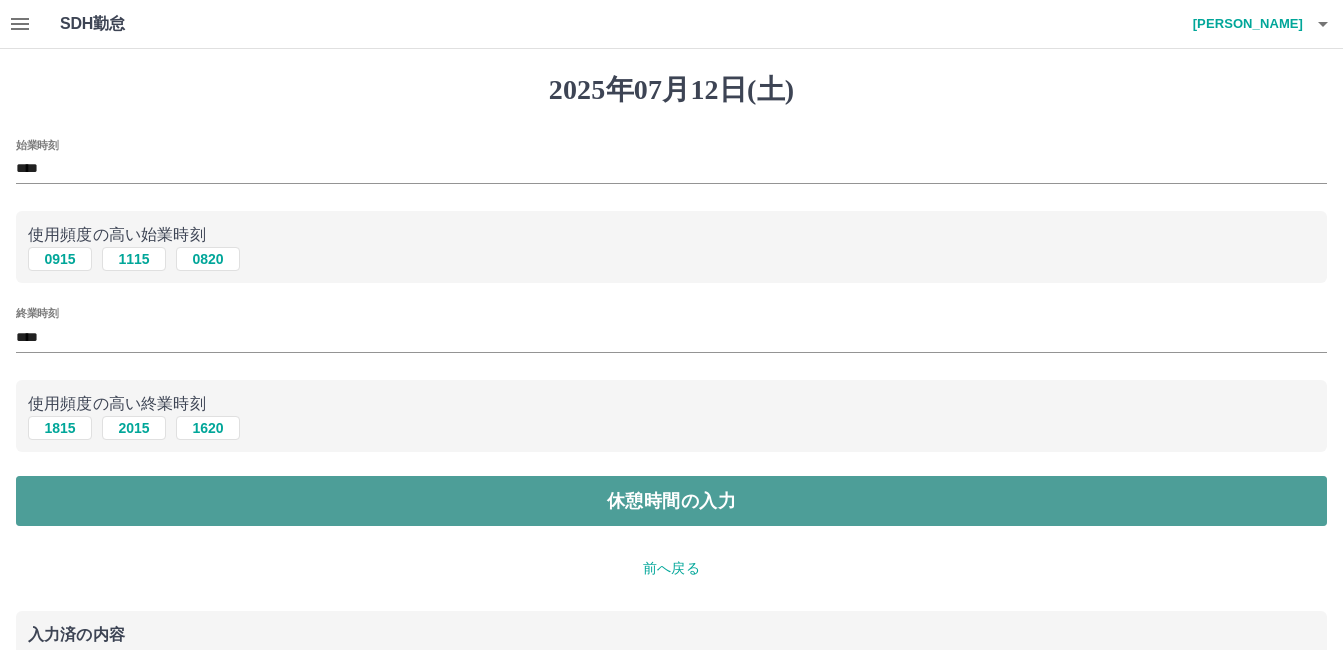 click on "休憩時間の入力" at bounding box center [671, 501] 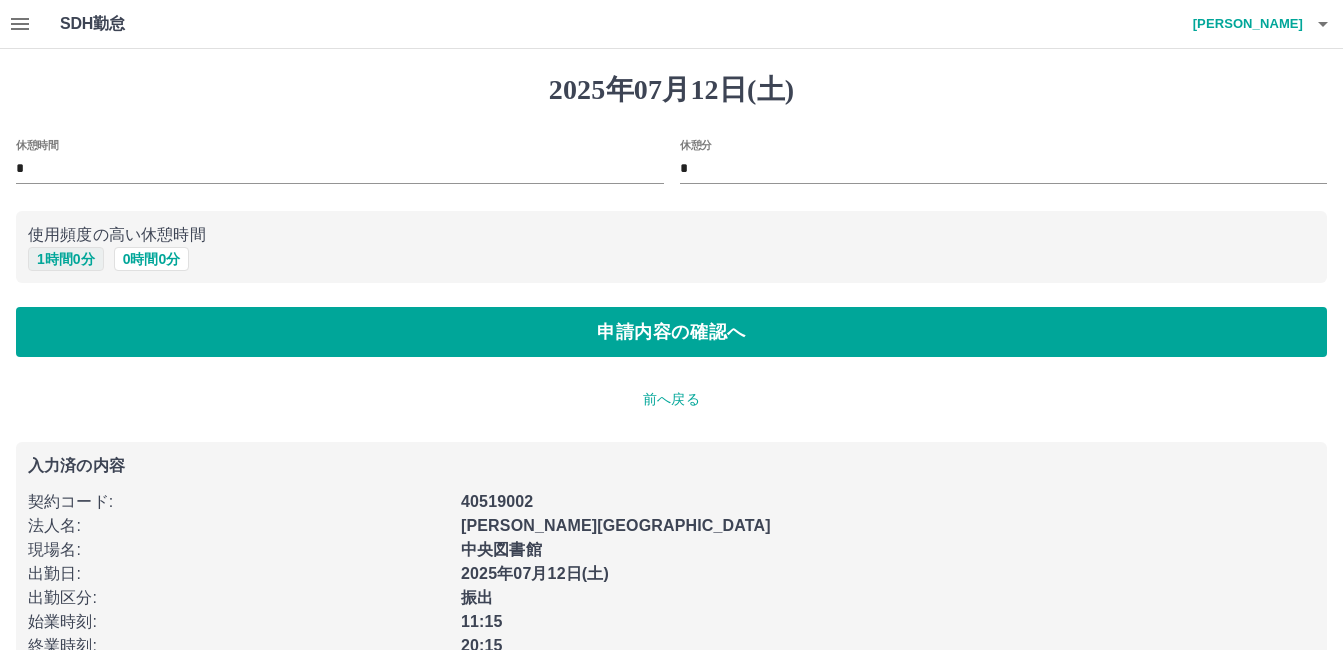 click on "1 時間 0 分" at bounding box center (66, 259) 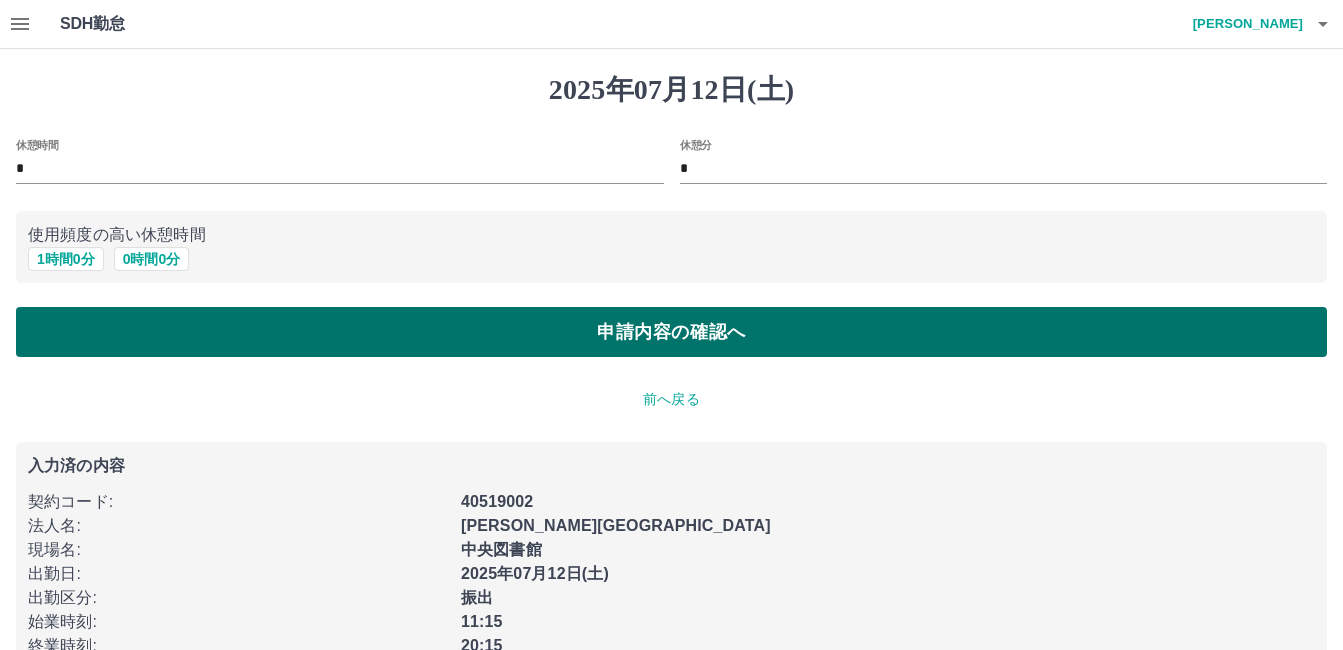 click on "申請内容の確認へ" at bounding box center [671, 332] 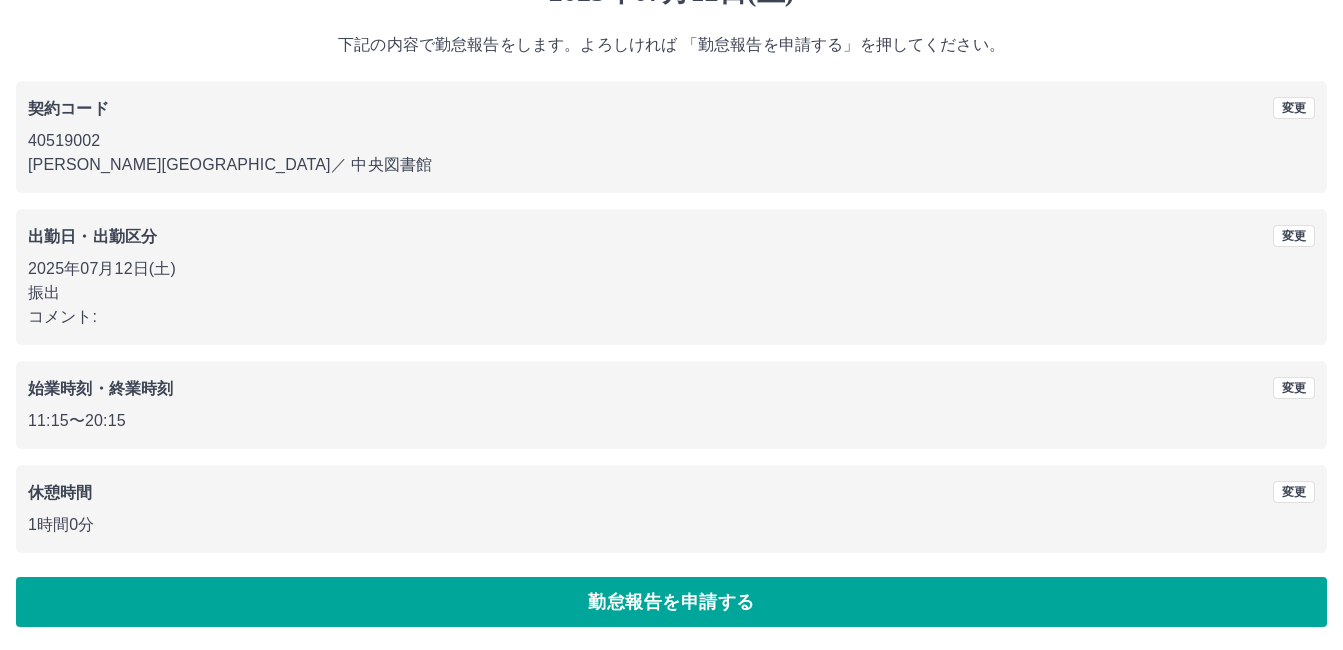 scroll, scrollTop: 99, scrollLeft: 0, axis: vertical 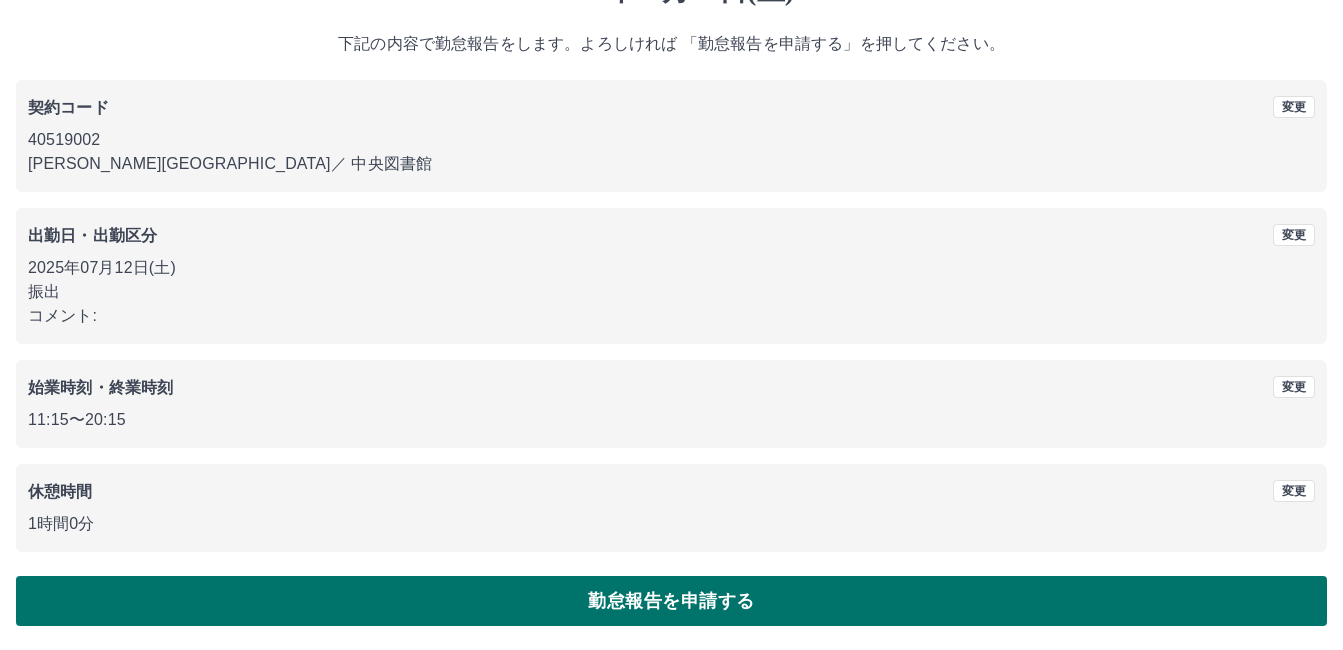 click on "勤怠報告を申請する" at bounding box center [671, 601] 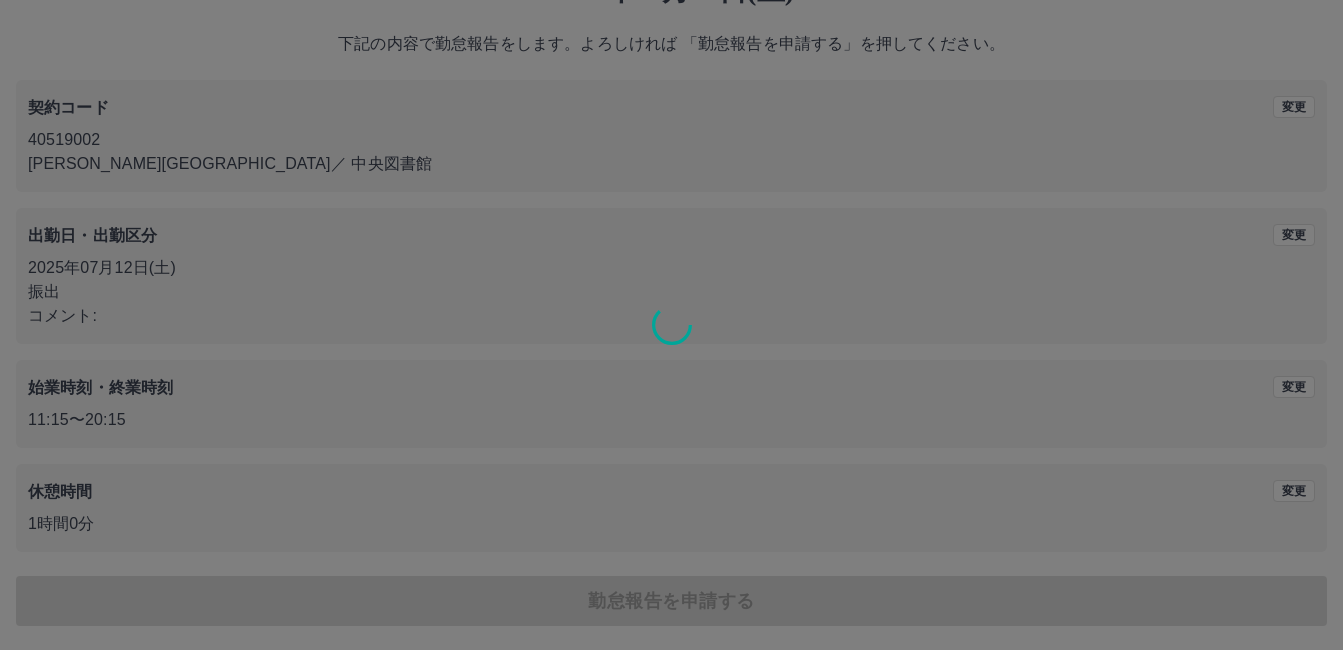 scroll, scrollTop: 0, scrollLeft: 0, axis: both 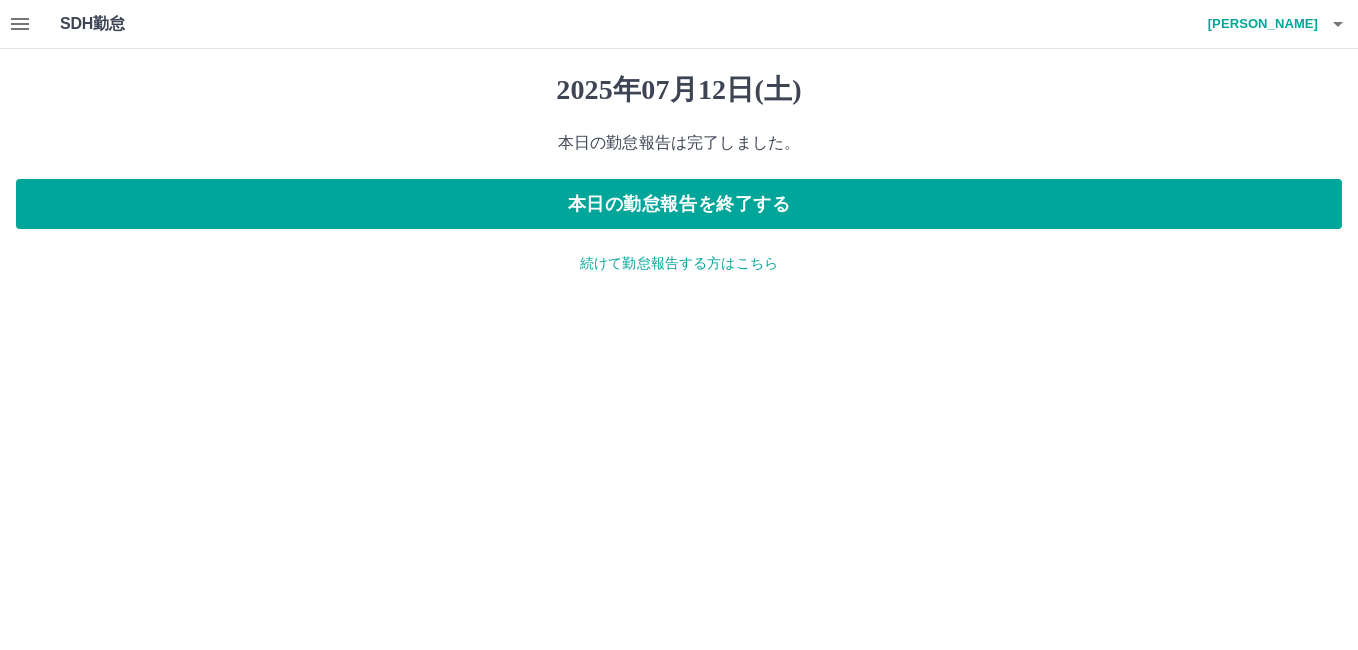 click on "続けて勤怠報告する方はこちら" at bounding box center [679, 263] 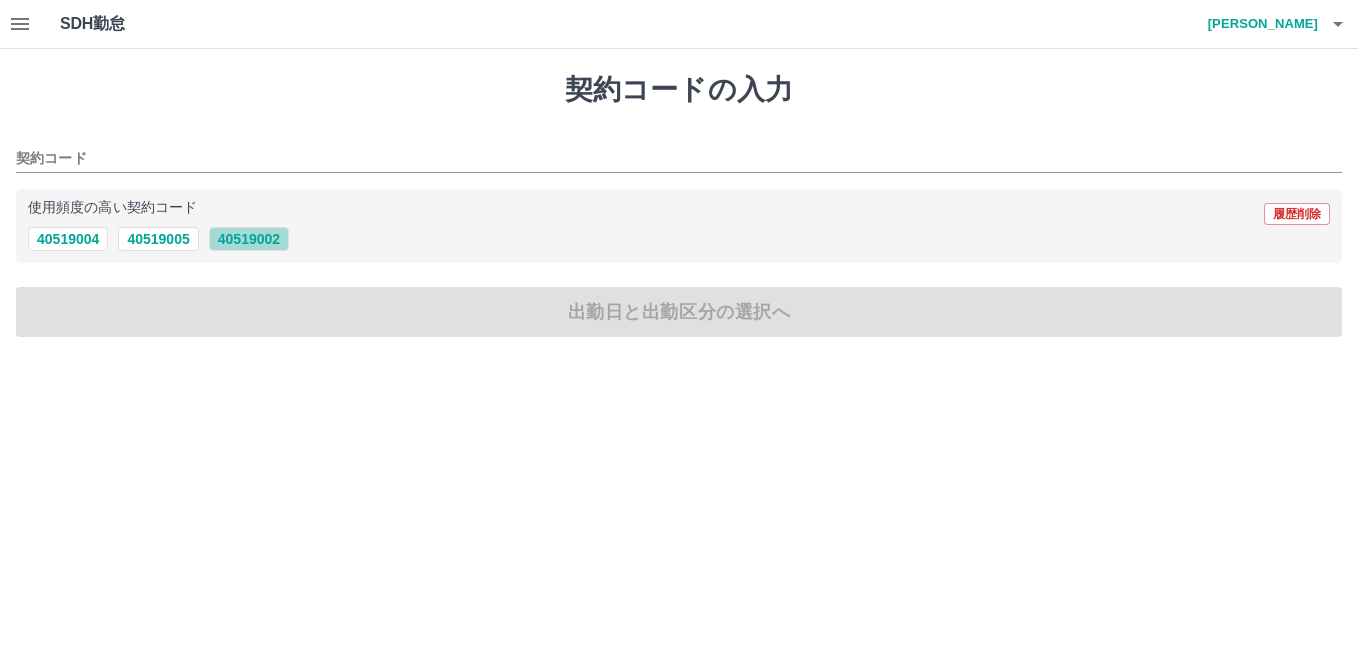 click on "40519002" at bounding box center [249, 239] 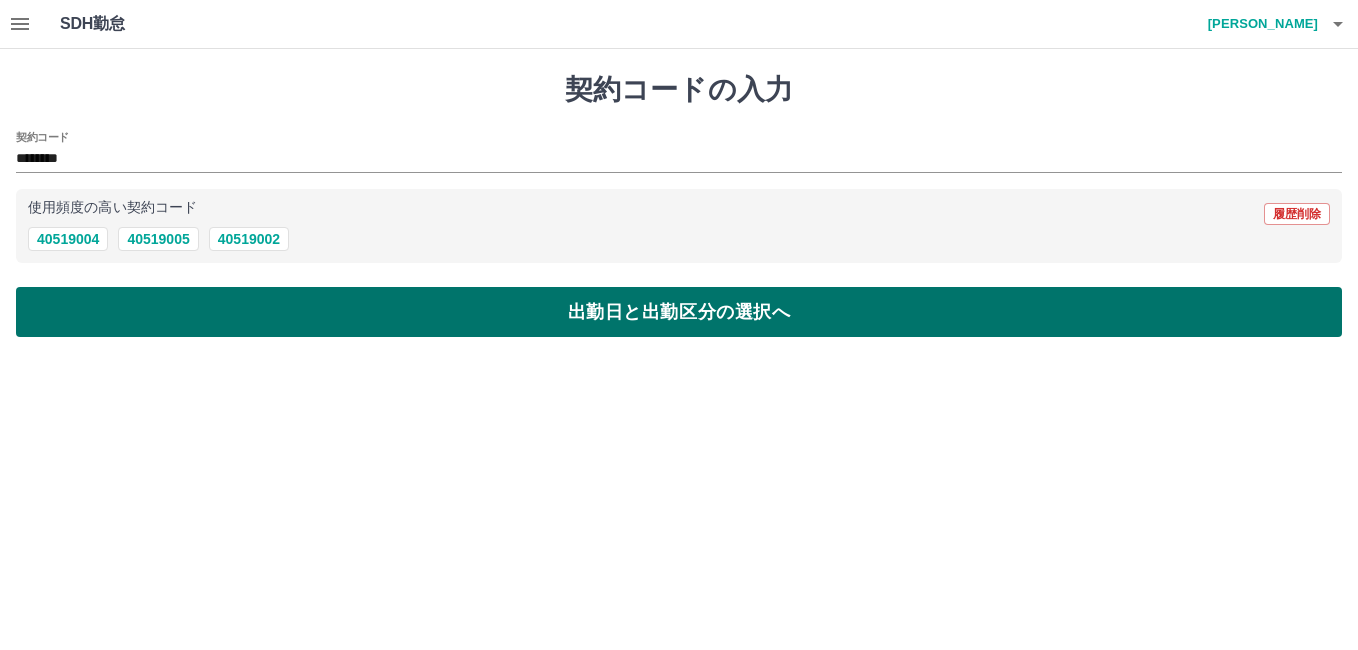 click on "出勤日と出勤区分の選択へ" at bounding box center [679, 312] 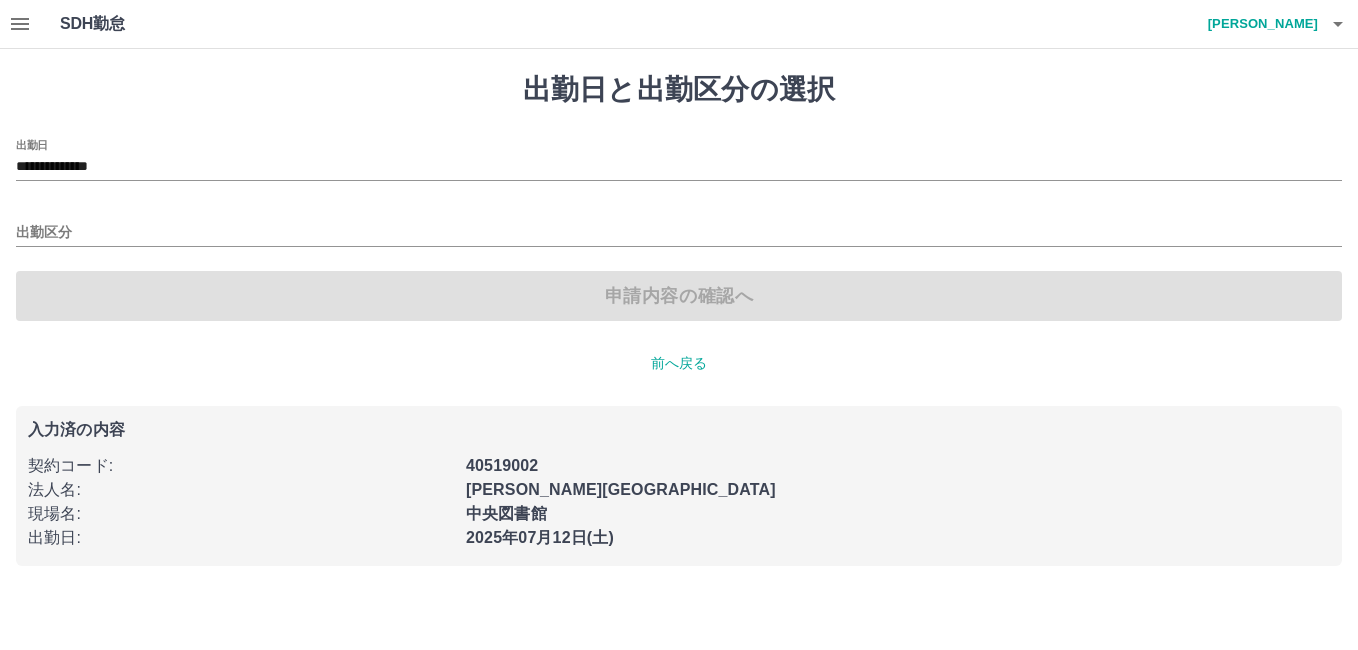 click on "**********" at bounding box center (679, 160) 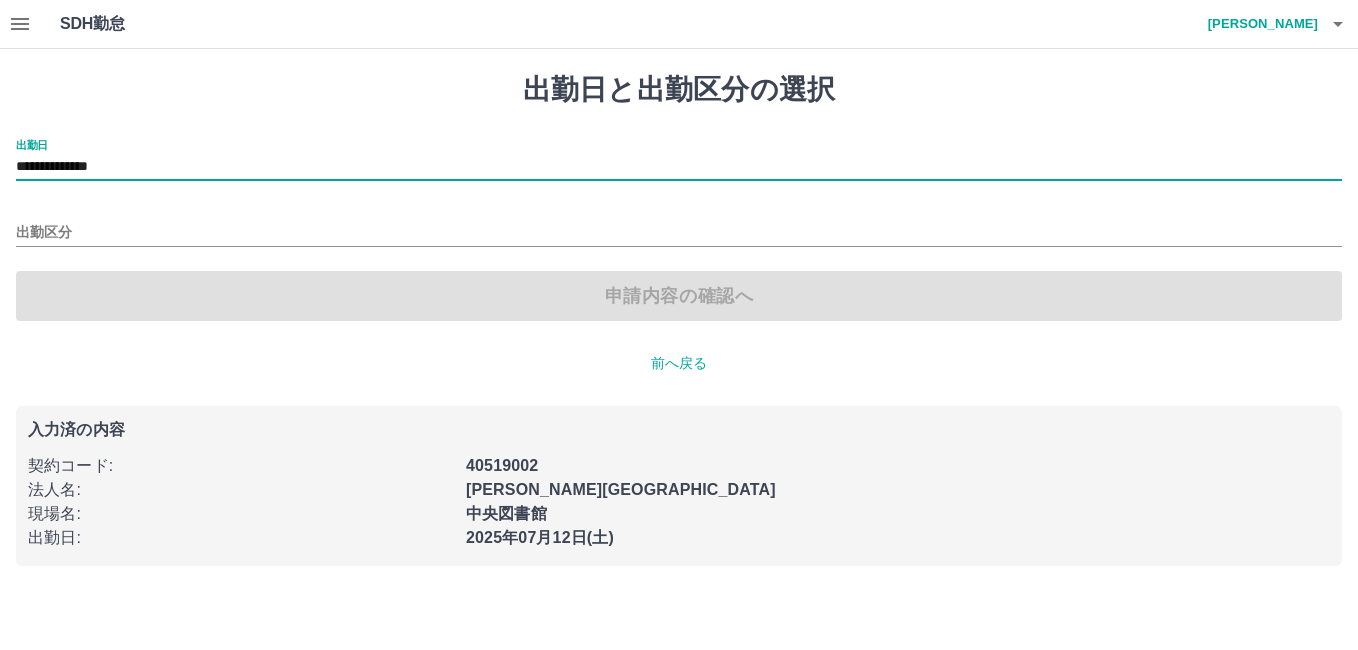 click on "**********" at bounding box center (679, 167) 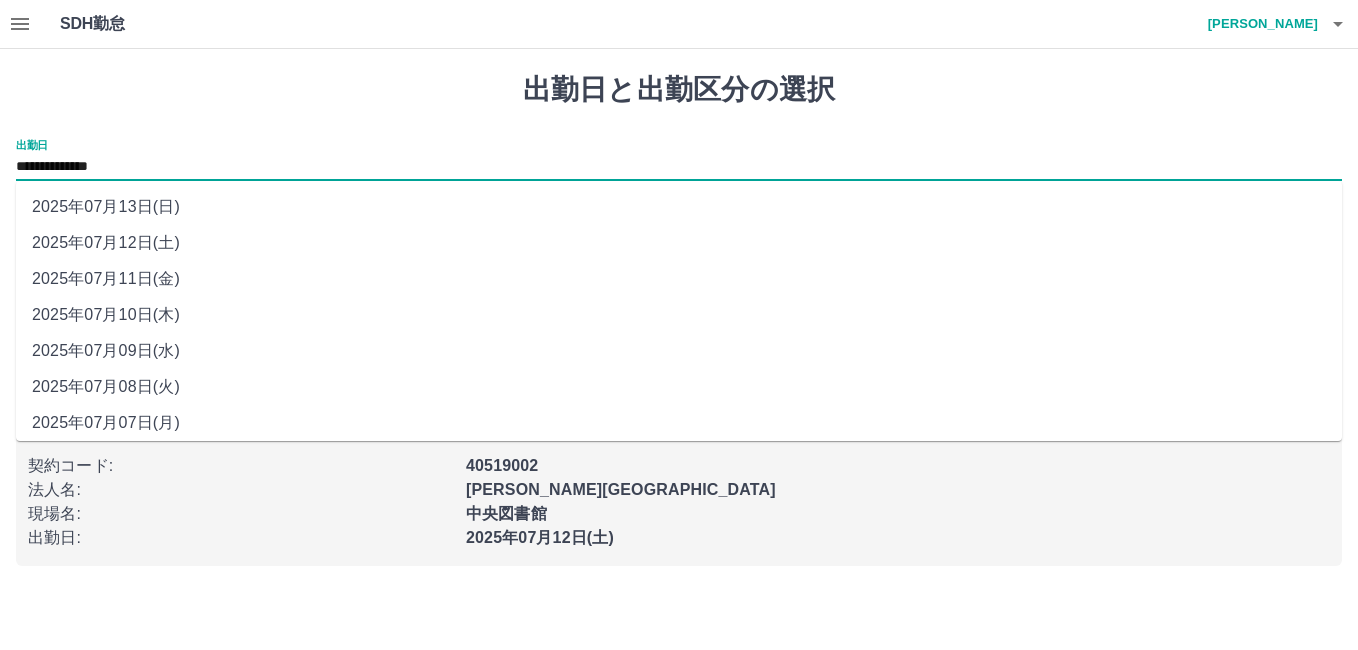 click on "2025年07月13日(日)" at bounding box center (679, 207) 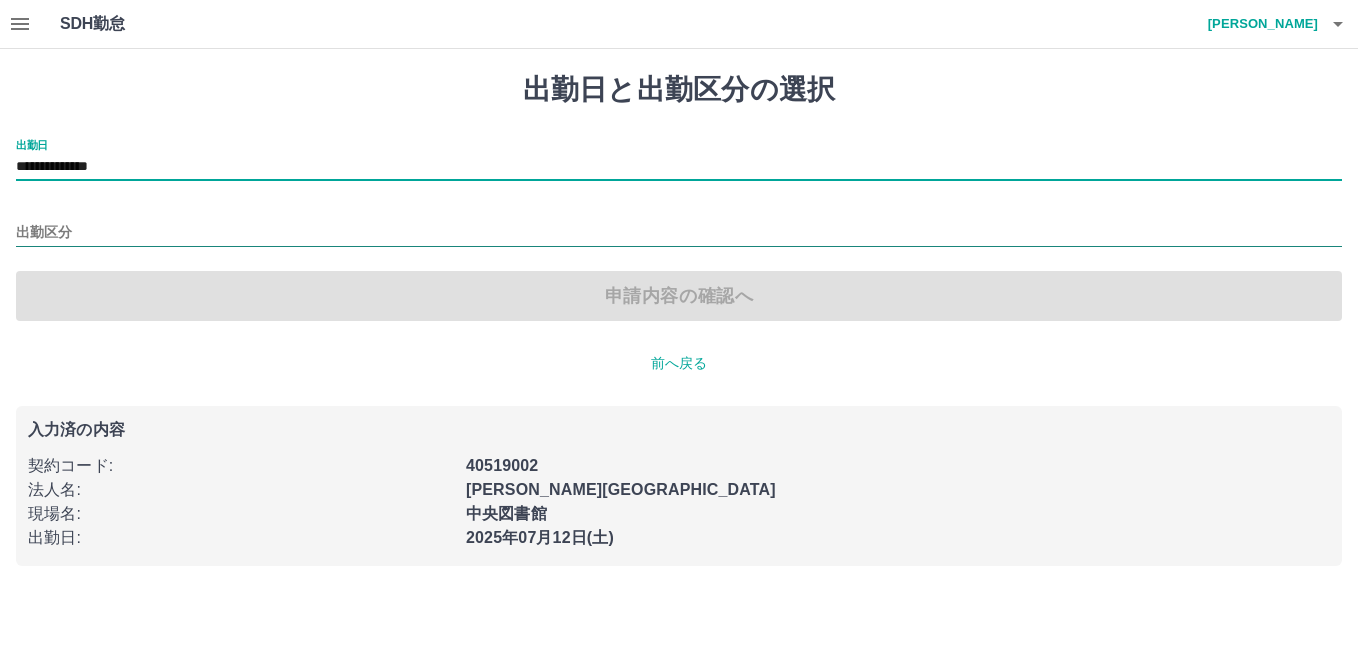 click on "出勤区分" at bounding box center [679, 233] 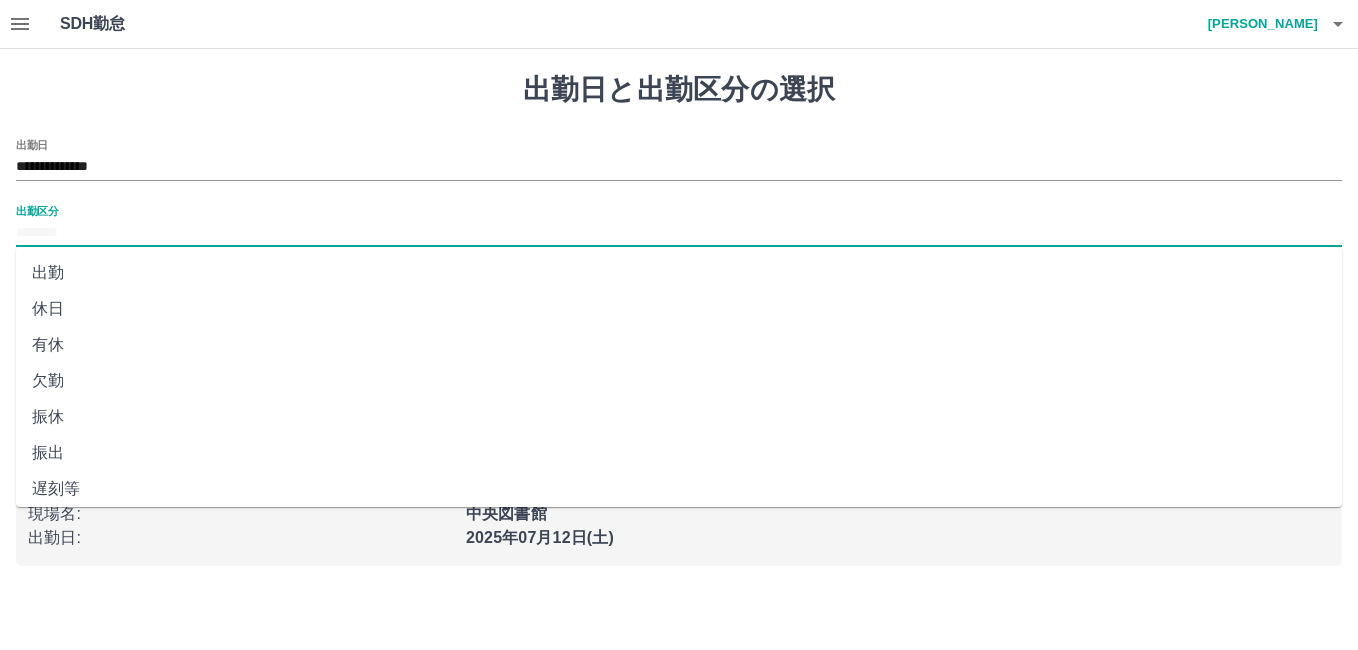 click on "休日" at bounding box center (679, 309) 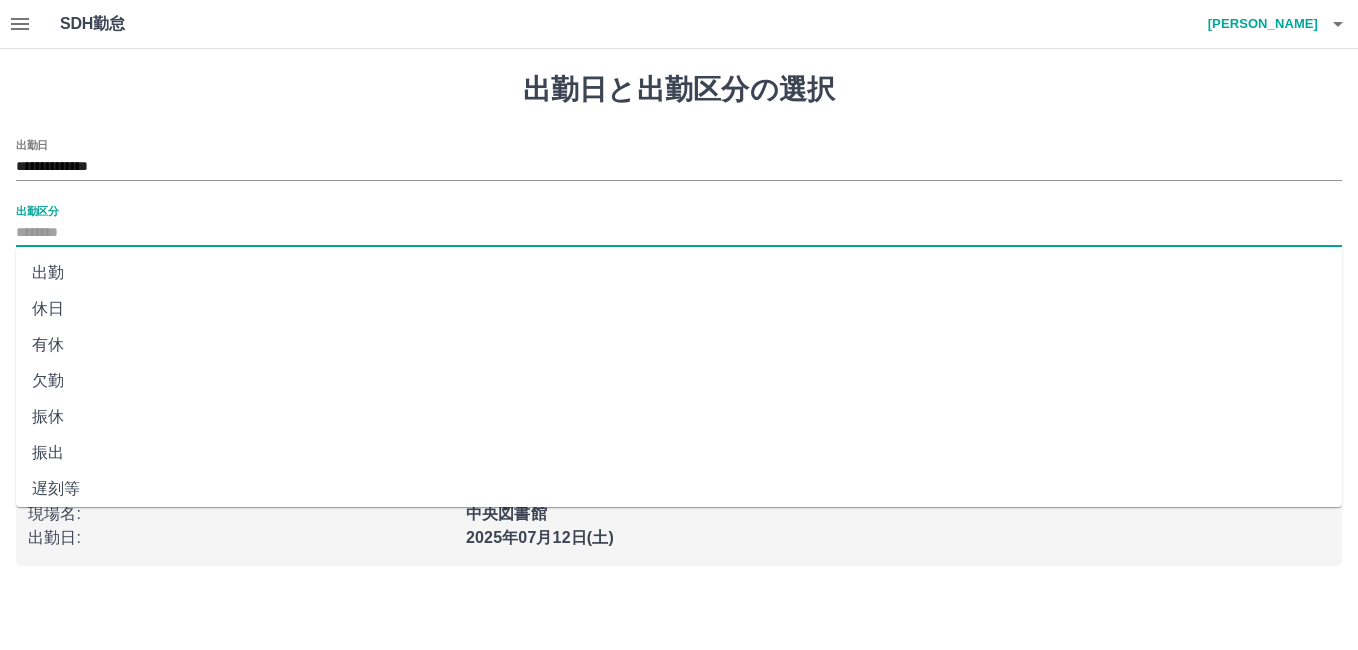 type on "**" 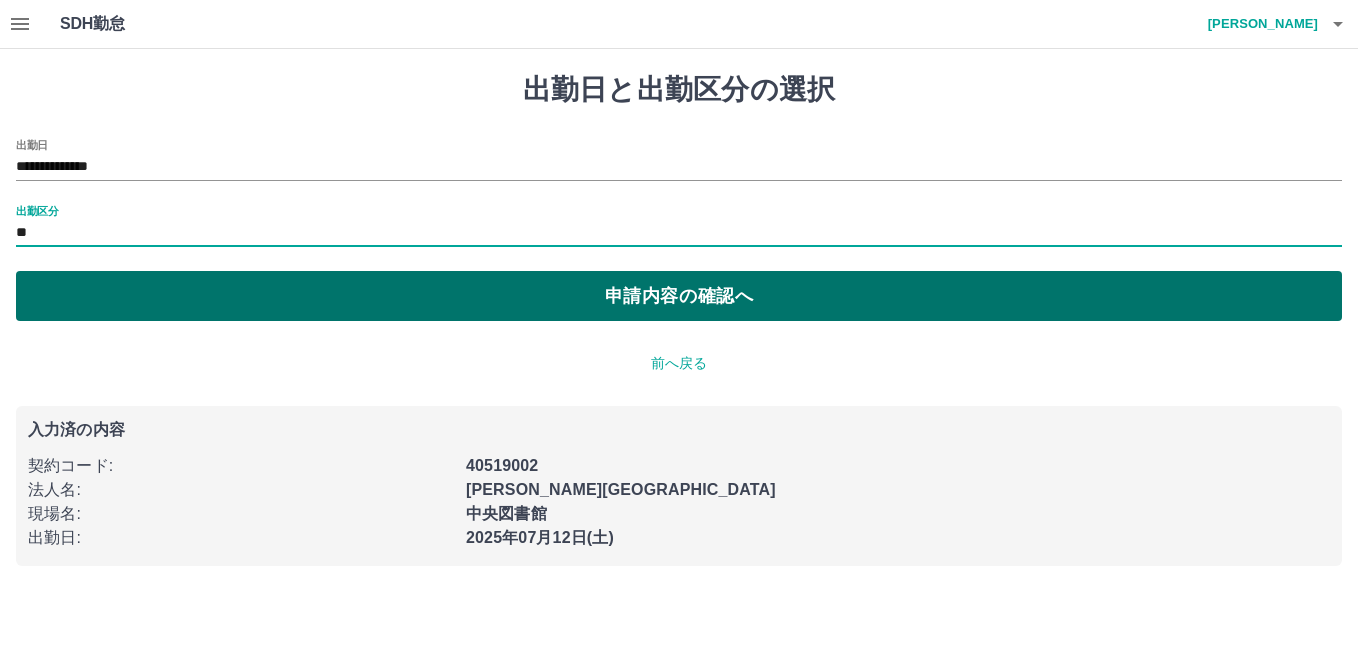 click on "申請内容の確認へ" at bounding box center (679, 296) 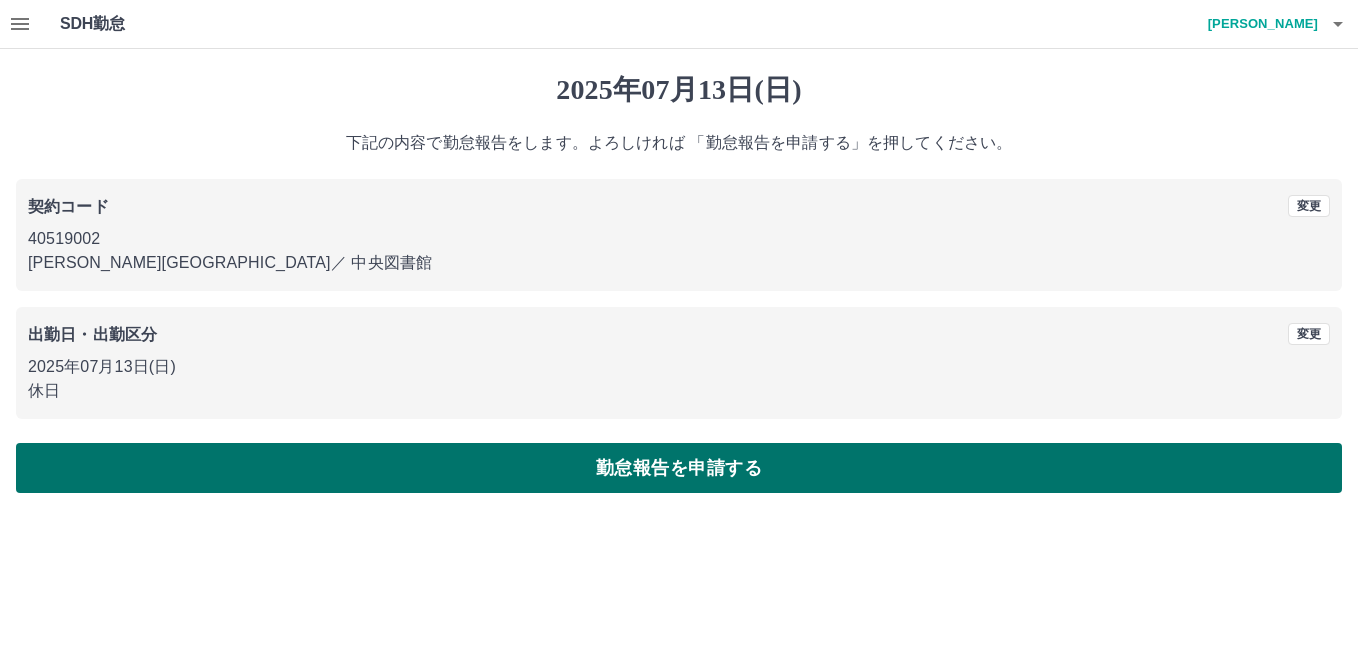click on "勤怠報告を申請する" at bounding box center (679, 468) 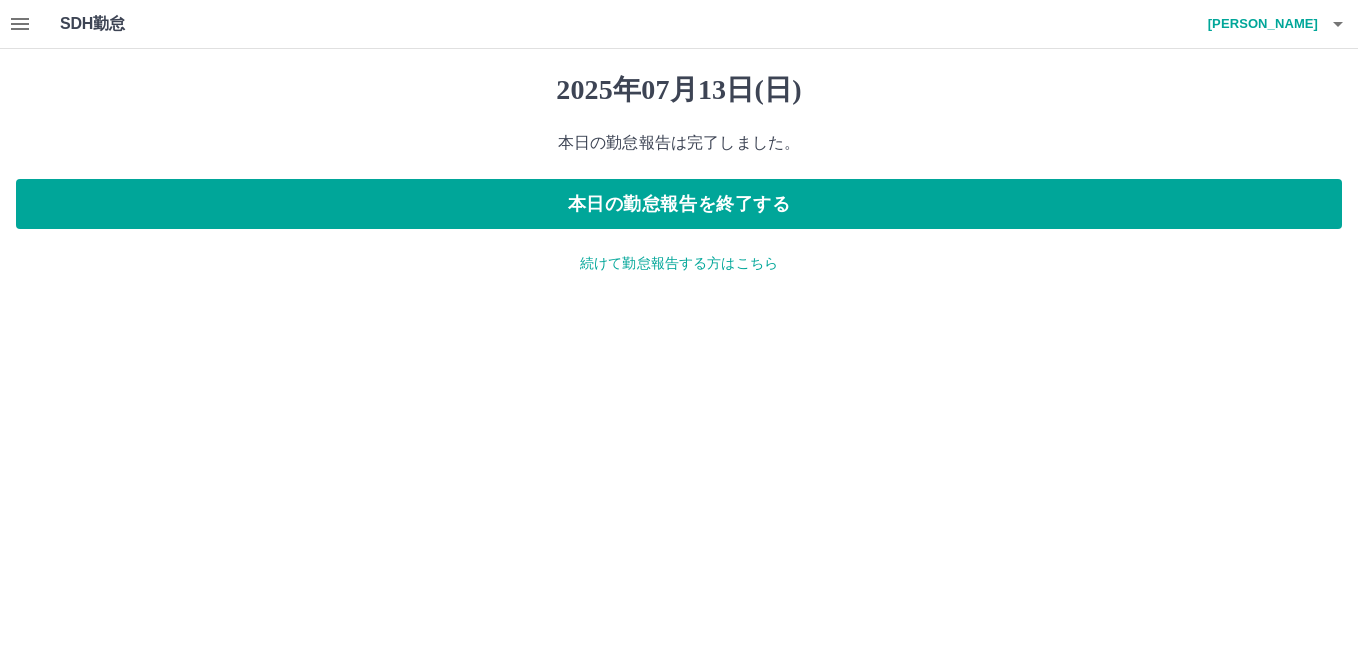 click on "杉野　亜希穂" at bounding box center [1258, 24] 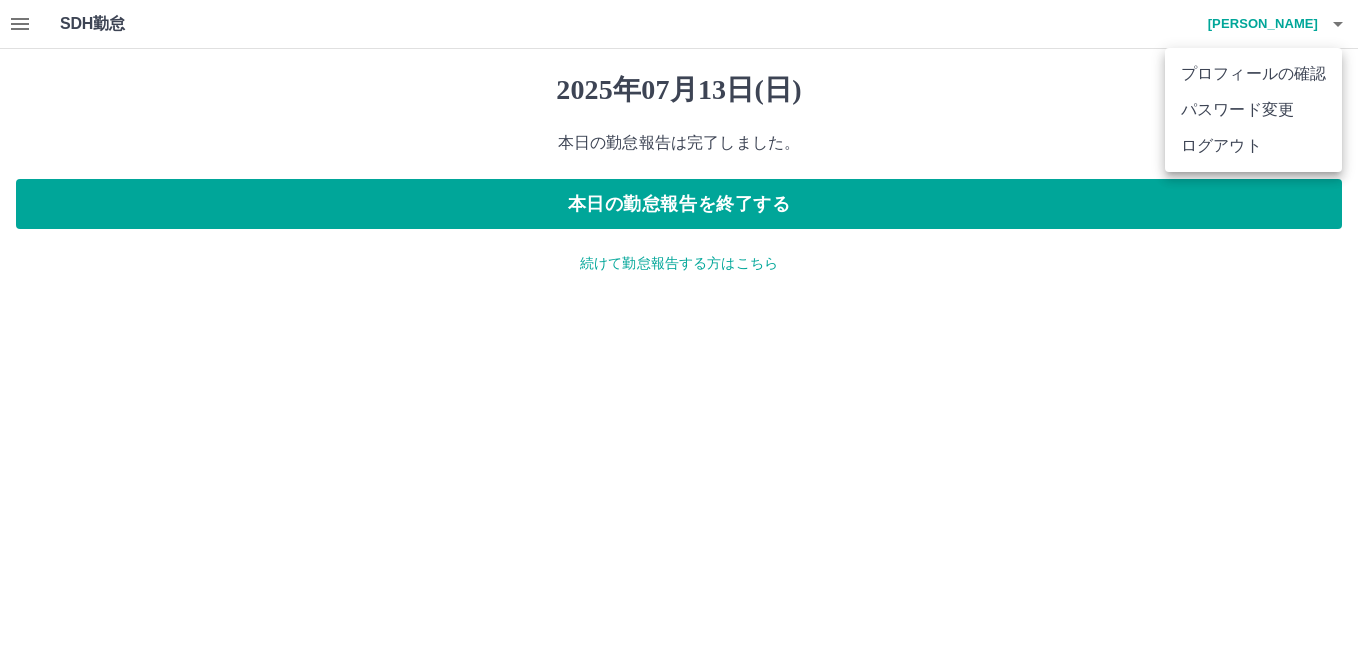 click at bounding box center [679, 325] 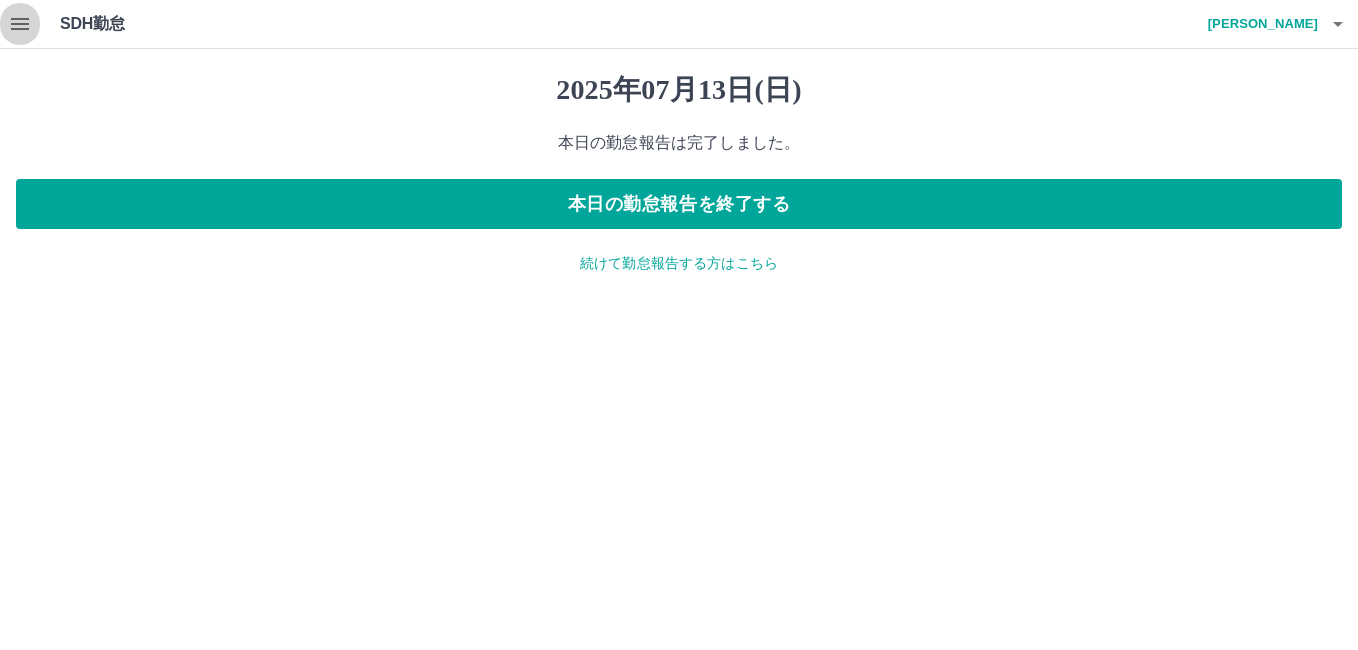 click 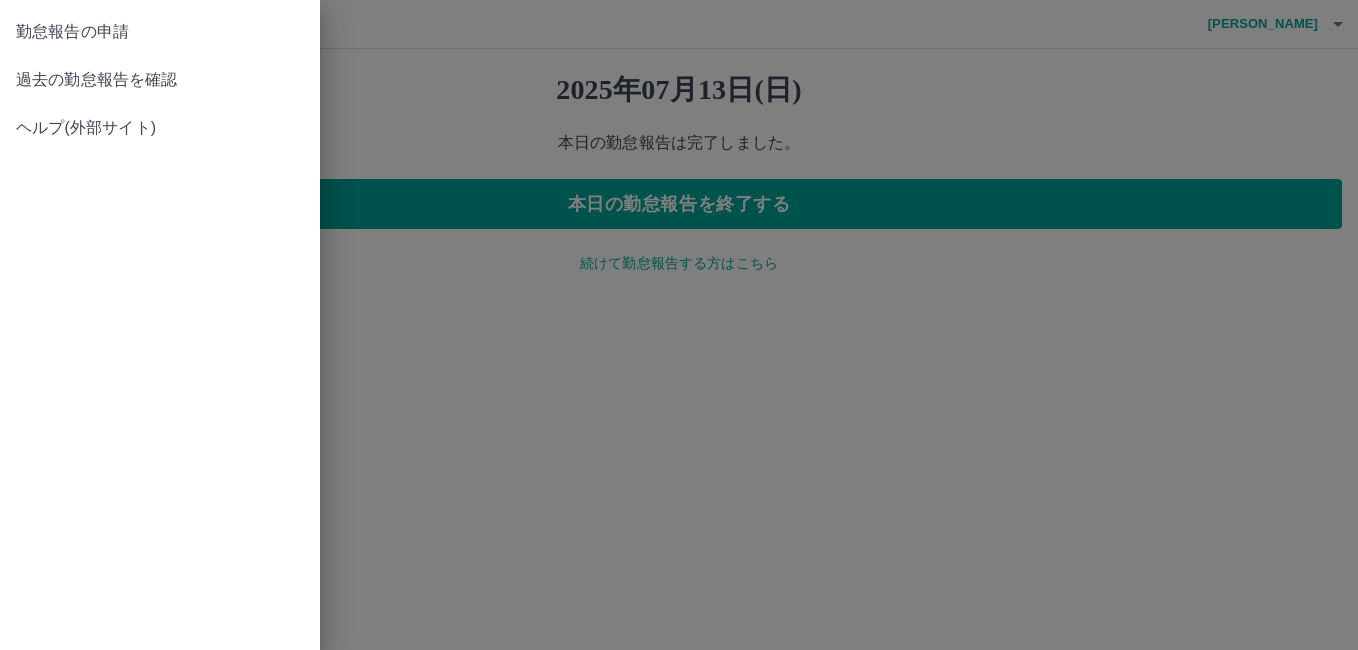 click on "過去の勤怠報告を確認" at bounding box center [160, 80] 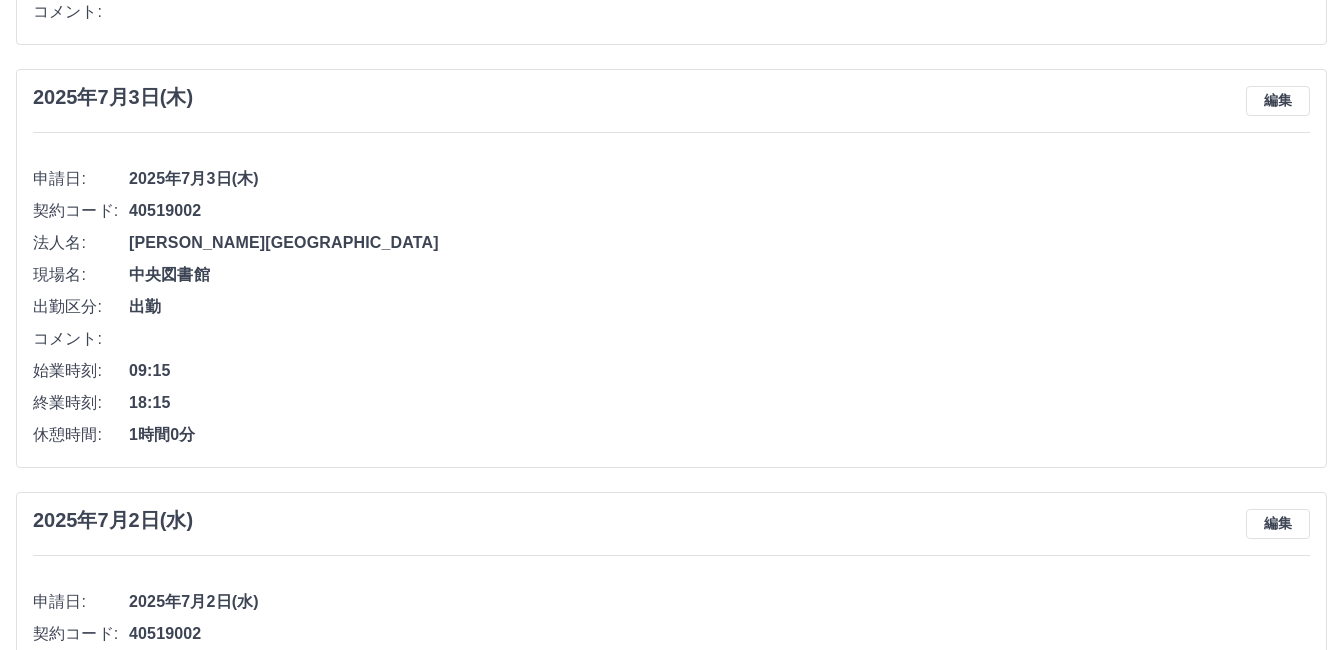 scroll, scrollTop: 3300, scrollLeft: 0, axis: vertical 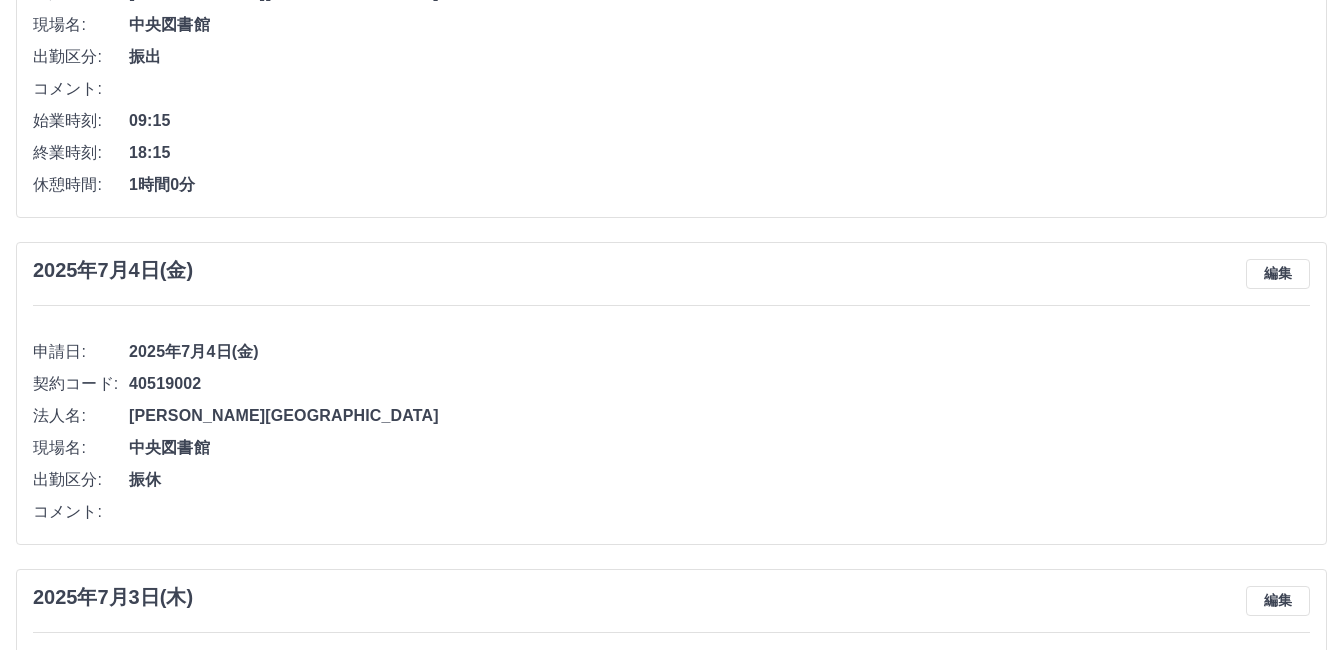 click on "過去の勤怠報告 未承認 承認済 削除済 2025年7月13日(日) 編集 申請日: 2025年7月13日(日) 契約コード: 40519002 法人名: 三原市 現場名: 中央図書館 出勤区分: 休日 2025年7月12日(土) 編集 申請日: 2025年7月12日(土) 契約コード: 40519002 法人名: 三原市 現場名: 中央図書館 出勤区分: 振出 コメント: 始業時刻: 11:15 終業時刻: 20:15 休憩時間: 1時間0分 2025年7月11日(金) 編集 申請日: 2025年7月11日(金) 契約コード: 40519002 法人名: 三原市 現場名: 中央図書館 出勤区分: 出勤 コメント: 始業時刻: 09:15 終業時刻: 18:15 休憩時間: 1時間0分 2025年7月10日(木) 編集 申請日: 2025年7月10日(木) 契約コード: 40519002 法人名: 三原市 現場名: 中央図書館 出勤区分: 出勤 コメント: 始業時刻: 09:15 終業時刻: 18:15 休憩時間: 1時間0分 2025年7月9日(水) 編集 申請日: 2025年7月9日(水) 契約コード: 40519002 法人名: 振休" at bounding box center (671, -707) 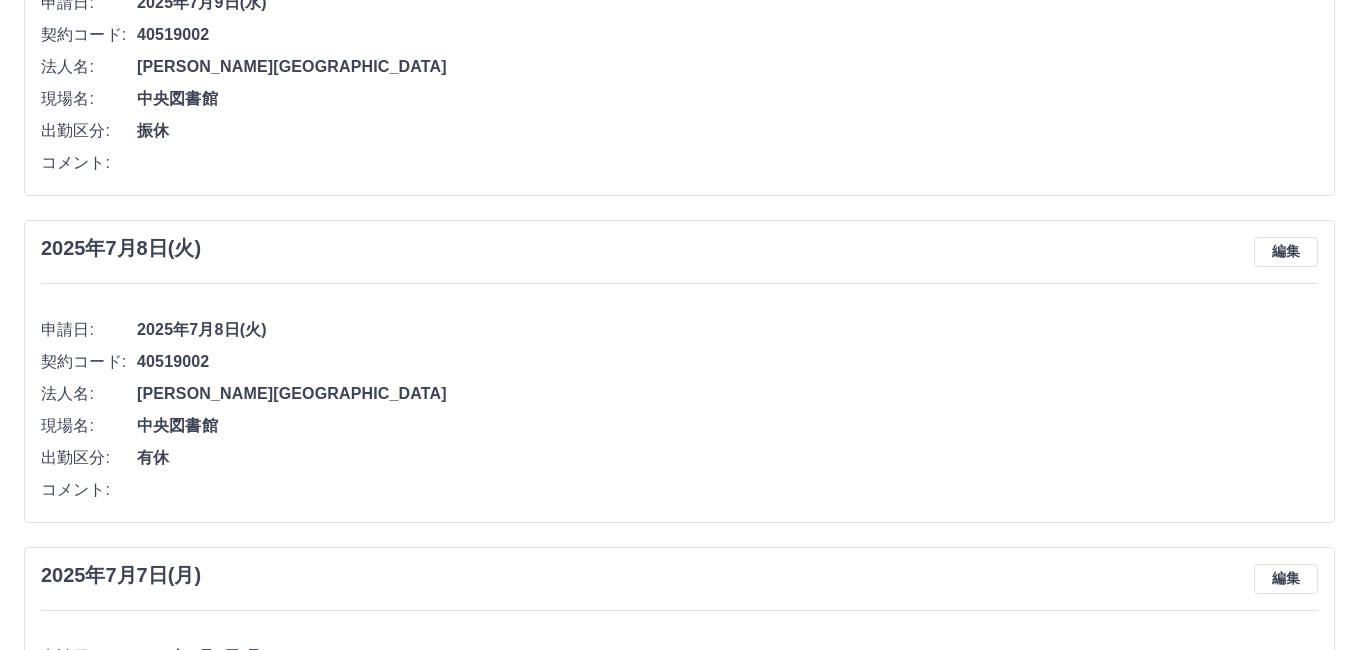 scroll, scrollTop: 0, scrollLeft: 0, axis: both 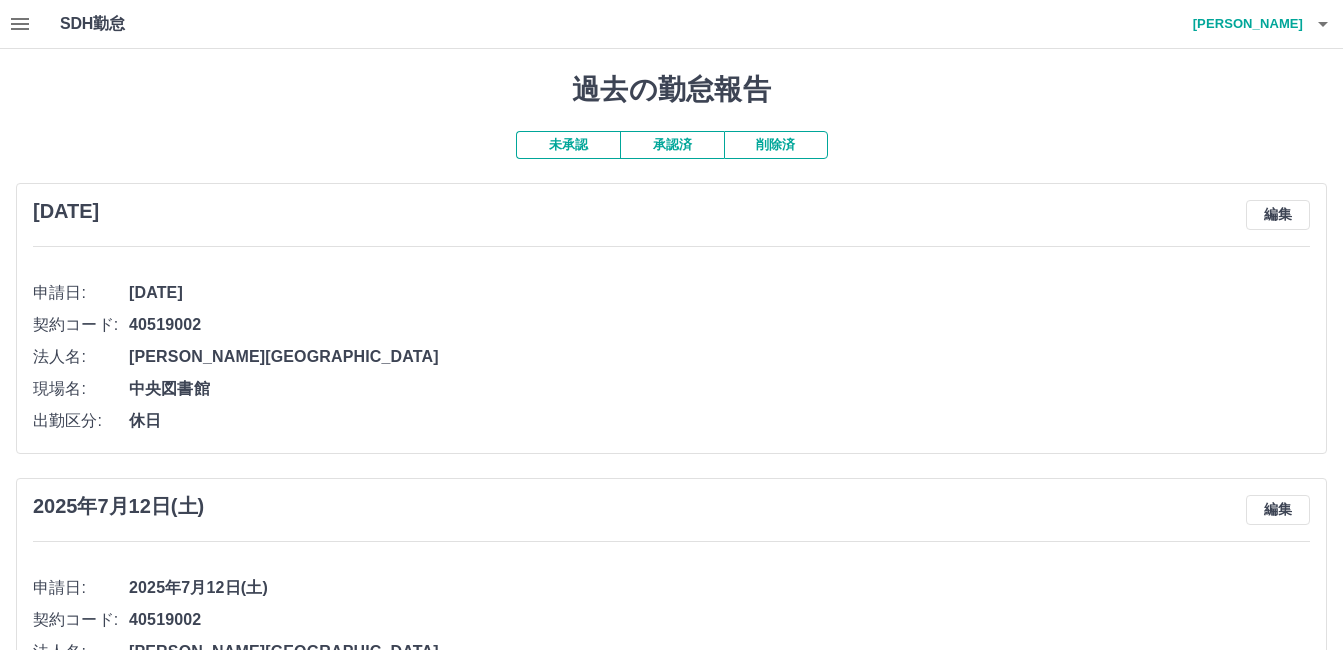 click on "杉野　亜希穂" at bounding box center (1243, 24) 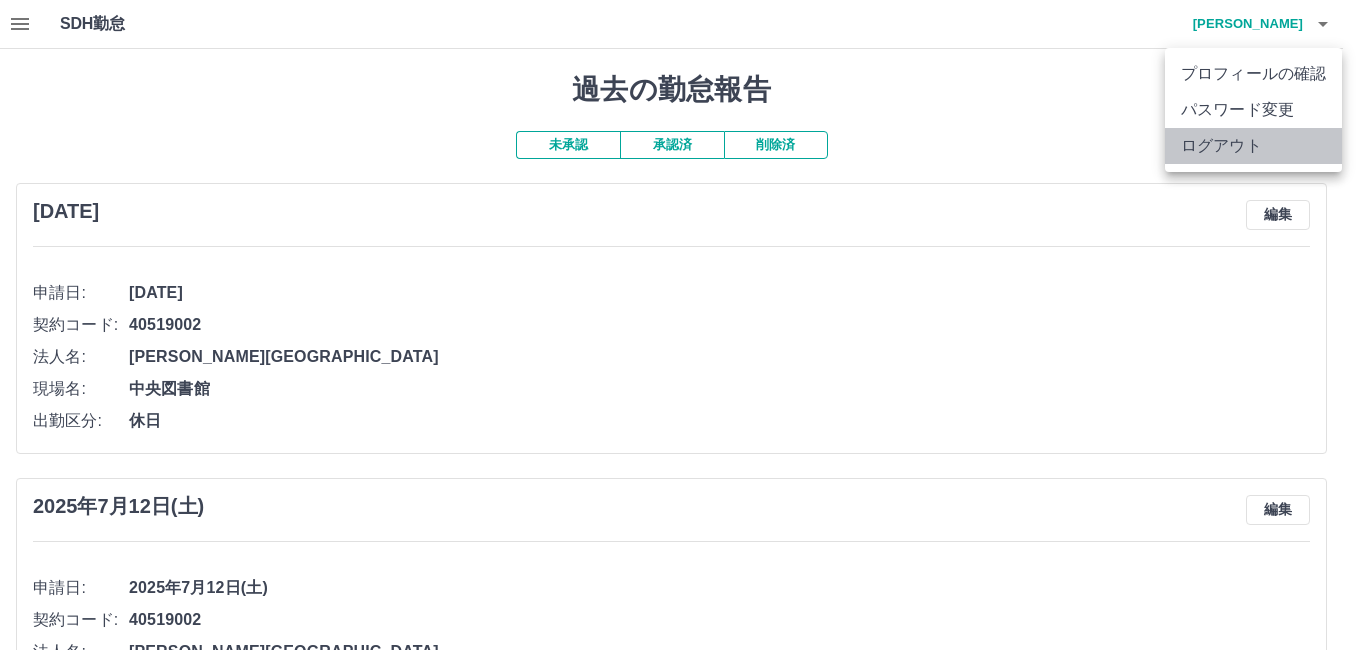 click on "ログアウト" at bounding box center [1253, 146] 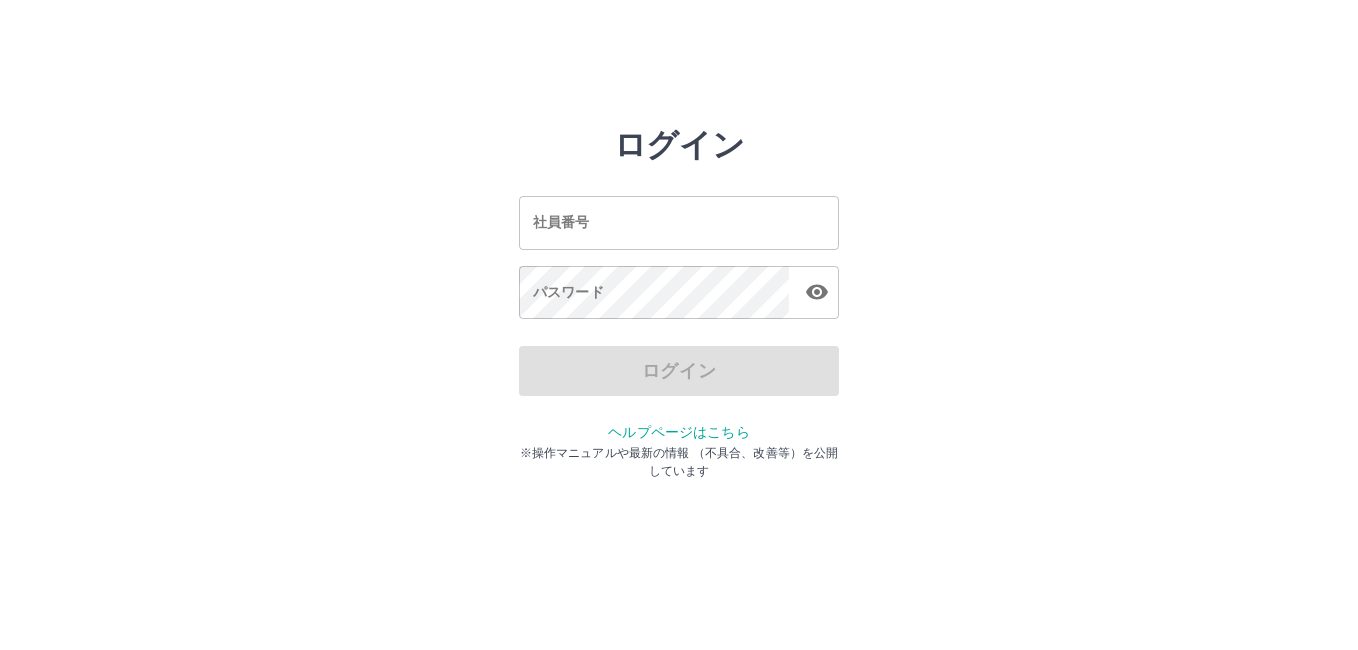 scroll, scrollTop: 0, scrollLeft: 0, axis: both 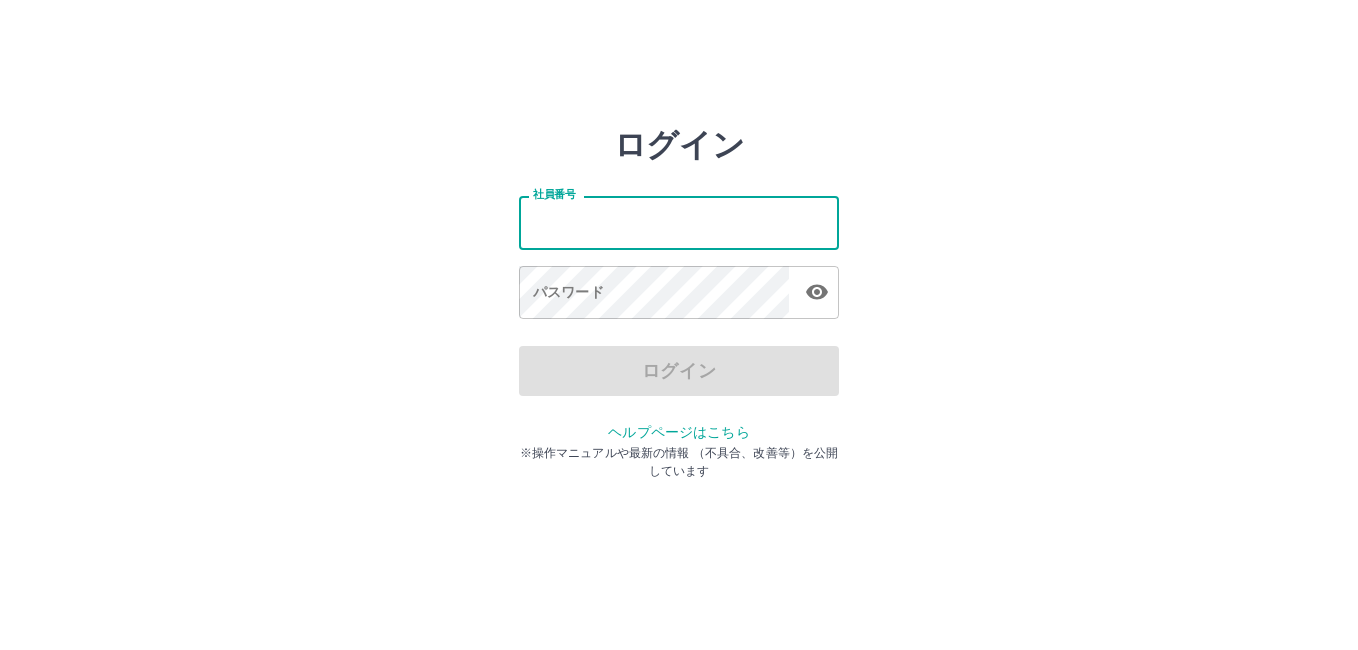 click on "社員番号" at bounding box center [679, 222] 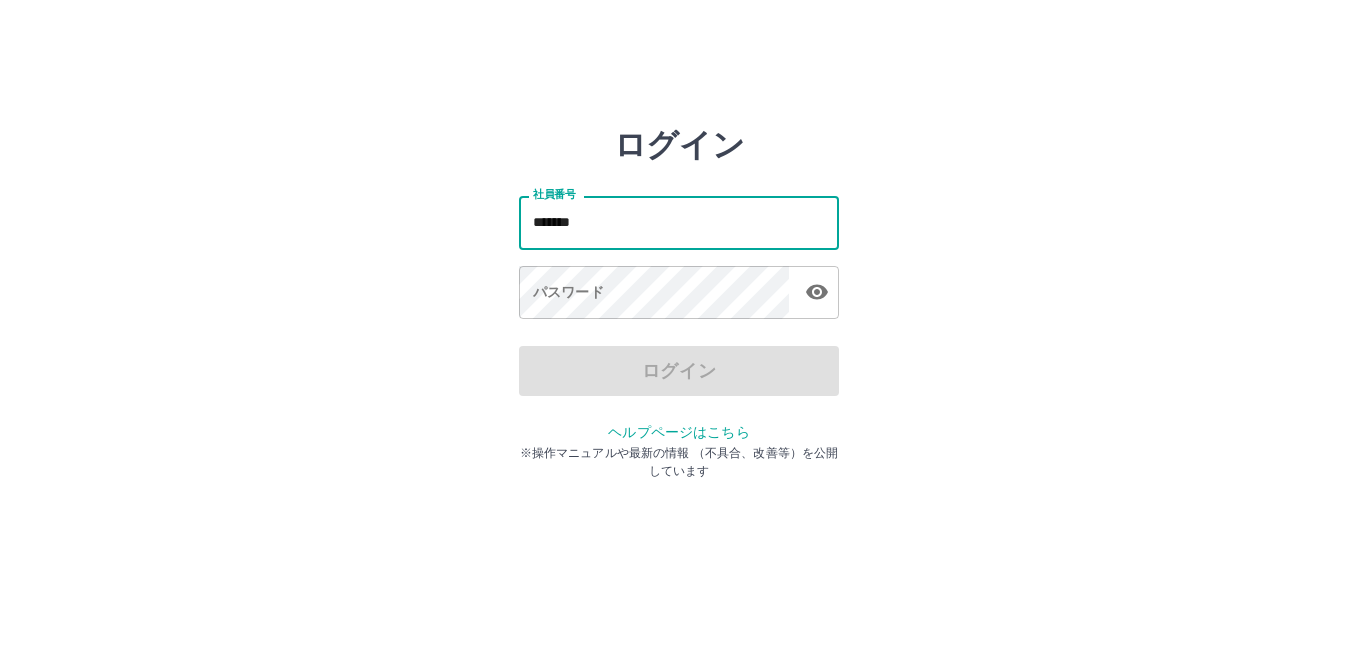 type on "*******" 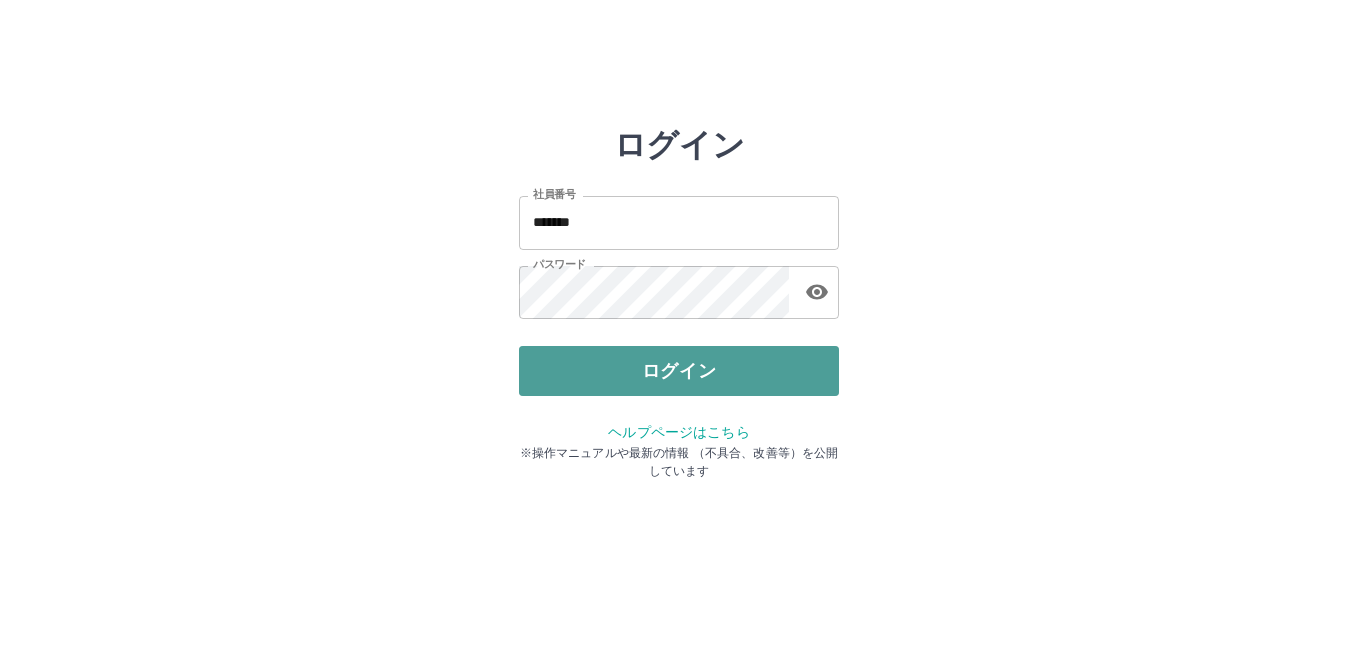 click on "ログイン" at bounding box center [679, 371] 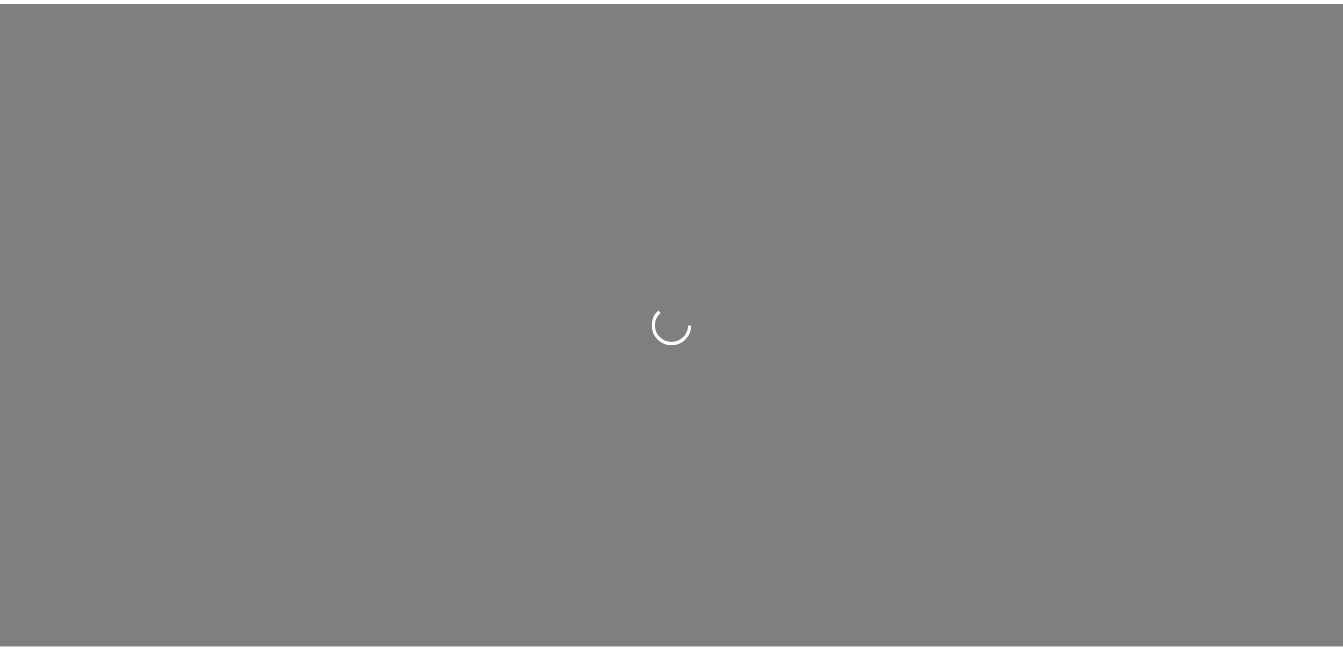scroll, scrollTop: 0, scrollLeft: 0, axis: both 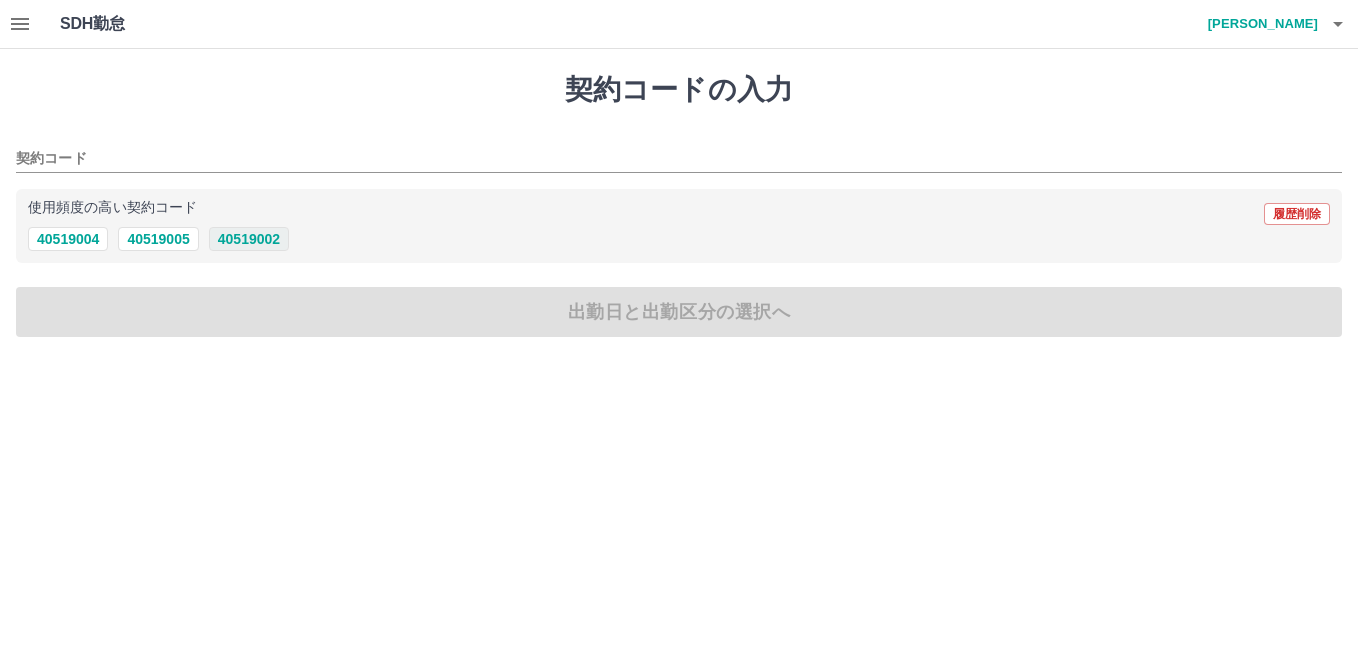 click on "40519002" at bounding box center (249, 239) 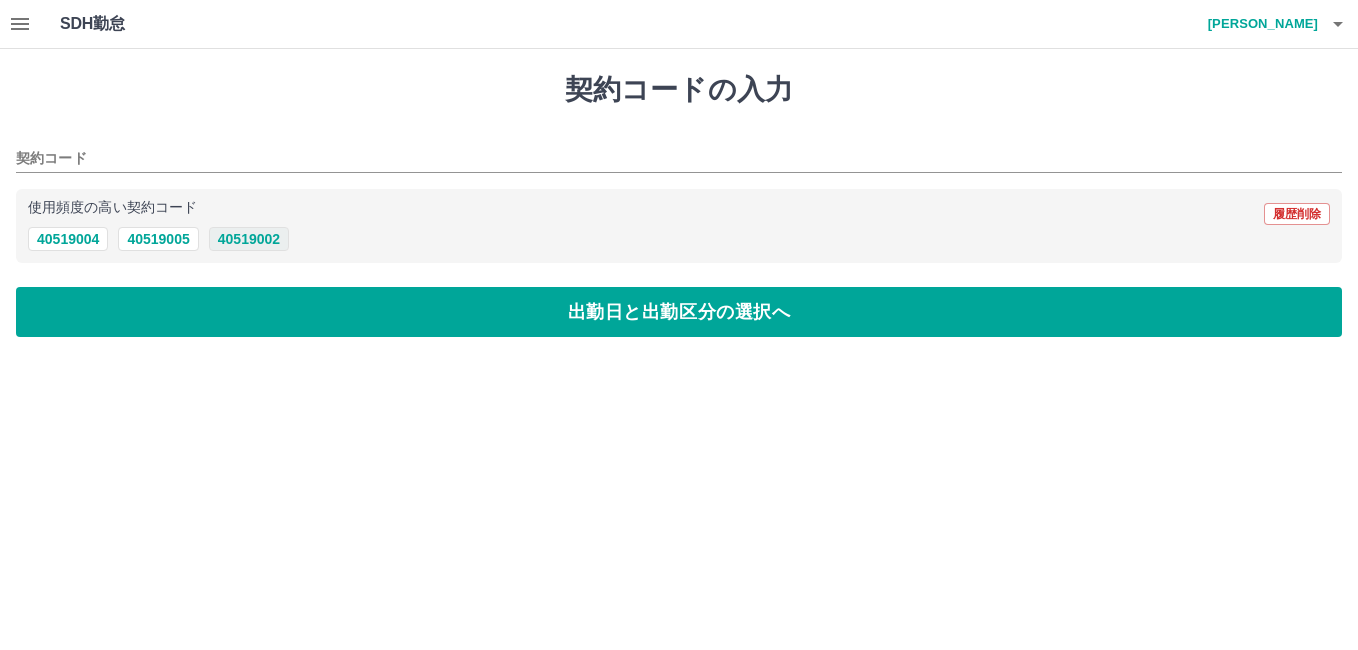 type on "********" 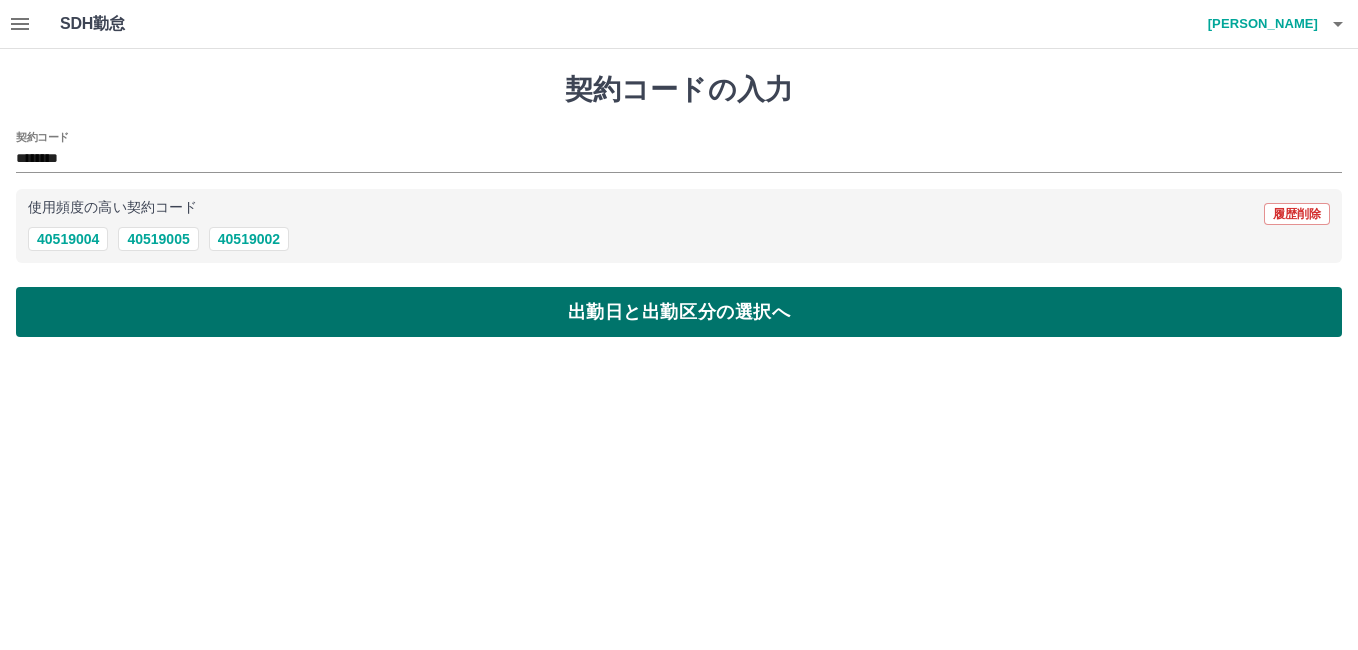 click on "出勤日と出勤区分の選択へ" at bounding box center [679, 312] 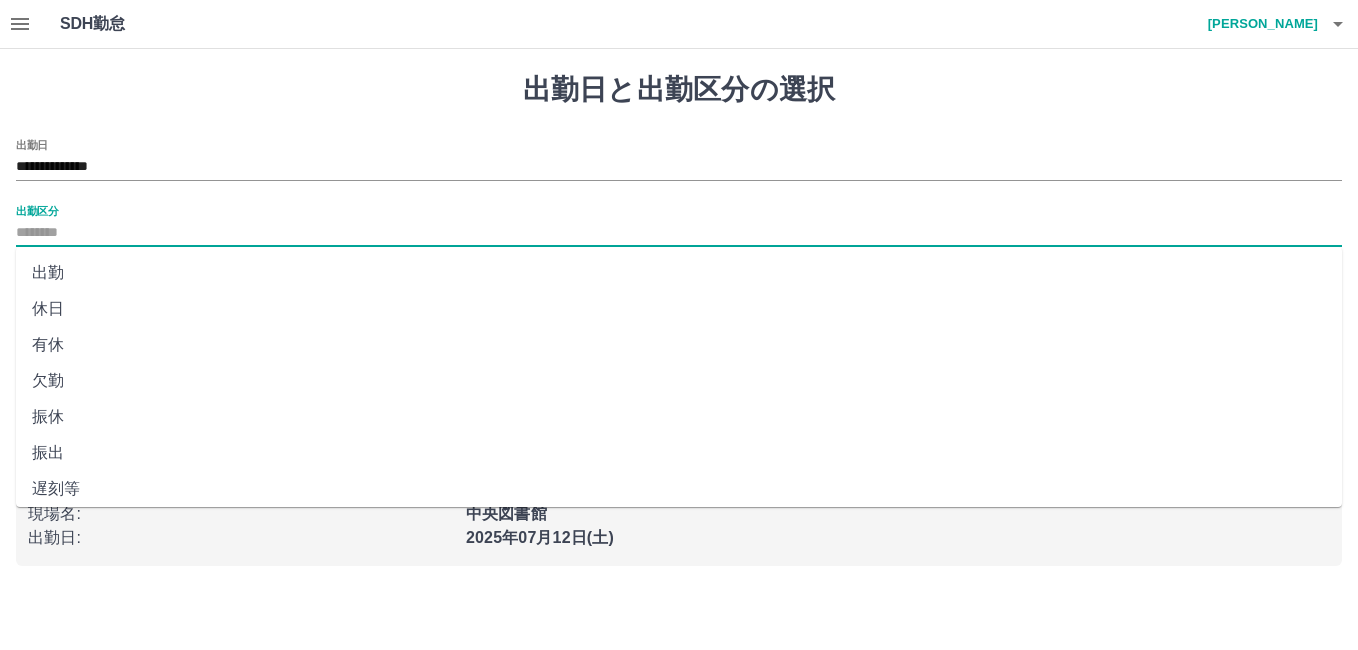 click on "出勤区分" at bounding box center (679, 233) 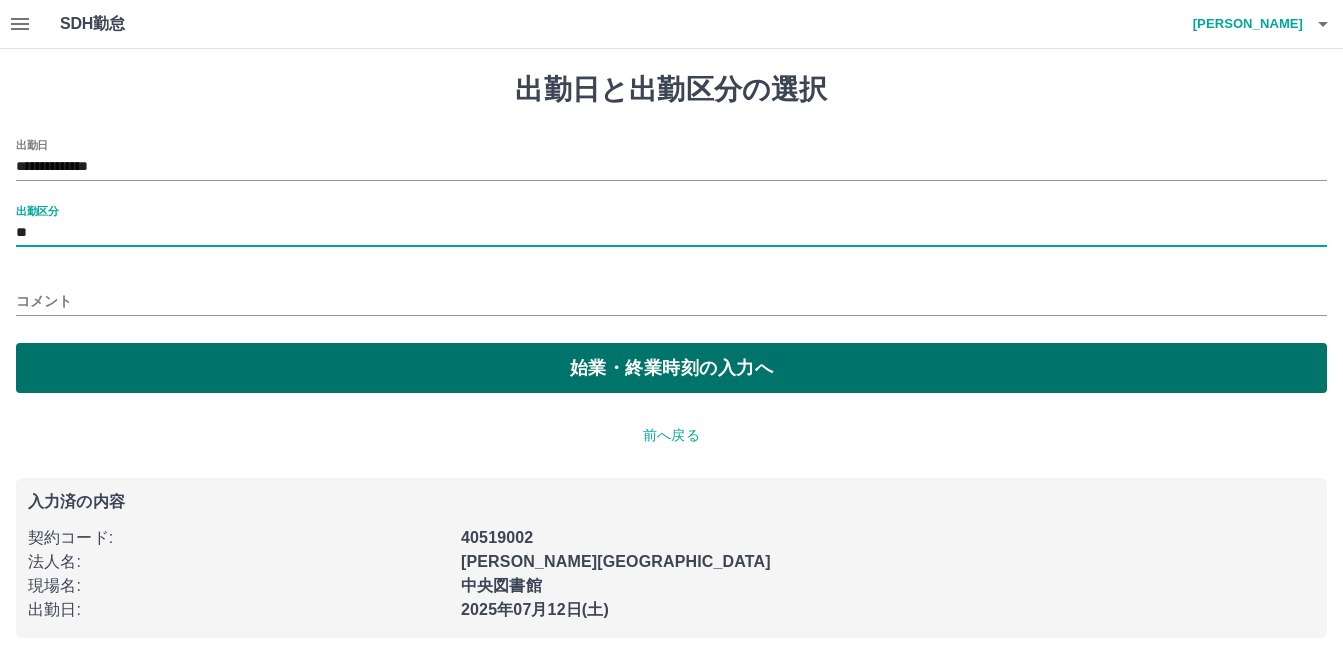 click on "始業・終業時刻の入力へ" at bounding box center [671, 368] 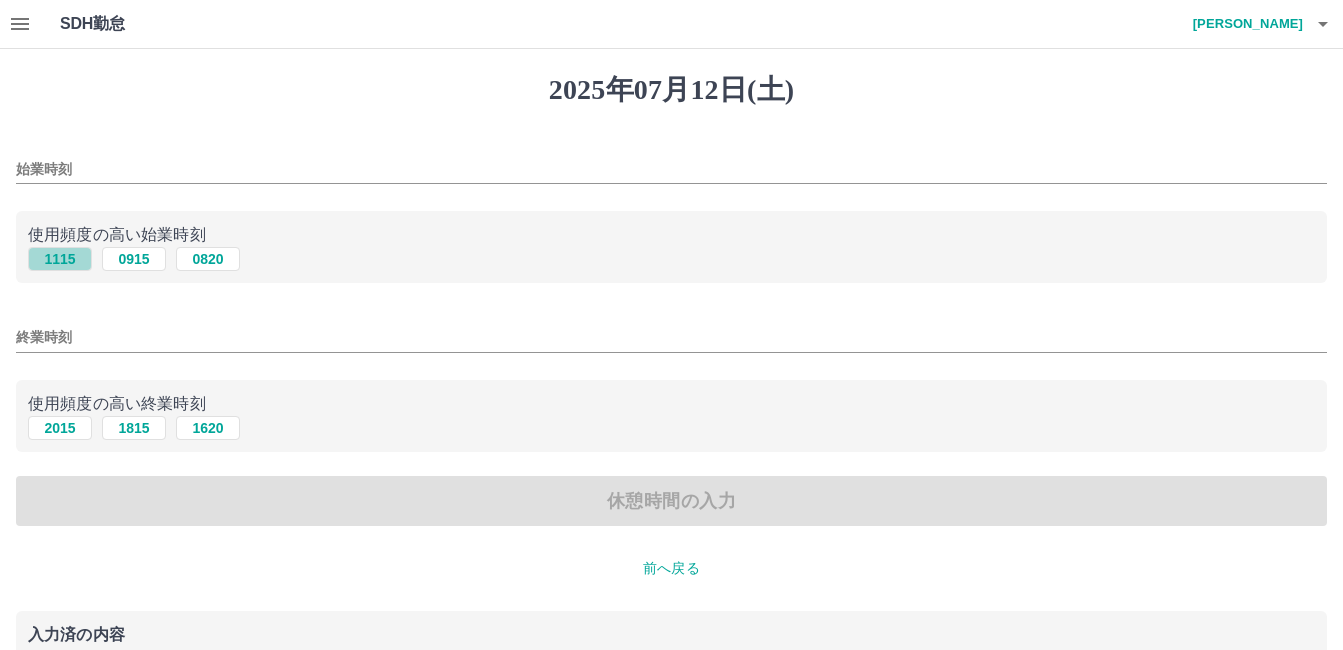 click on "1115" at bounding box center (60, 259) 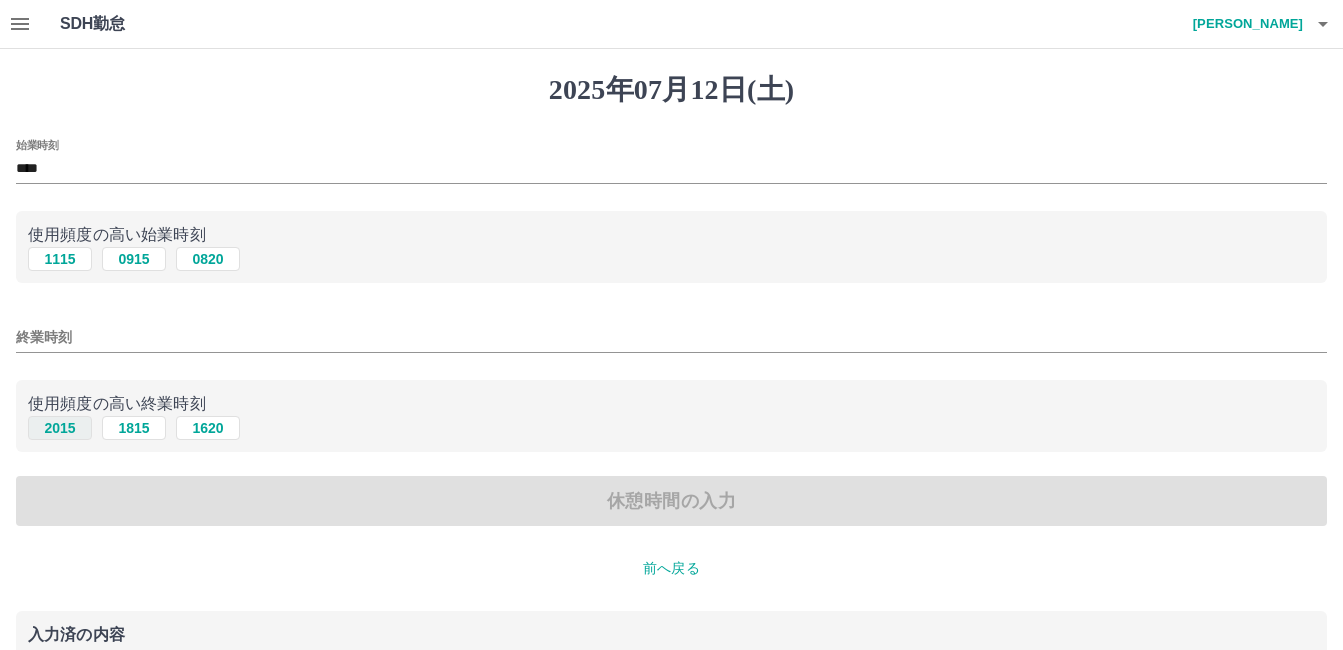 click on "2015" at bounding box center (60, 428) 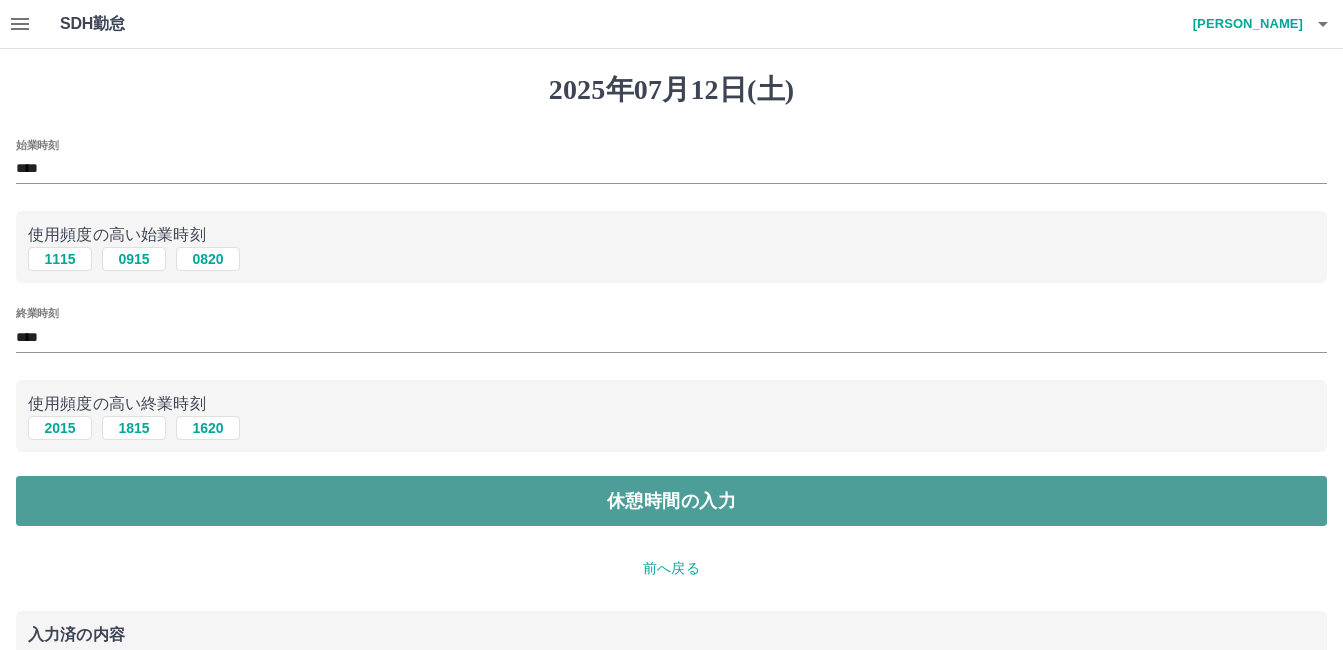 click on "休憩時間の入力" at bounding box center (671, 501) 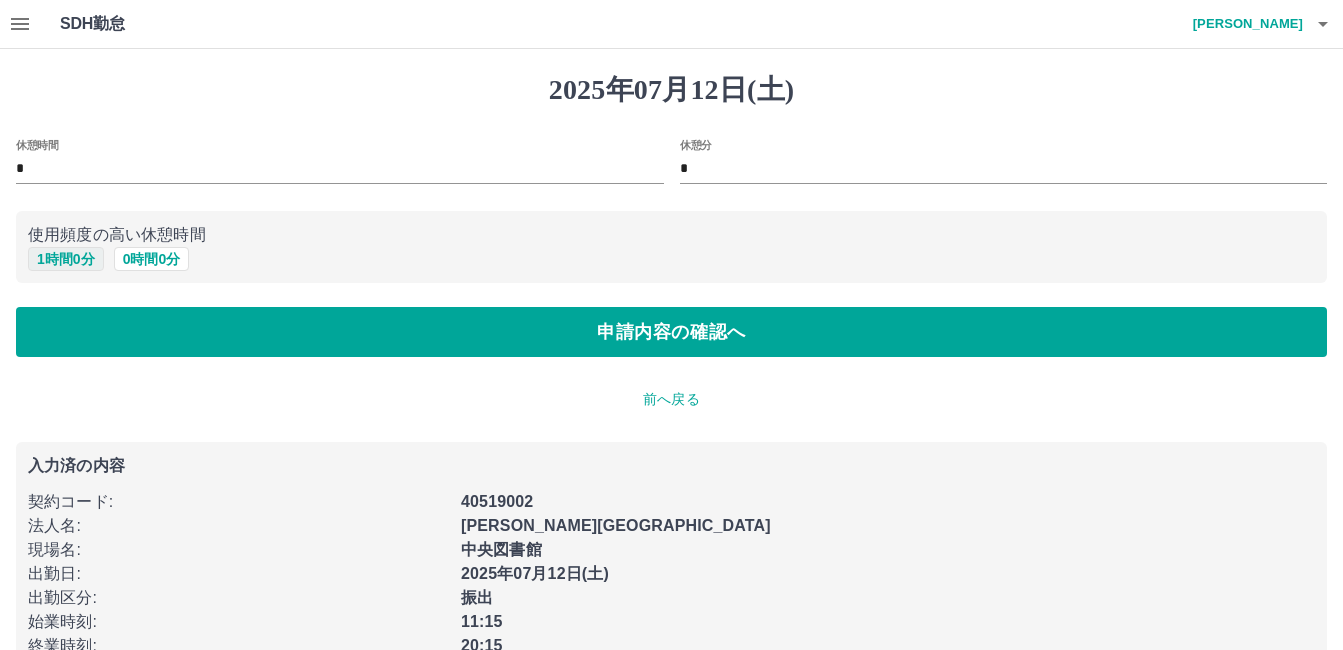click on "1 時間 0 分" at bounding box center (66, 259) 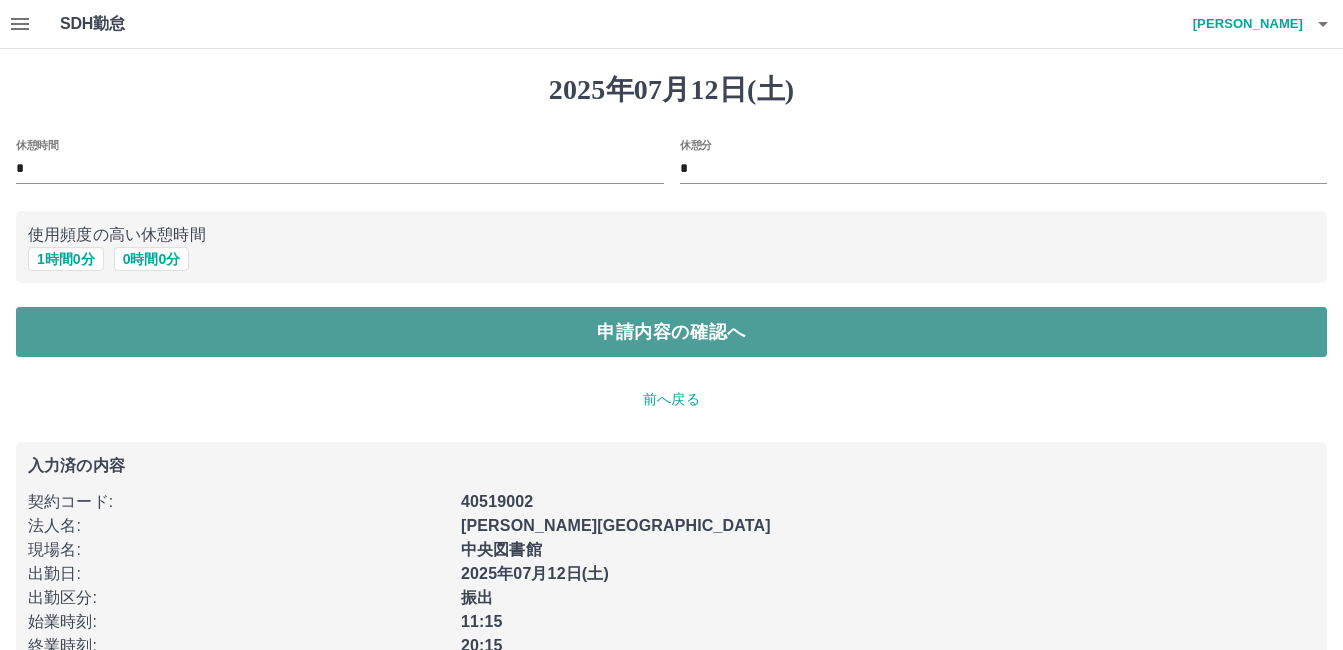click on "申請内容の確認へ" at bounding box center [671, 332] 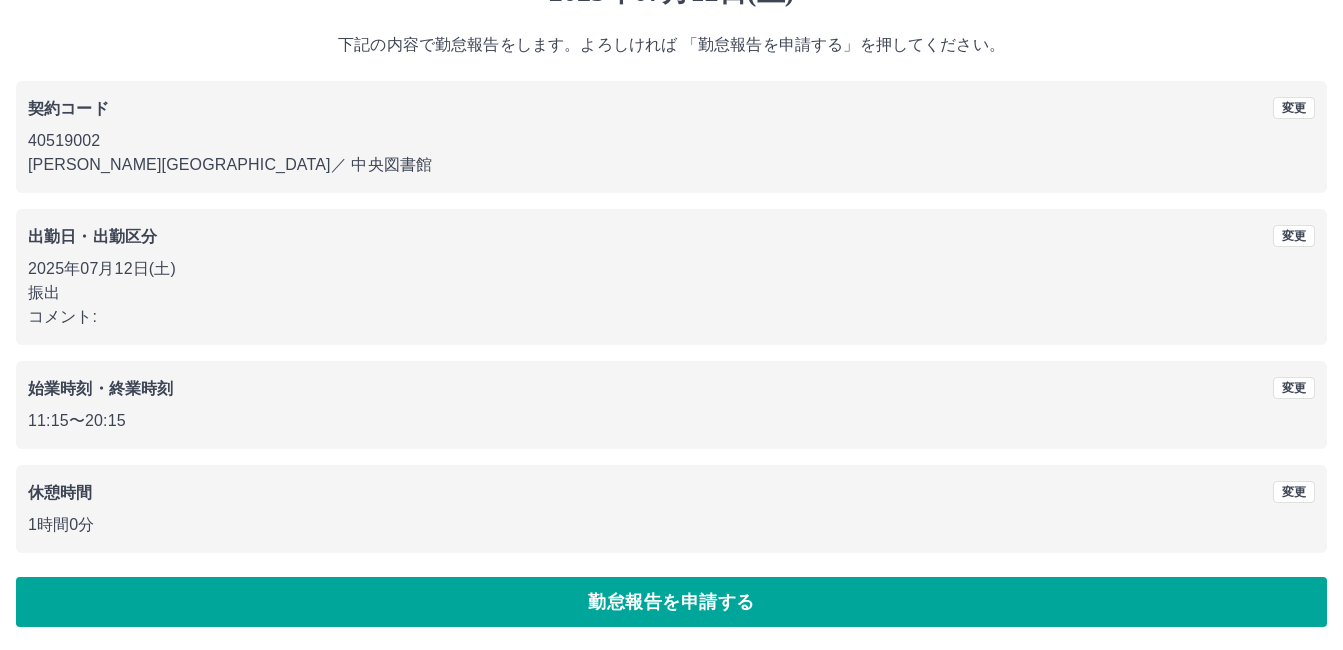 scroll, scrollTop: 99, scrollLeft: 0, axis: vertical 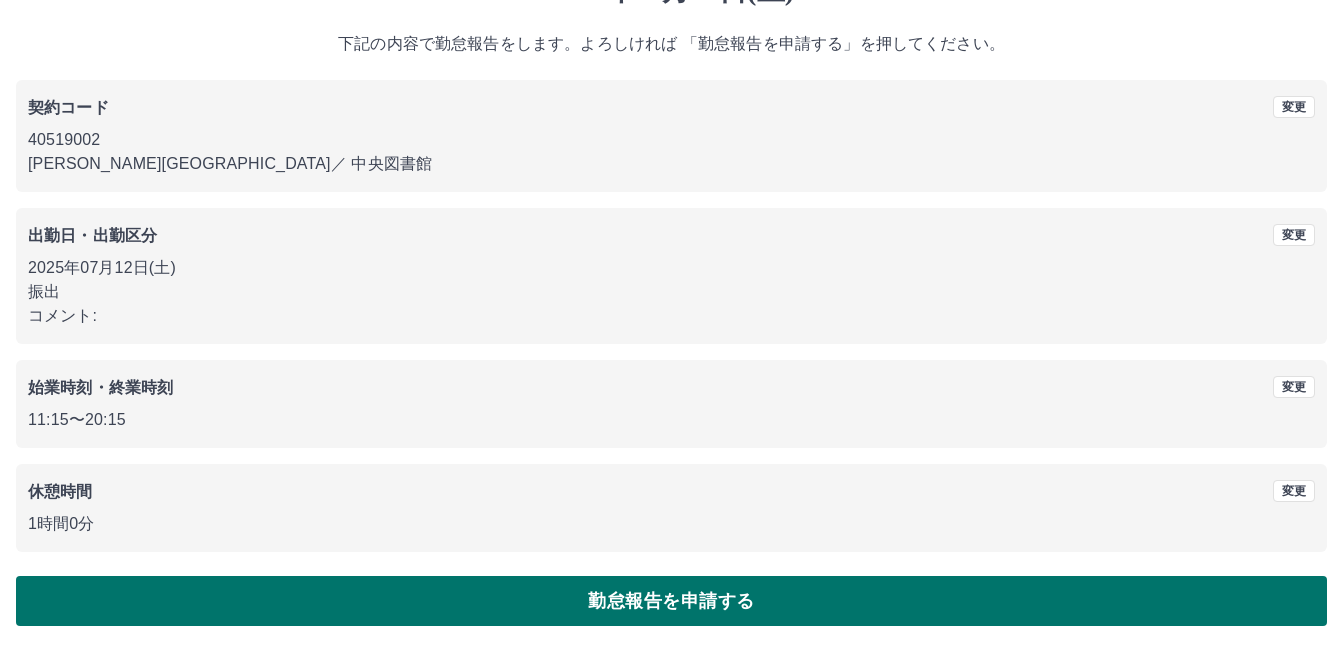click on "勤怠報告を申請する" at bounding box center (671, 601) 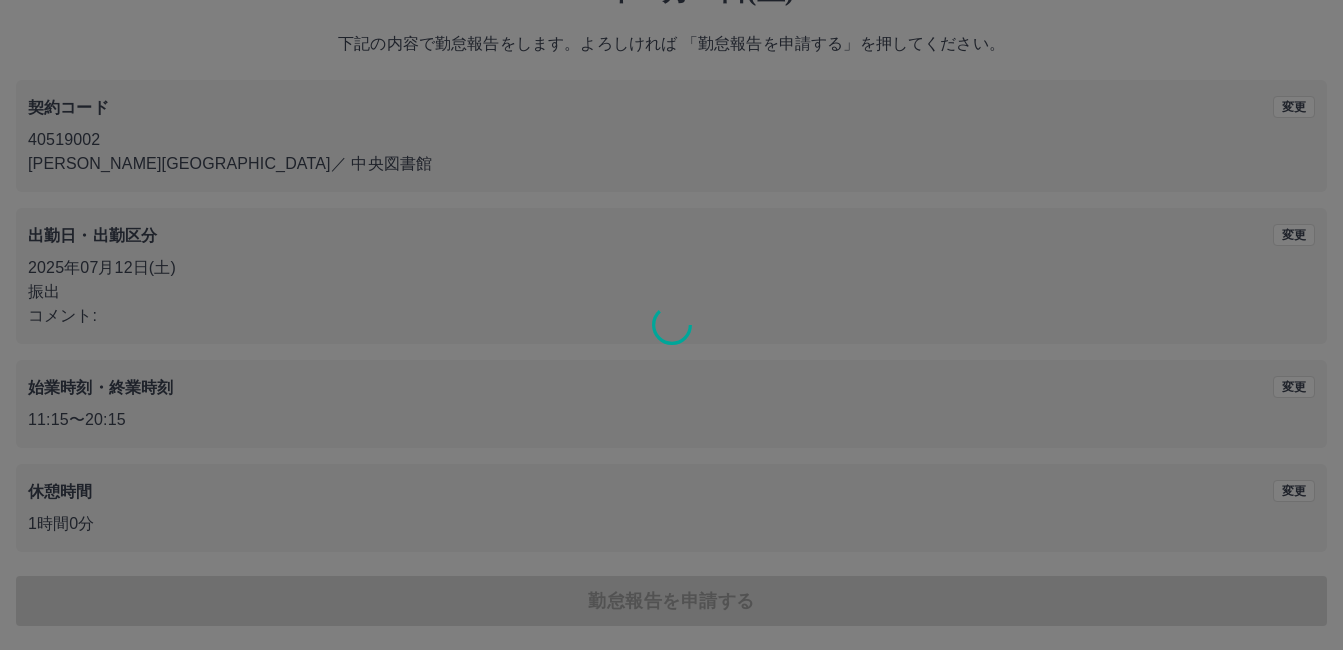 scroll, scrollTop: 0, scrollLeft: 0, axis: both 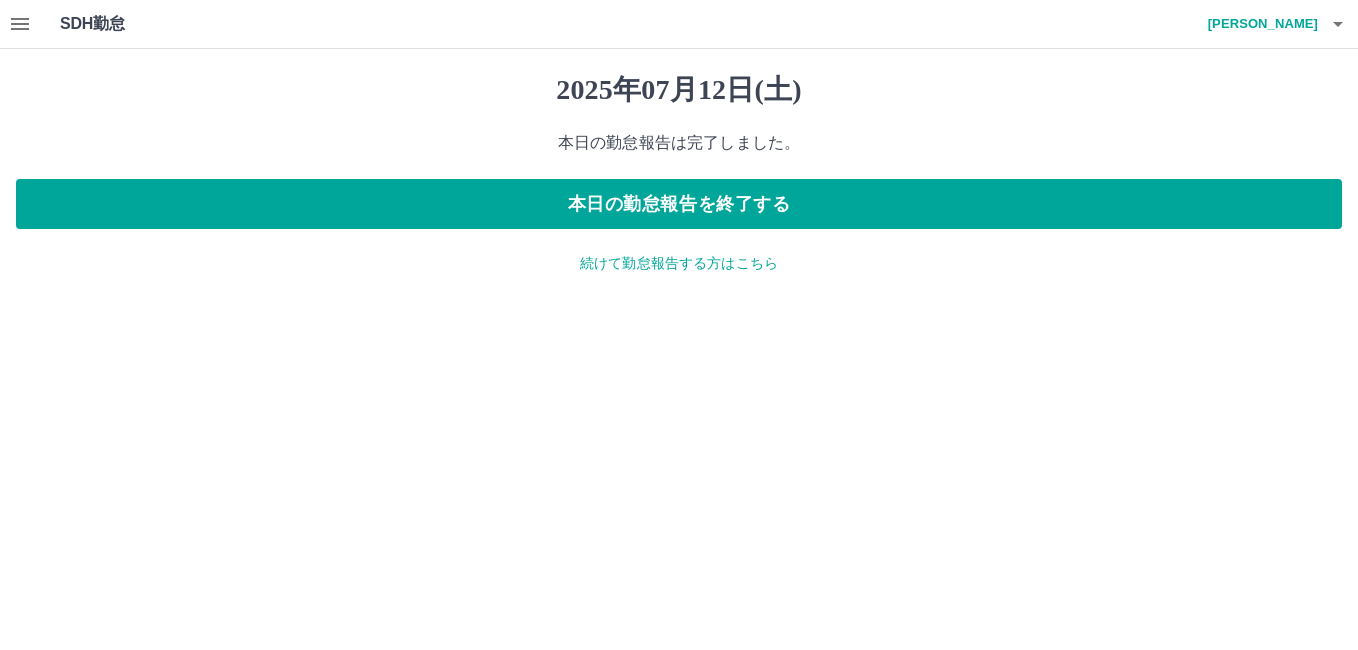 click on "2025年07月12日(土) 本日の勤怠報告は完了しました。 本日の勤怠報告を終了する 続けて勤怠報告する方はこちら" at bounding box center (679, 173) 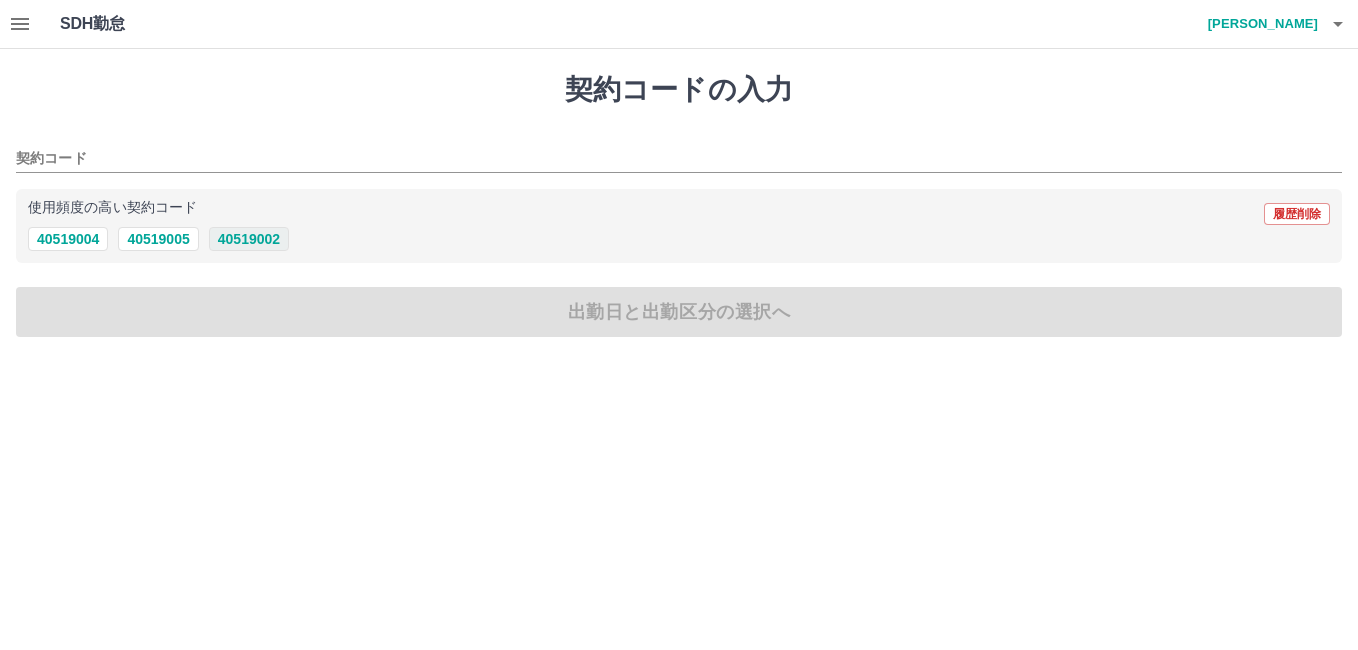 click on "40519002" at bounding box center (249, 239) 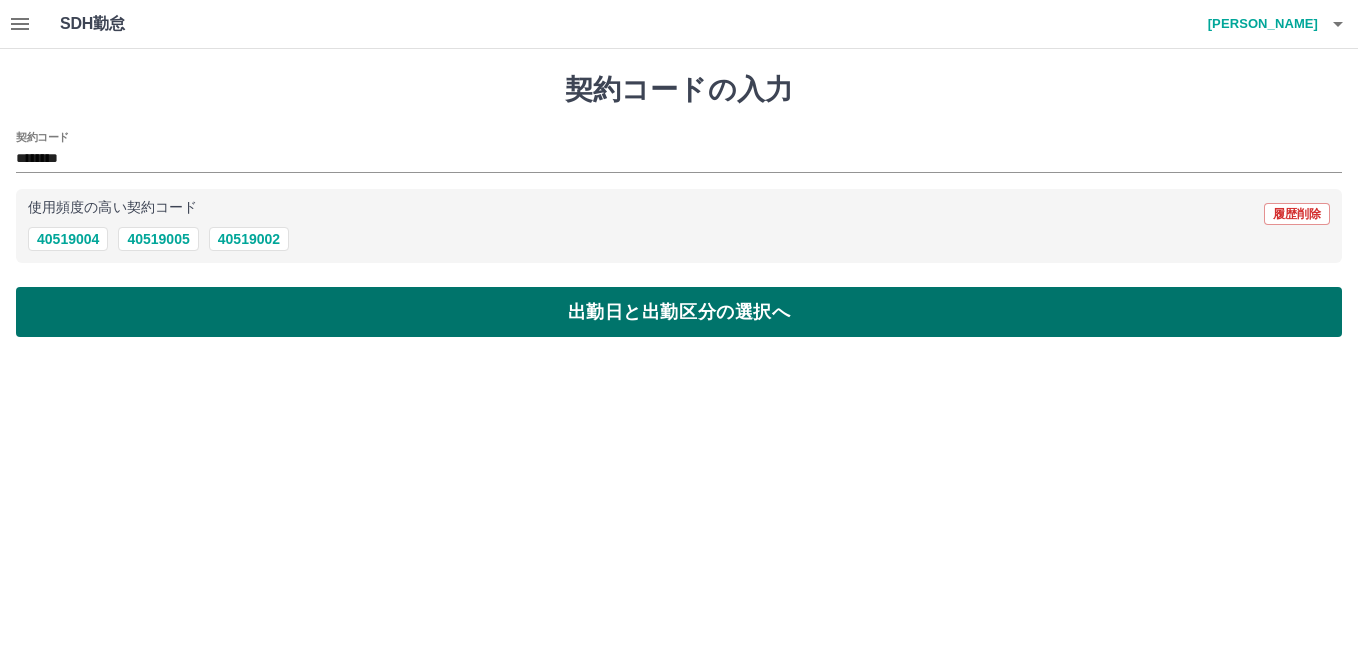 click on "出勤日と出勤区分の選択へ" at bounding box center [679, 312] 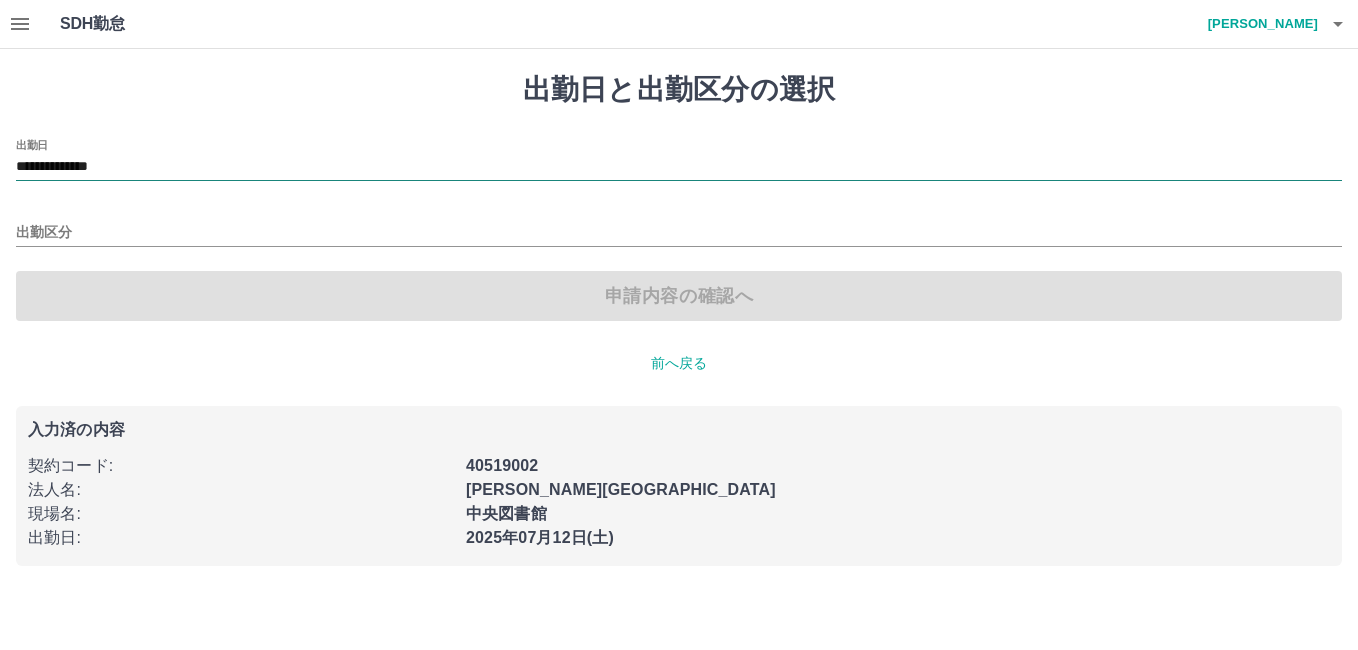 click on "**********" at bounding box center (679, 167) 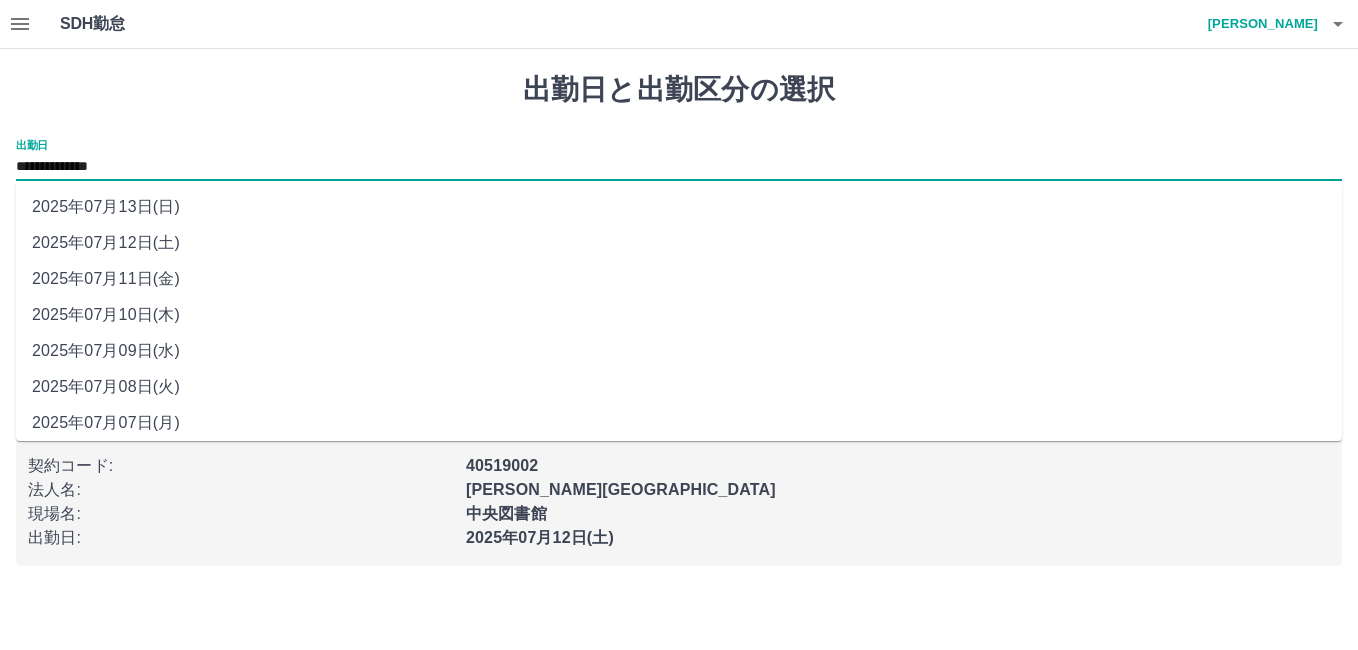 drag, startPoint x: 168, startPoint y: 165, endPoint x: 156, endPoint y: 211, distance: 47.539455 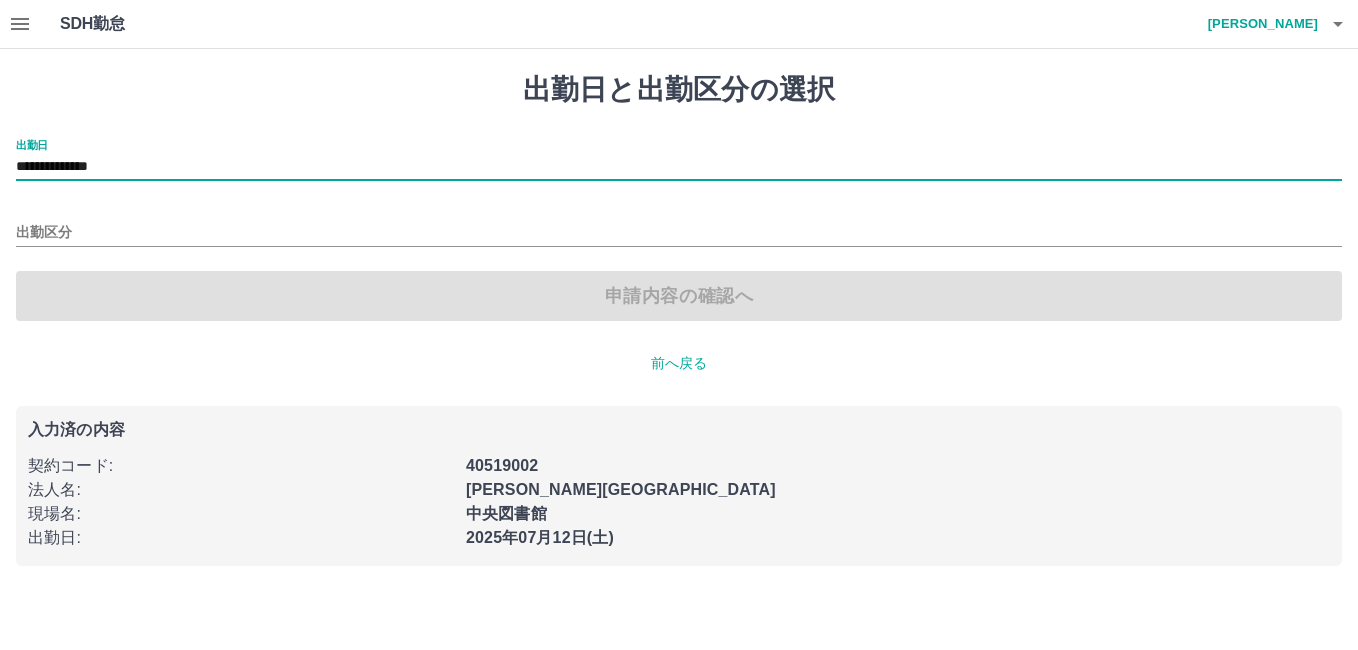 type on "**********" 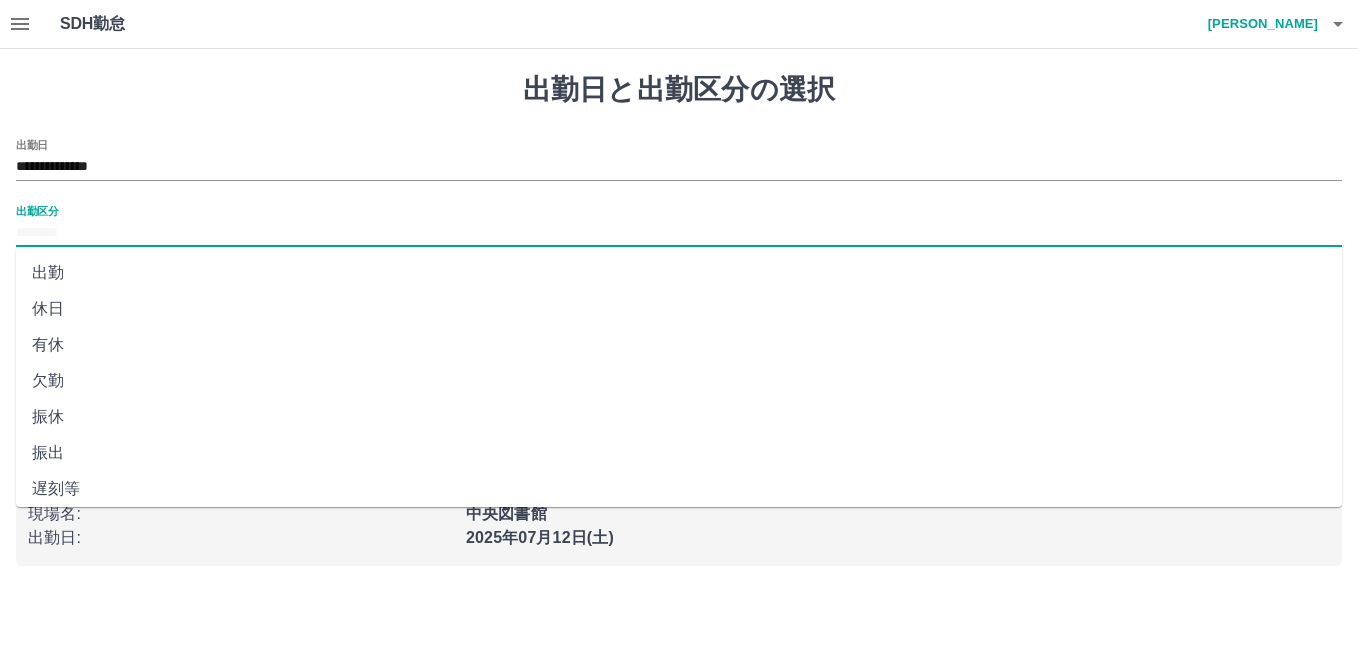 click on "出勤区分" at bounding box center [679, 233] 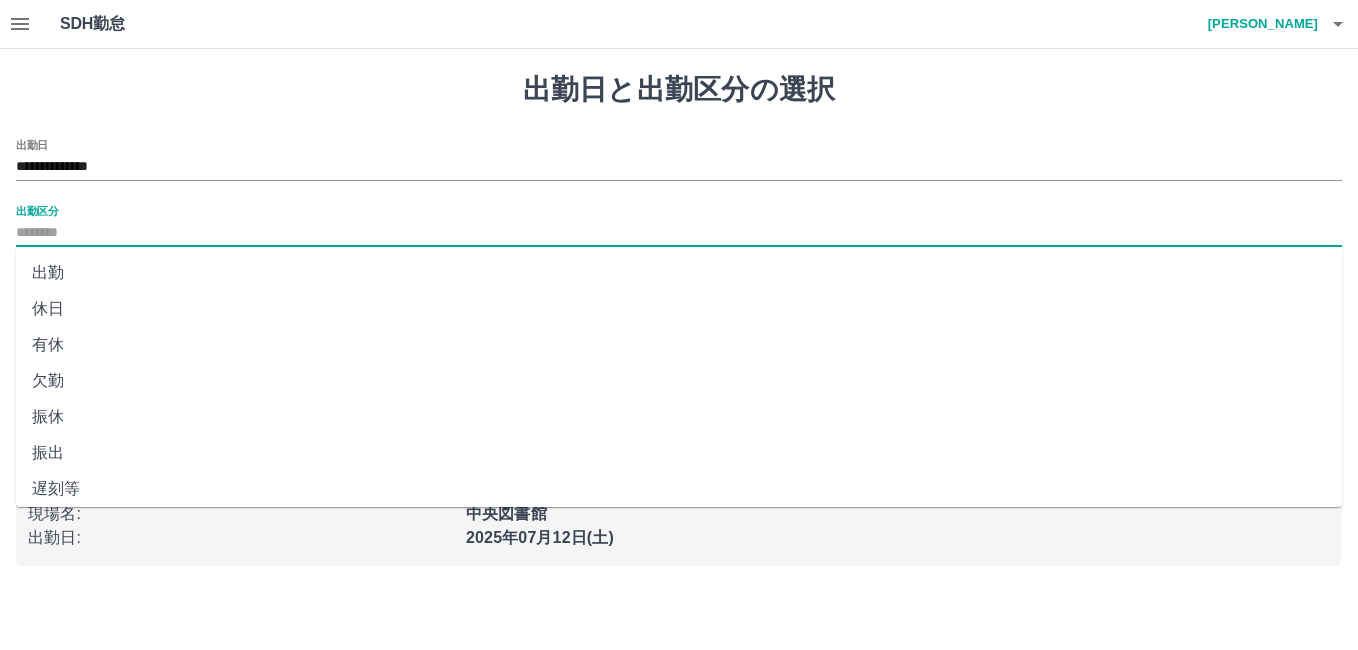 click on "休日" at bounding box center [679, 309] 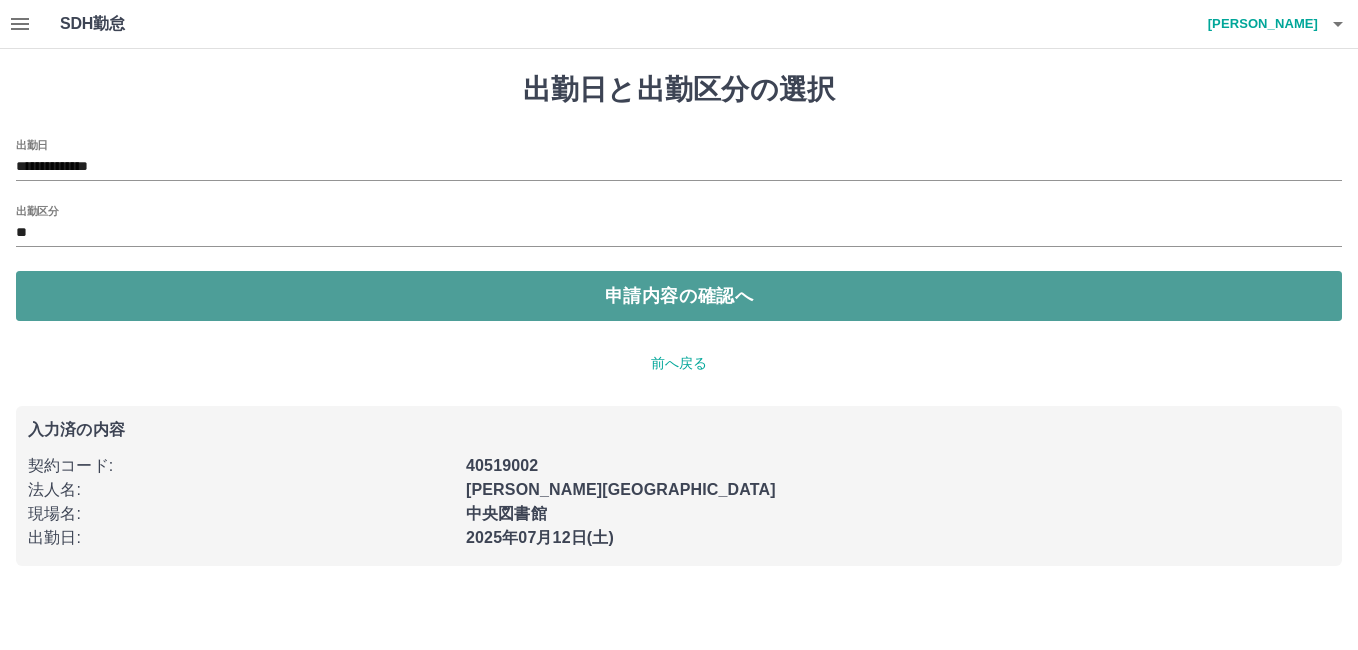 click on "申請内容の確認へ" at bounding box center (679, 296) 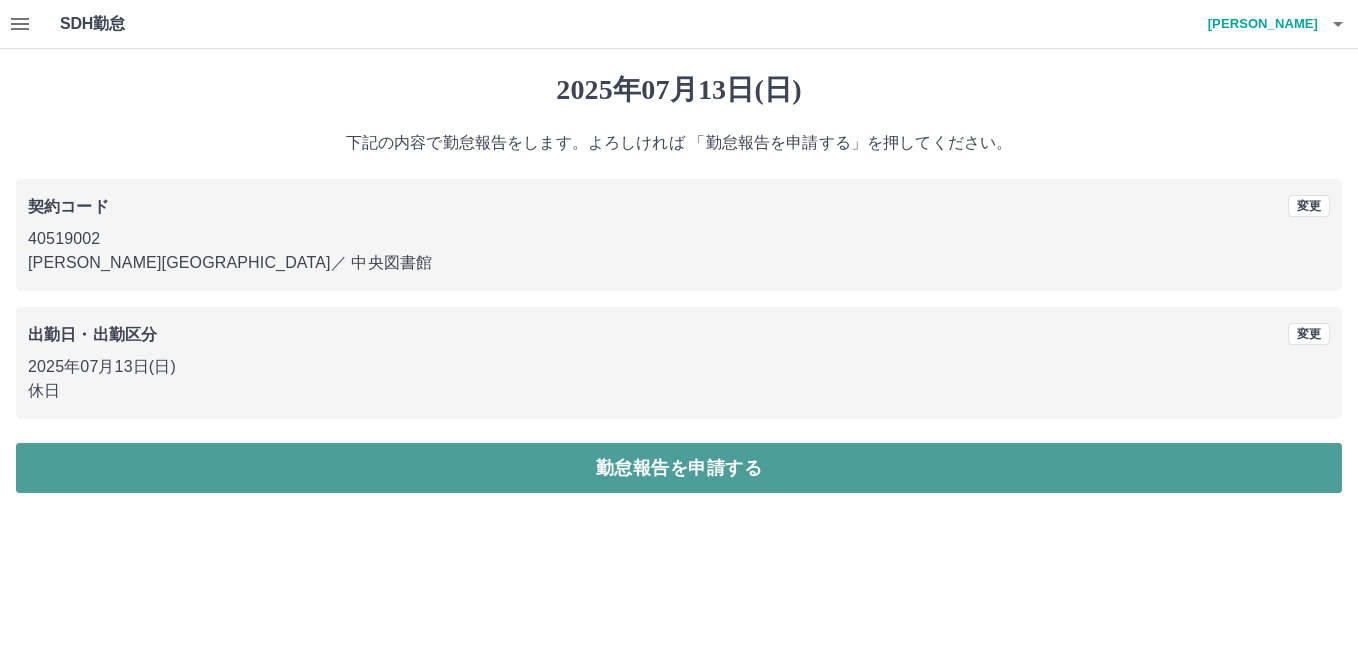click on "勤怠報告を申請する" at bounding box center [679, 468] 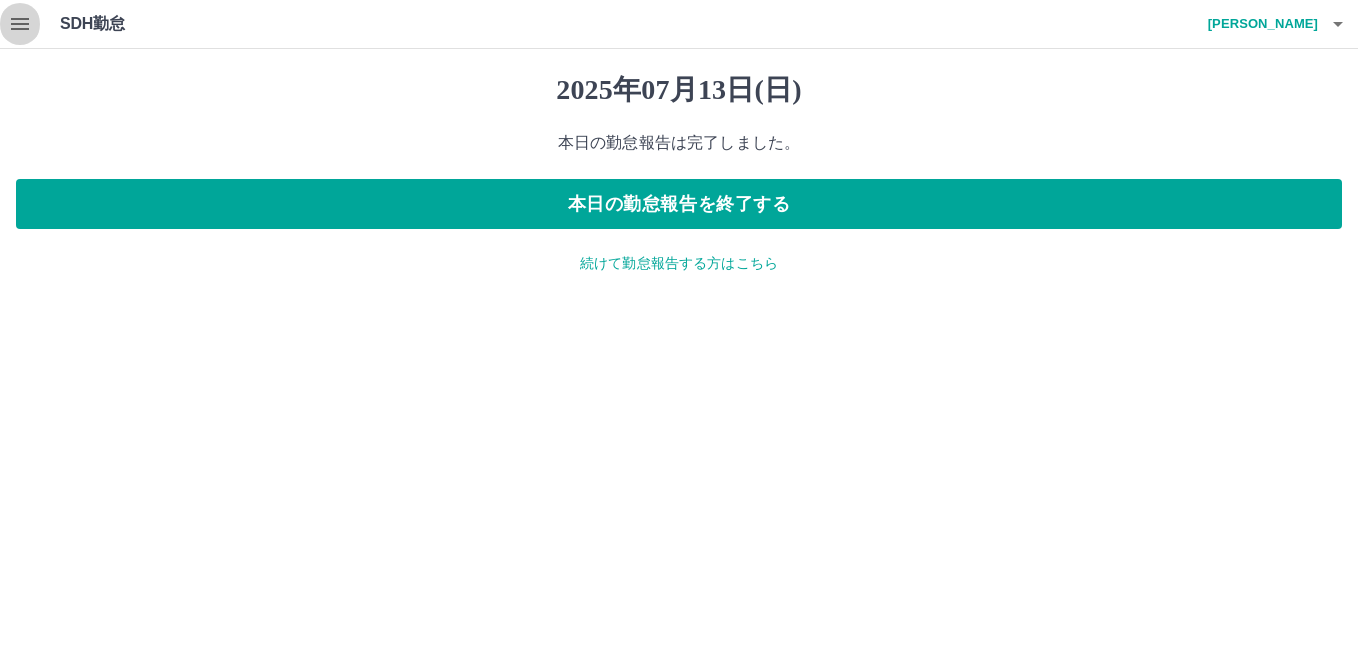 click 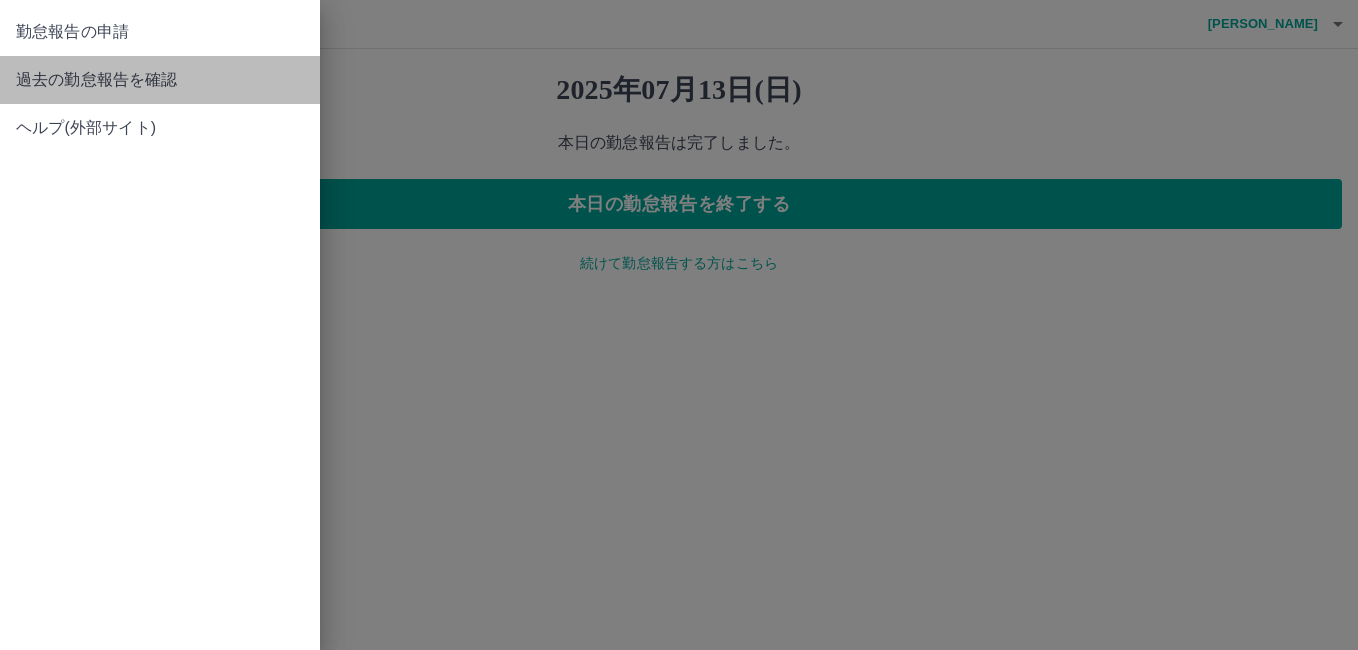 click on "過去の勤怠報告を確認" at bounding box center [160, 80] 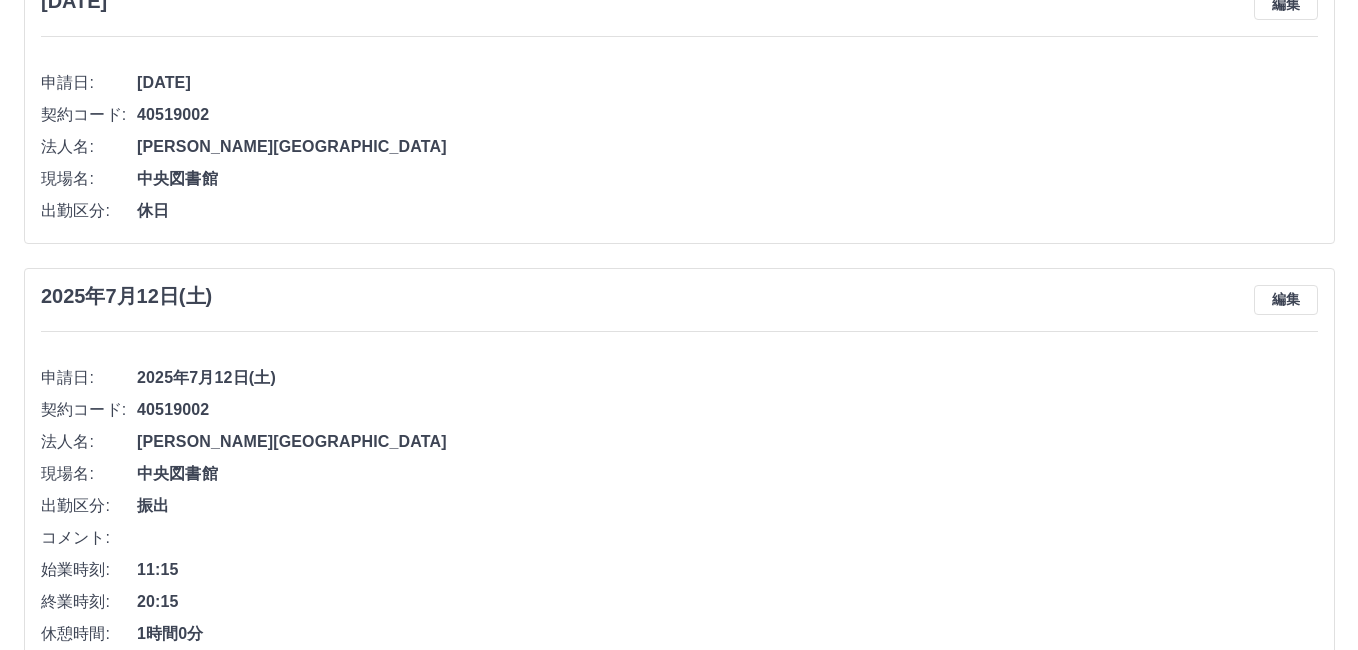 scroll, scrollTop: 0, scrollLeft: 0, axis: both 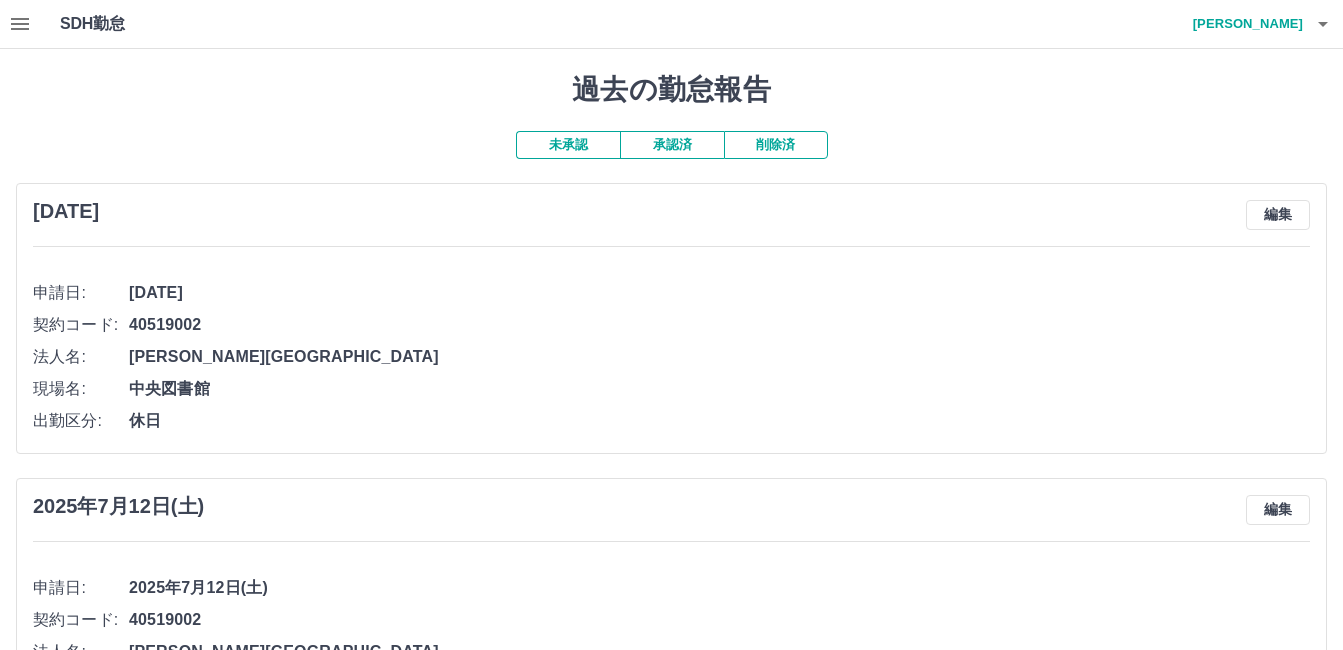 click 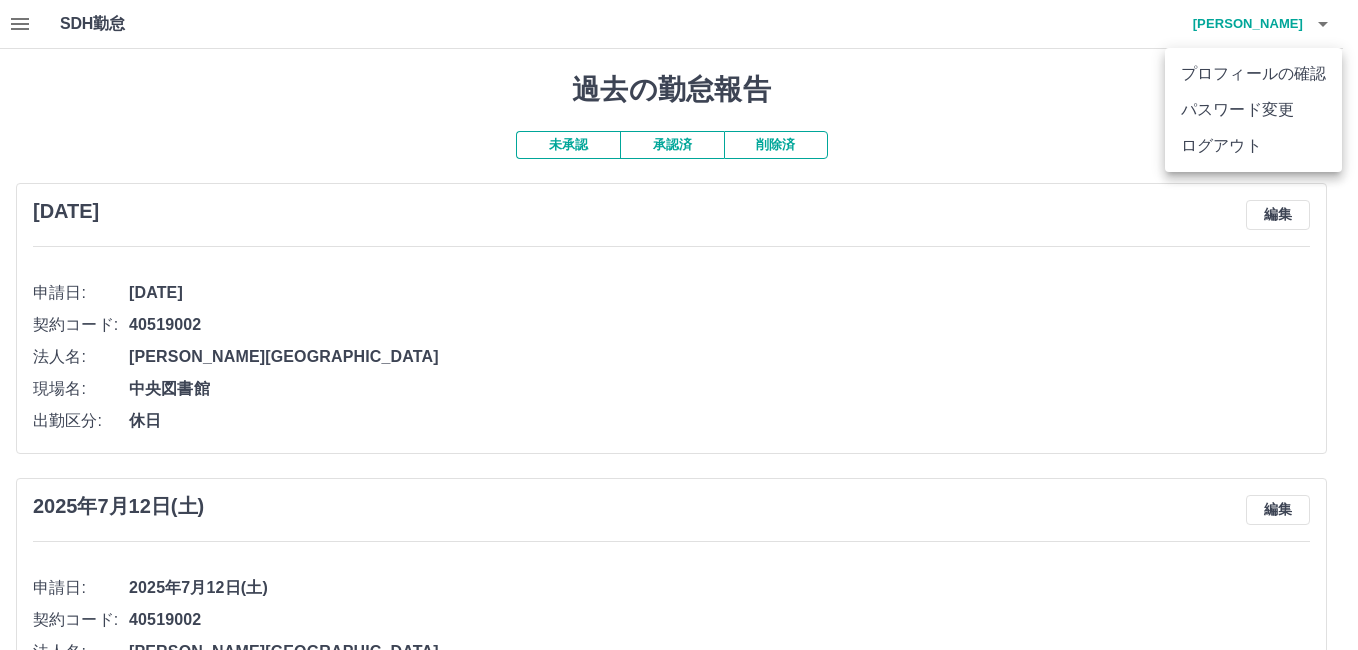 click on "ログアウト" at bounding box center [1253, 146] 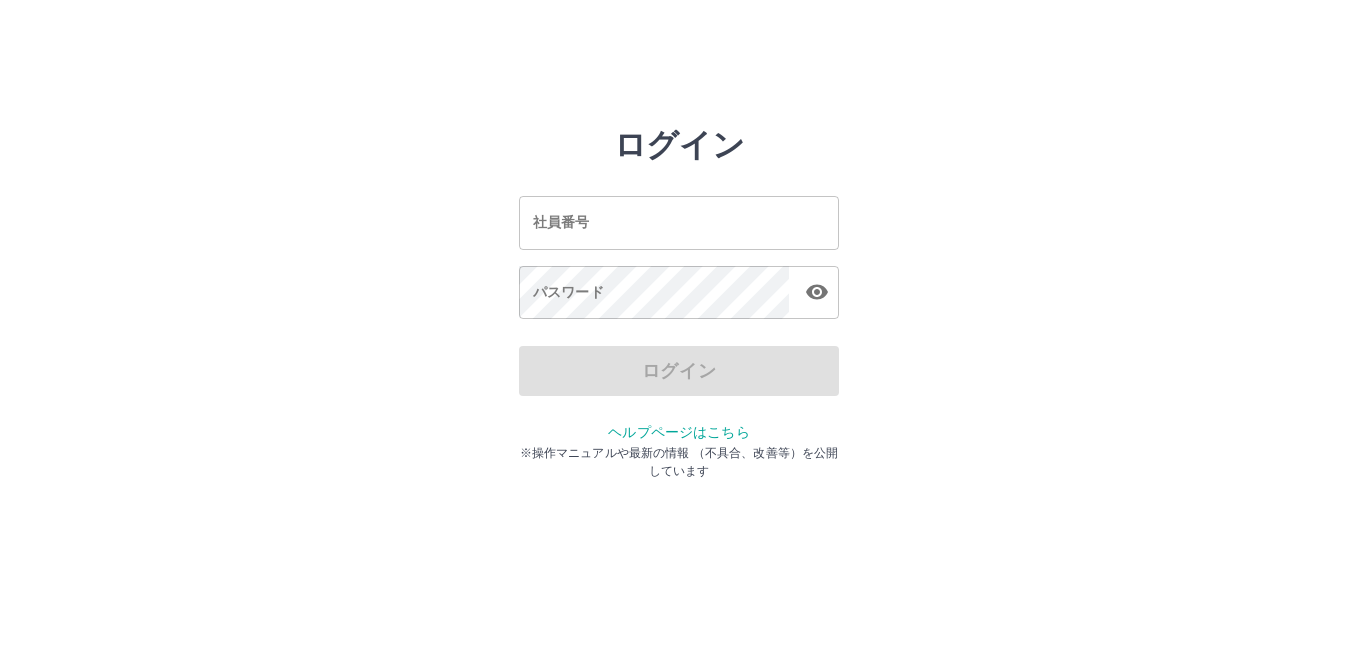 scroll, scrollTop: 0, scrollLeft: 0, axis: both 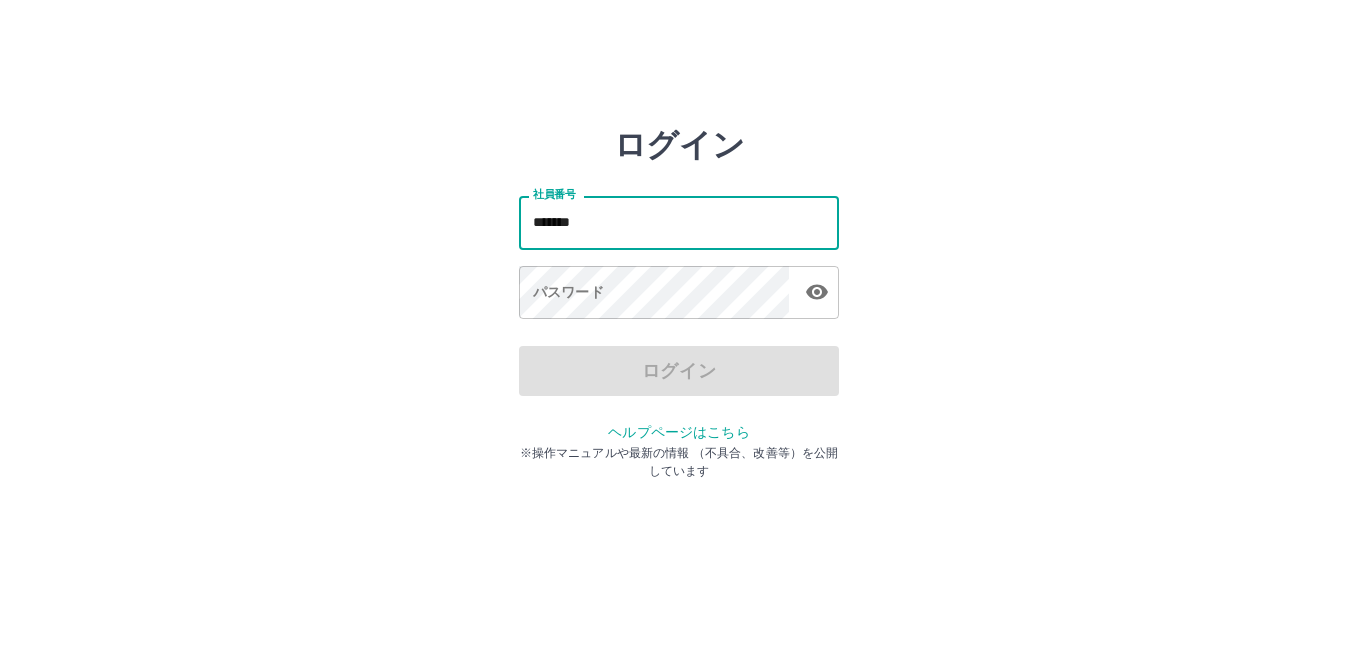 type on "*******" 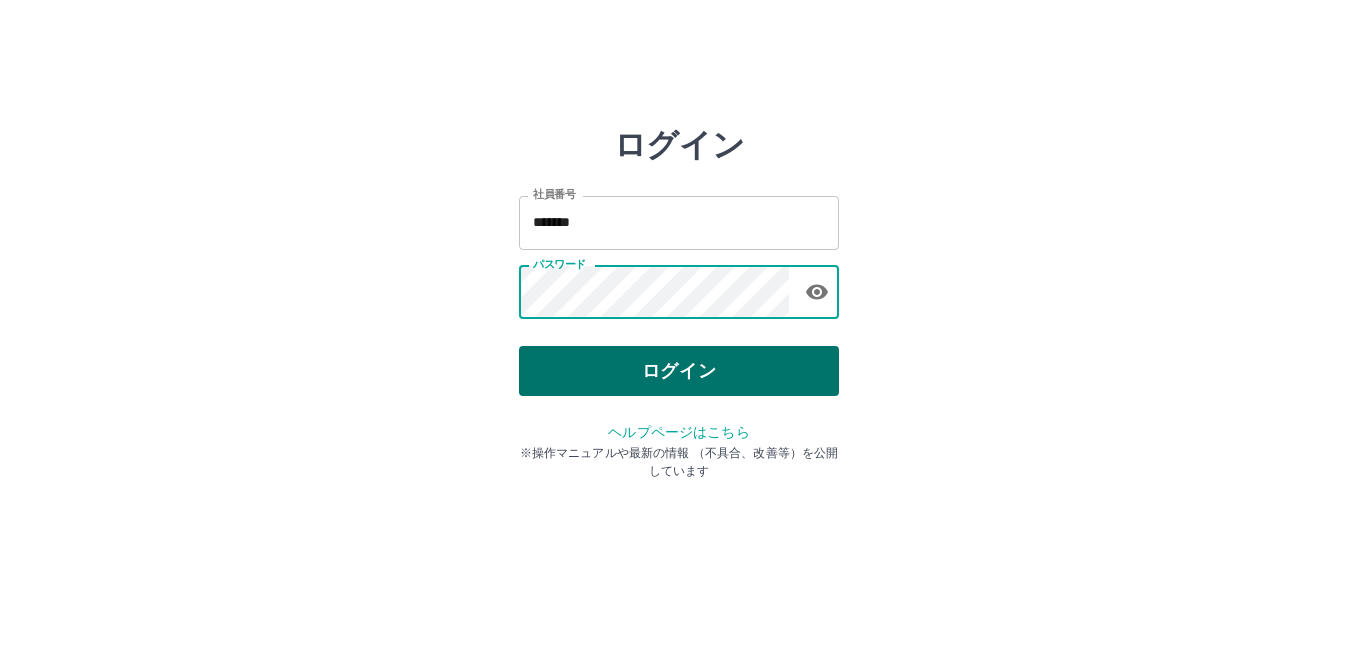 click on "ログイン" at bounding box center (679, 371) 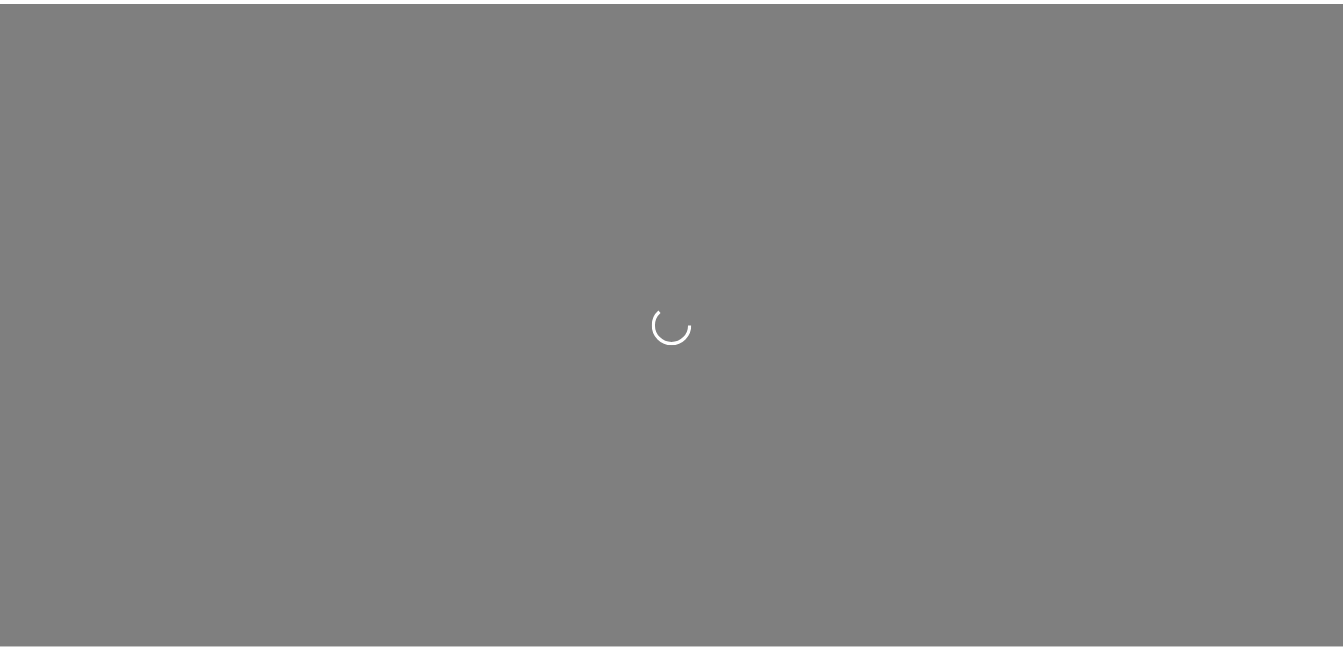 scroll, scrollTop: 0, scrollLeft: 0, axis: both 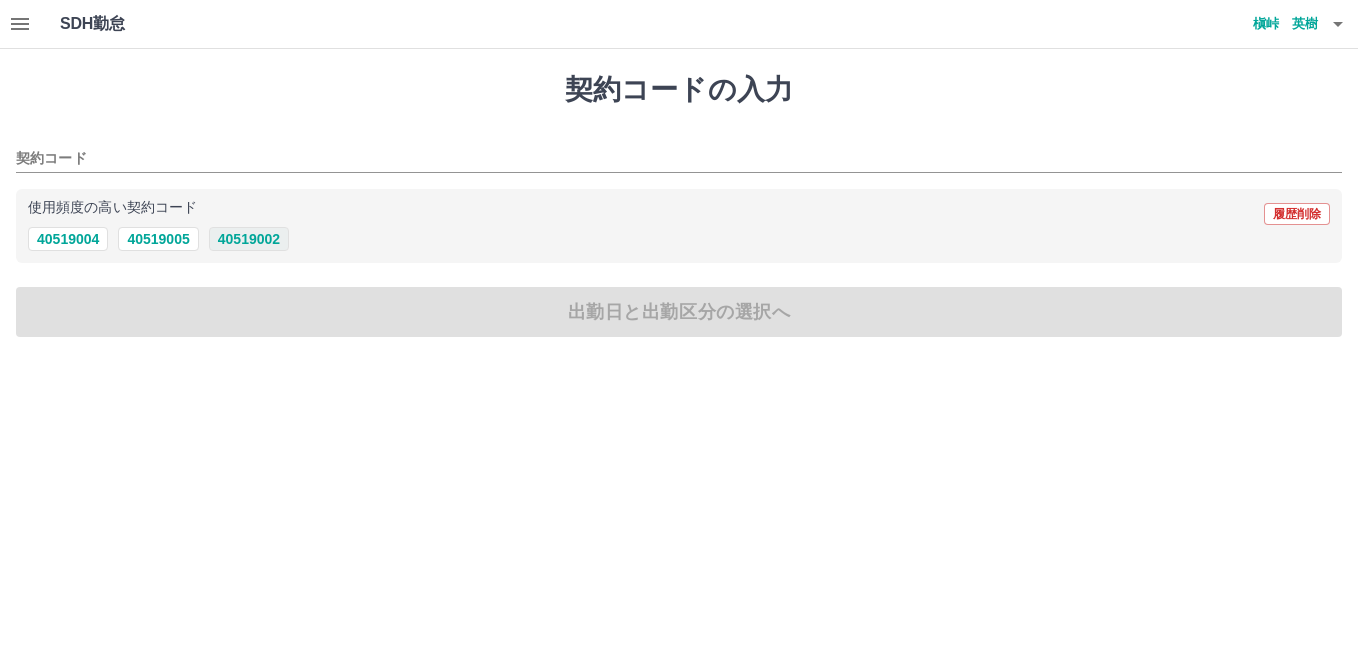 click on "40519002" at bounding box center (249, 239) 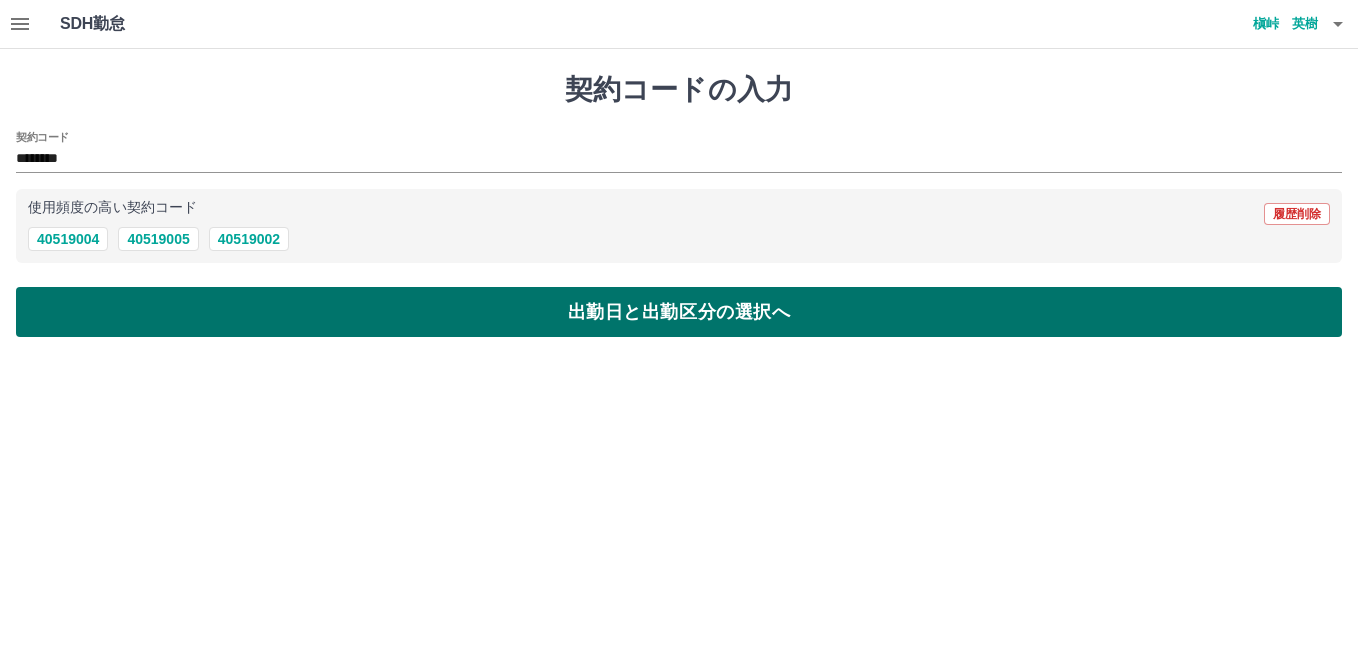 click on "出勤日と出勤区分の選択へ" at bounding box center (679, 312) 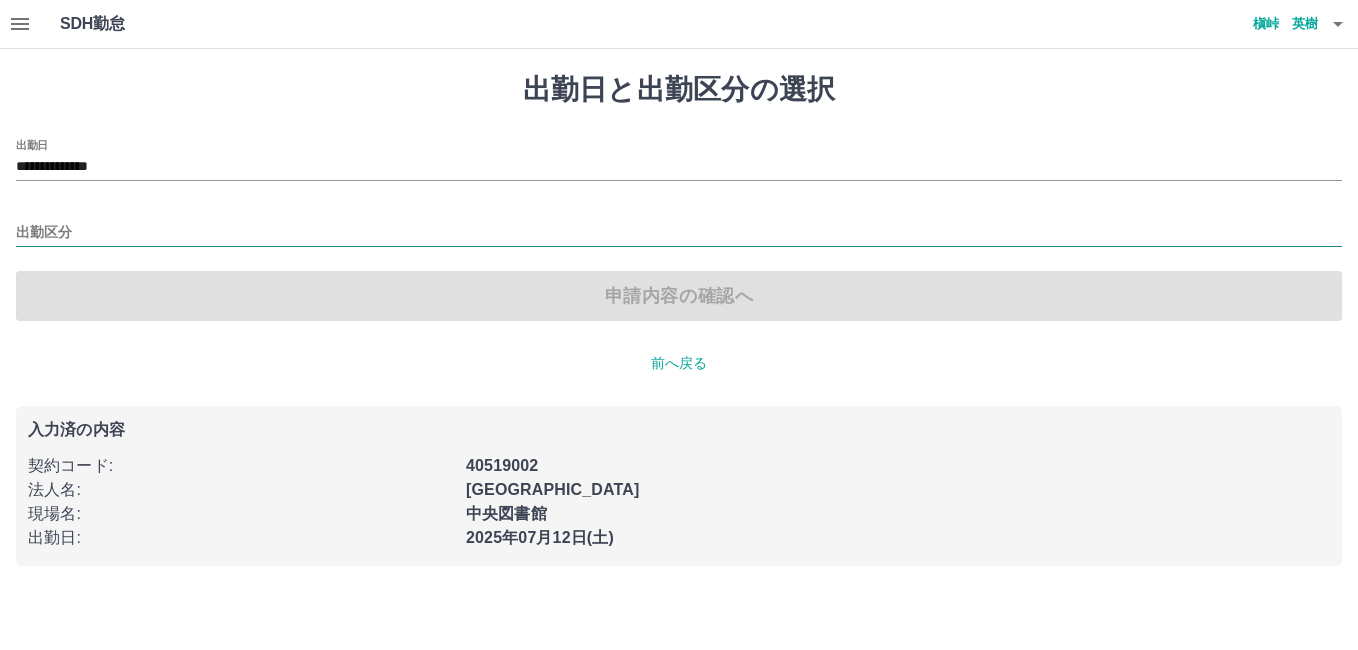 click on "出勤区分" at bounding box center [679, 233] 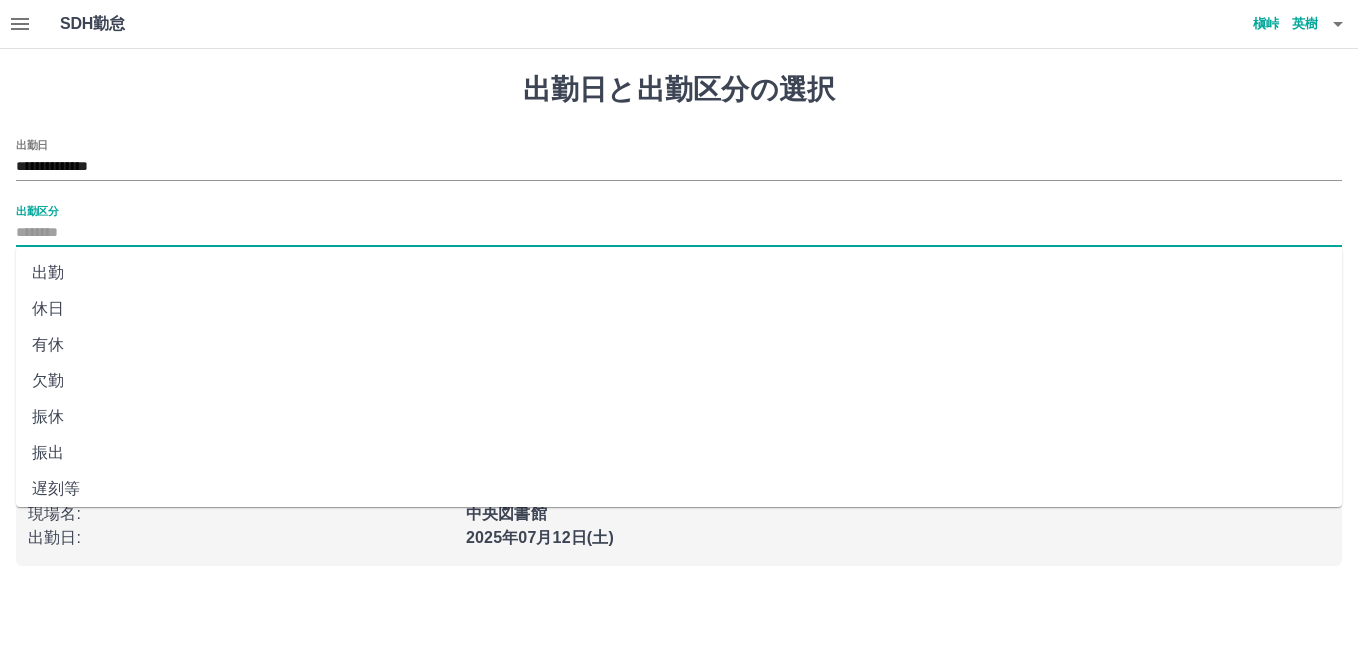 click on "振出" at bounding box center (679, 453) 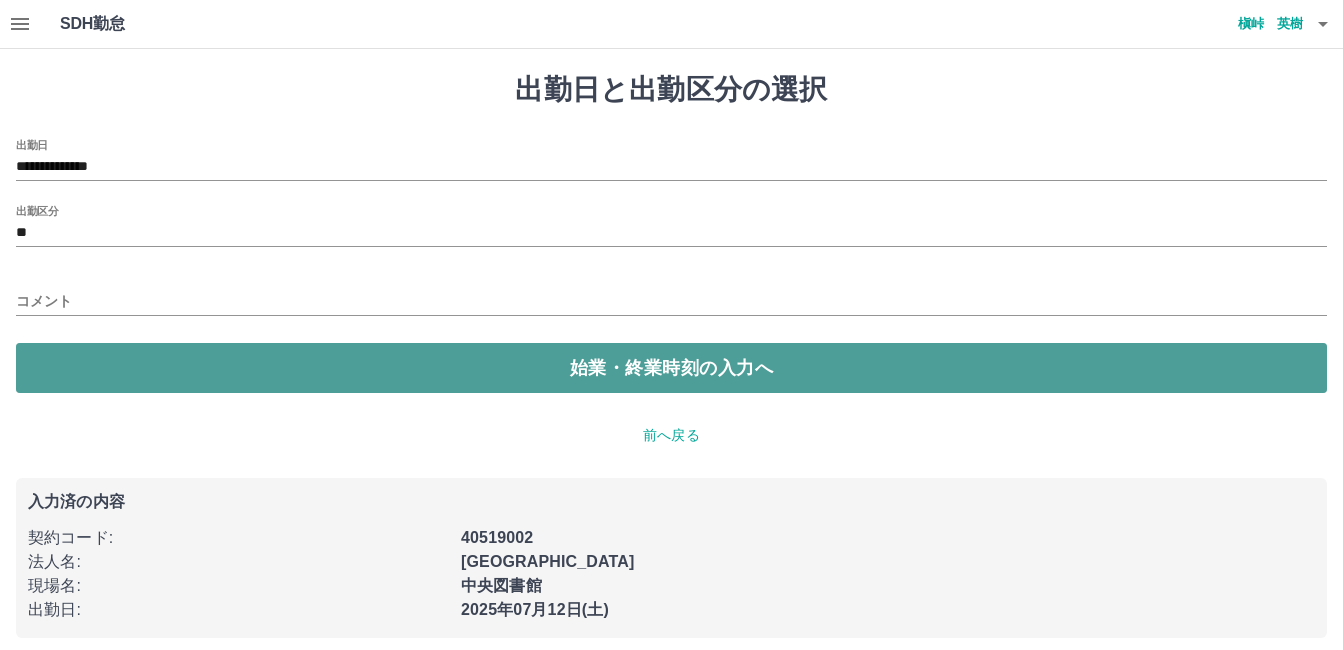 click on "始業・終業時刻の入力へ" at bounding box center (671, 368) 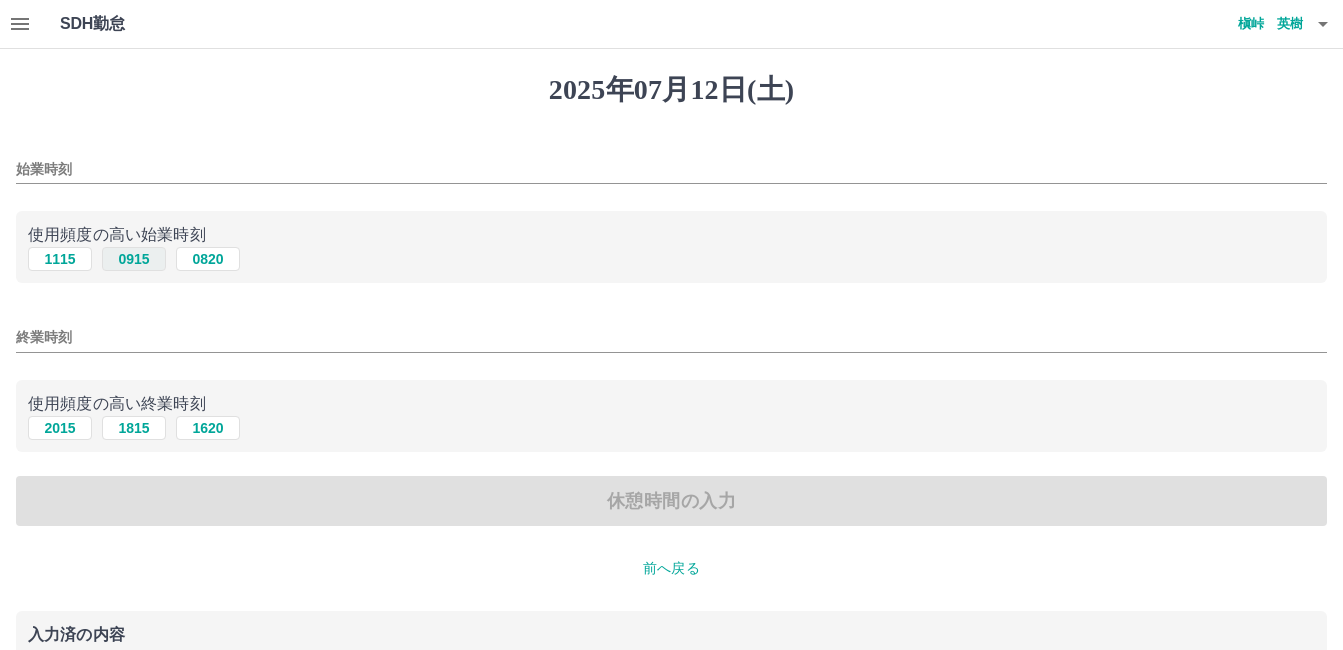 click on "0915" at bounding box center (134, 259) 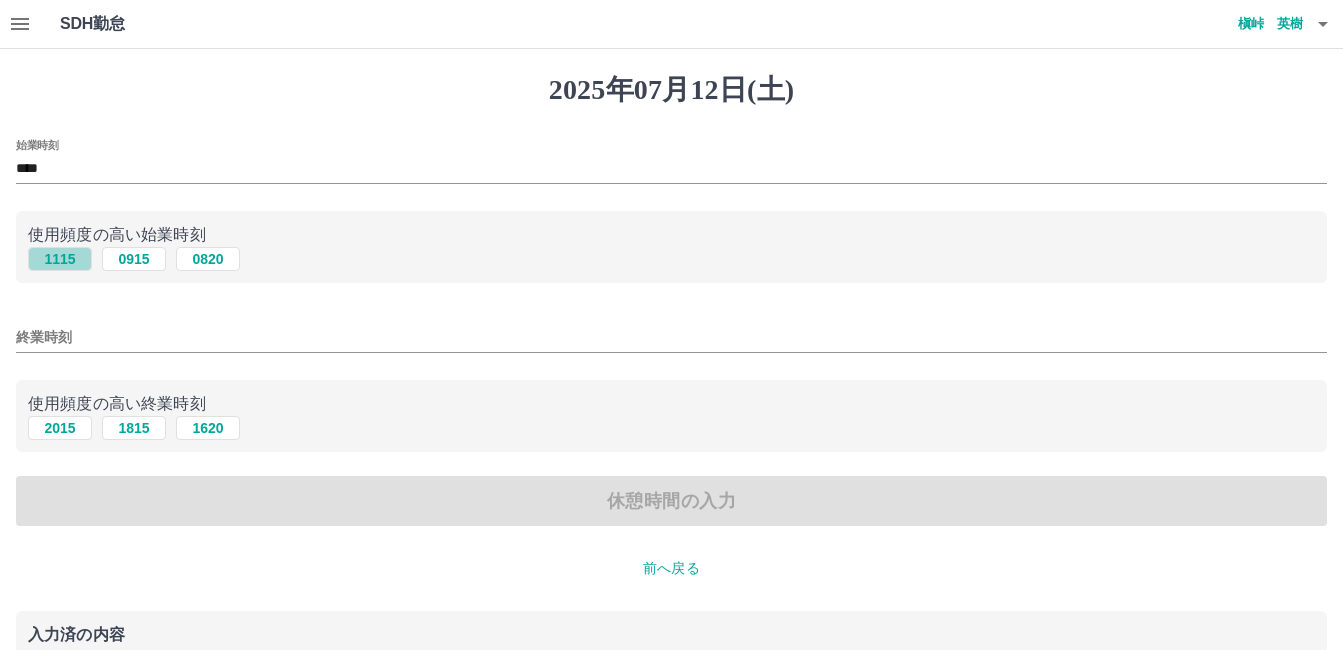 click on "1115" at bounding box center [60, 259] 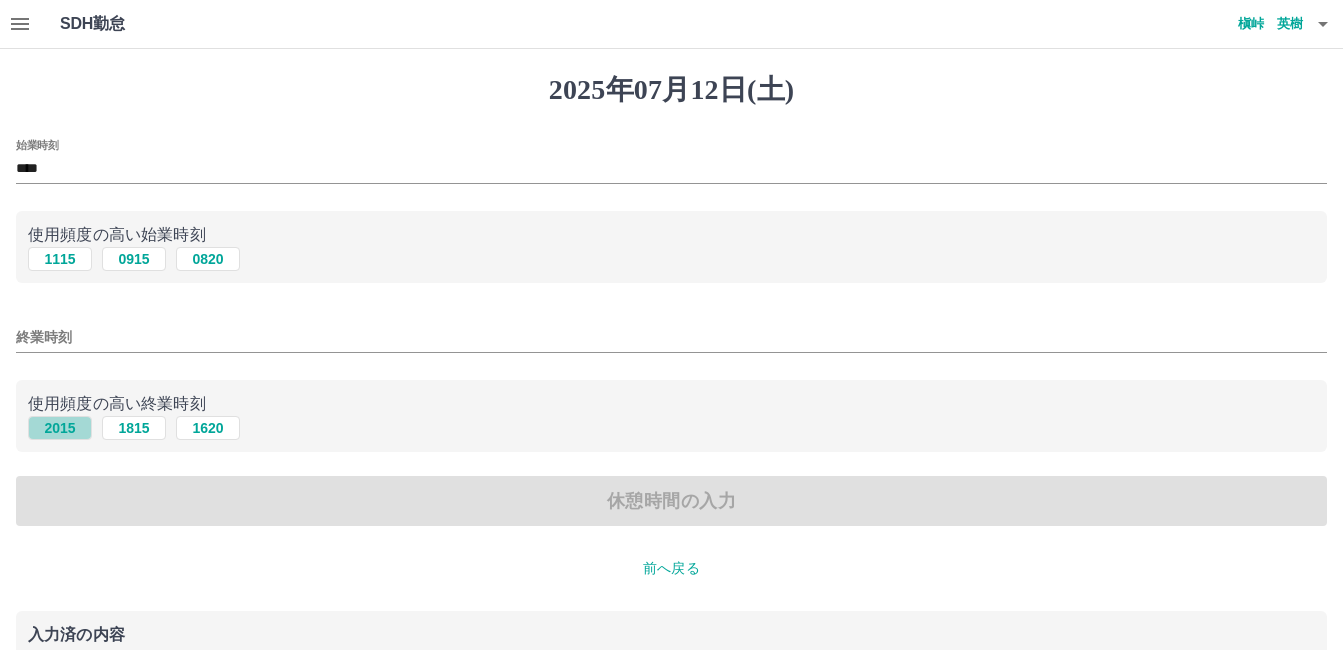 click on "2015" at bounding box center (60, 428) 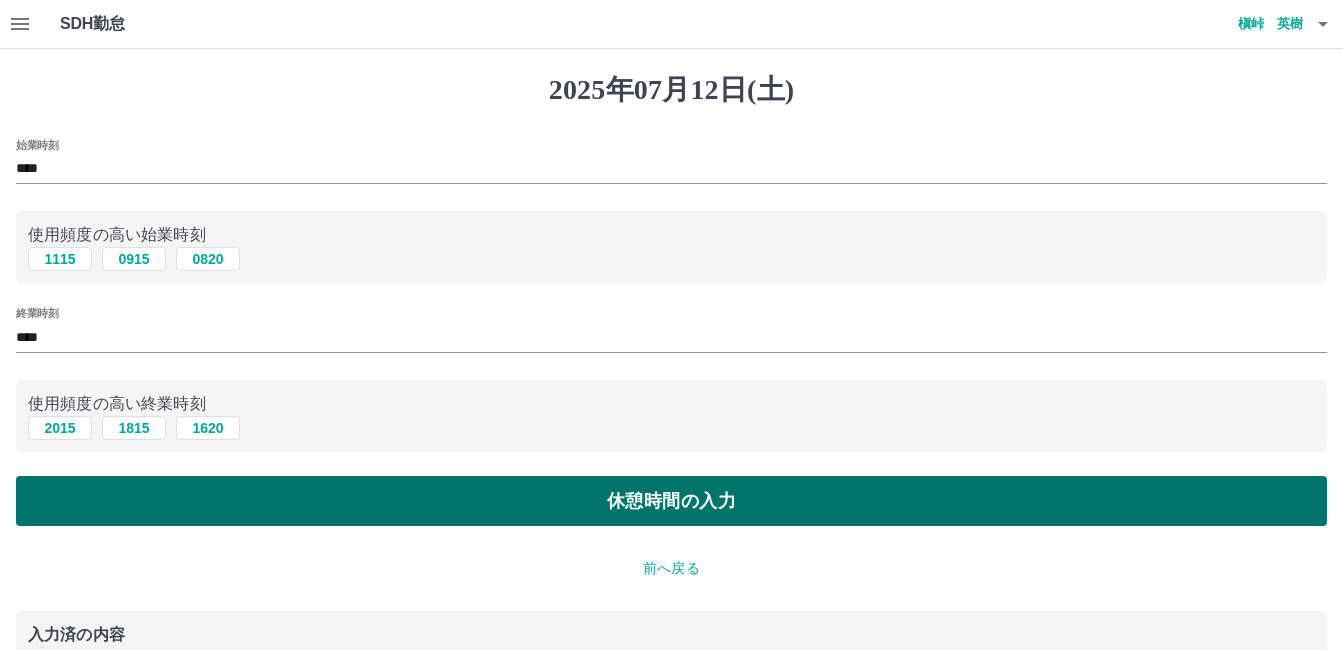 click on "休憩時間の入力" at bounding box center (671, 501) 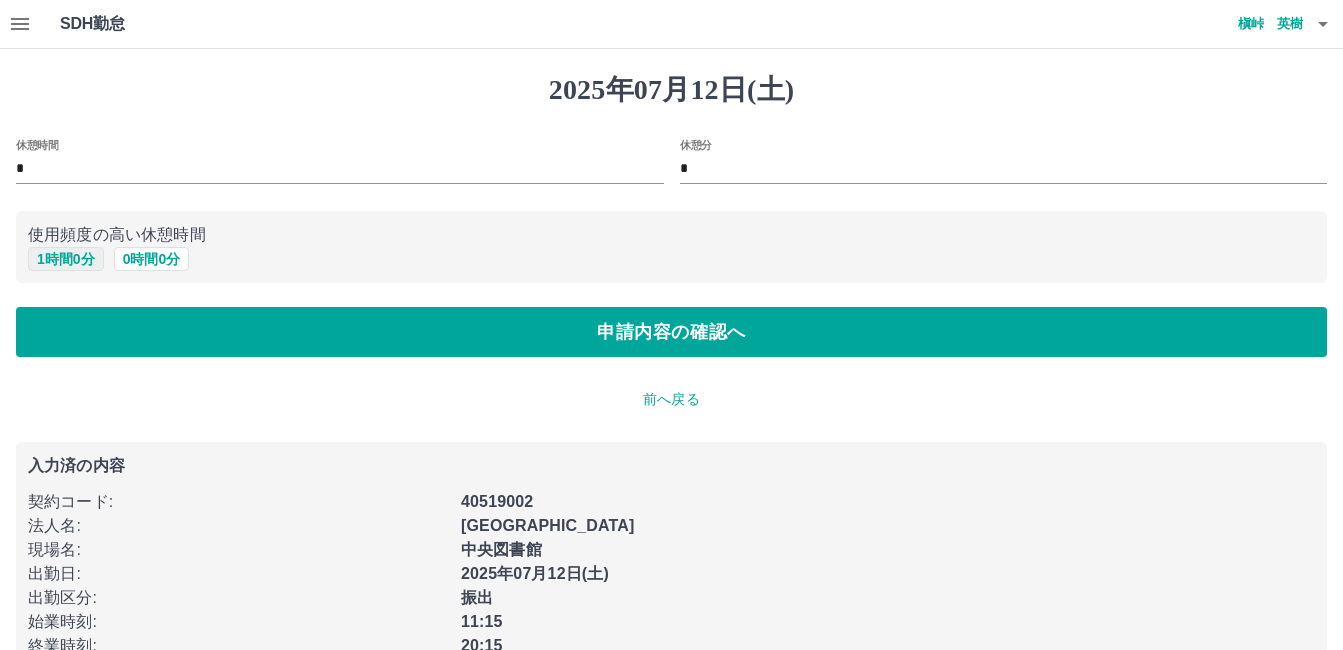 click on "1 時間 0 分" at bounding box center [66, 259] 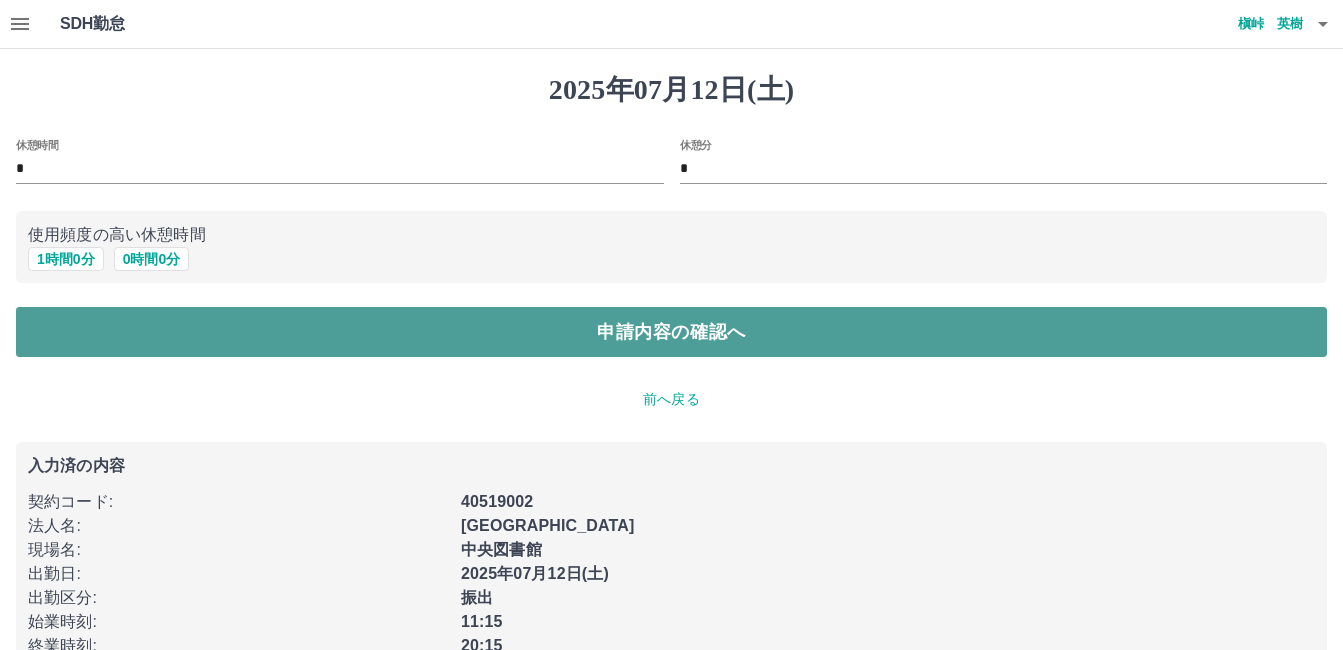 click on "申請内容の確認へ" at bounding box center (671, 332) 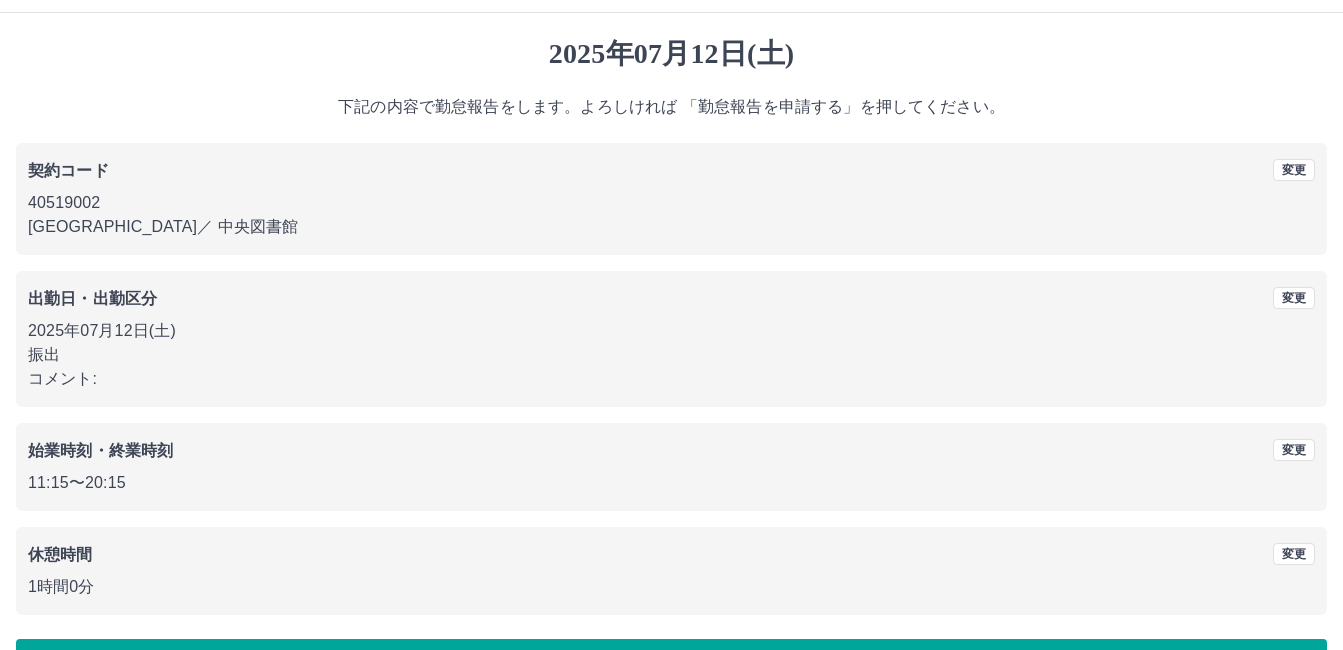 scroll, scrollTop: 99, scrollLeft: 0, axis: vertical 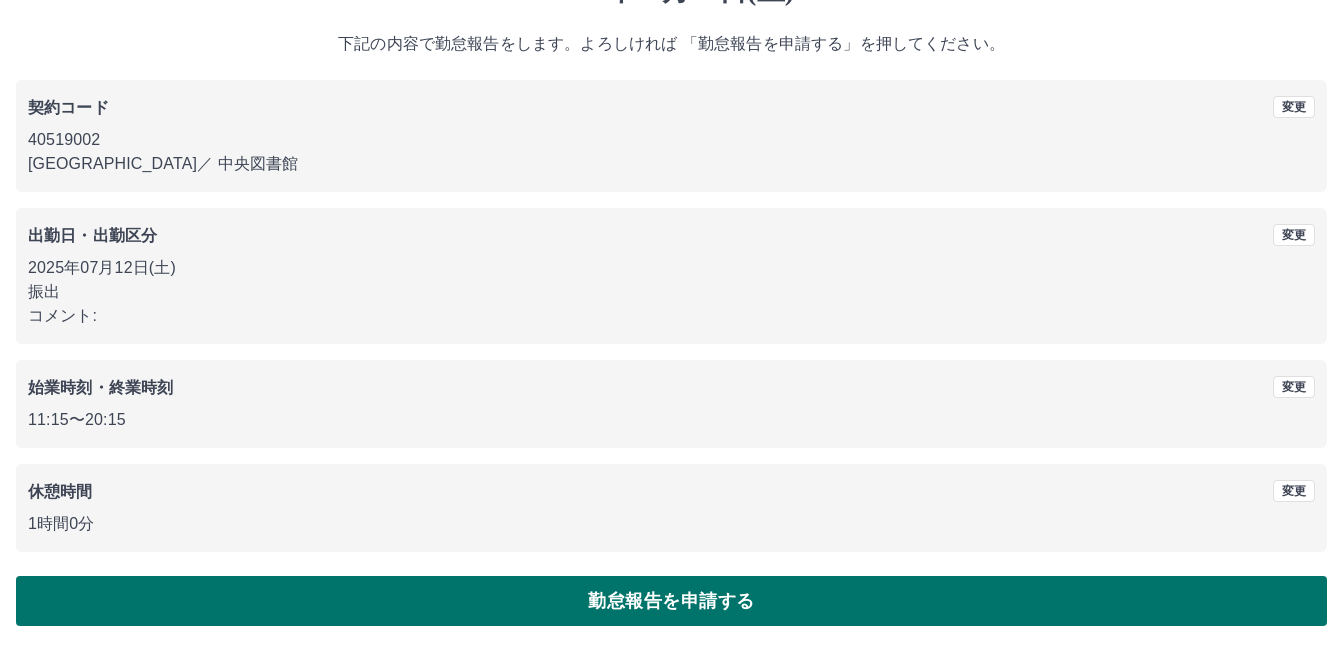 click on "勤怠報告を申請する" at bounding box center (671, 601) 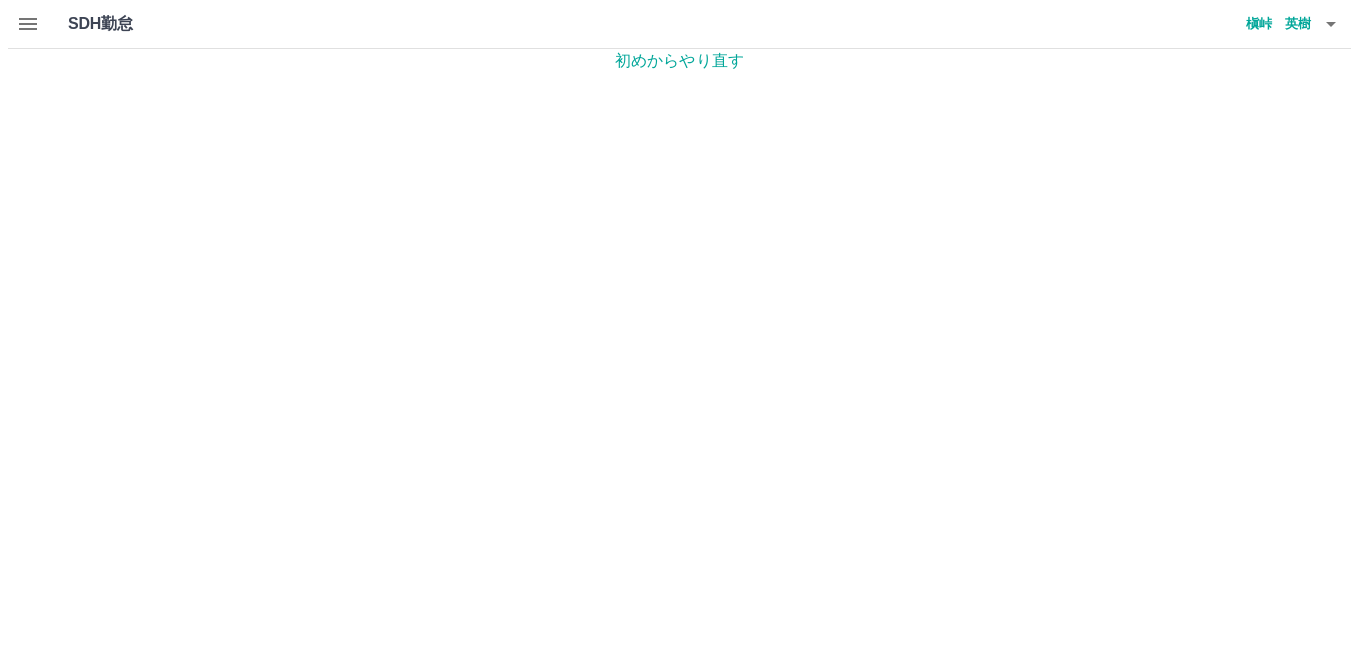 scroll, scrollTop: 0, scrollLeft: 0, axis: both 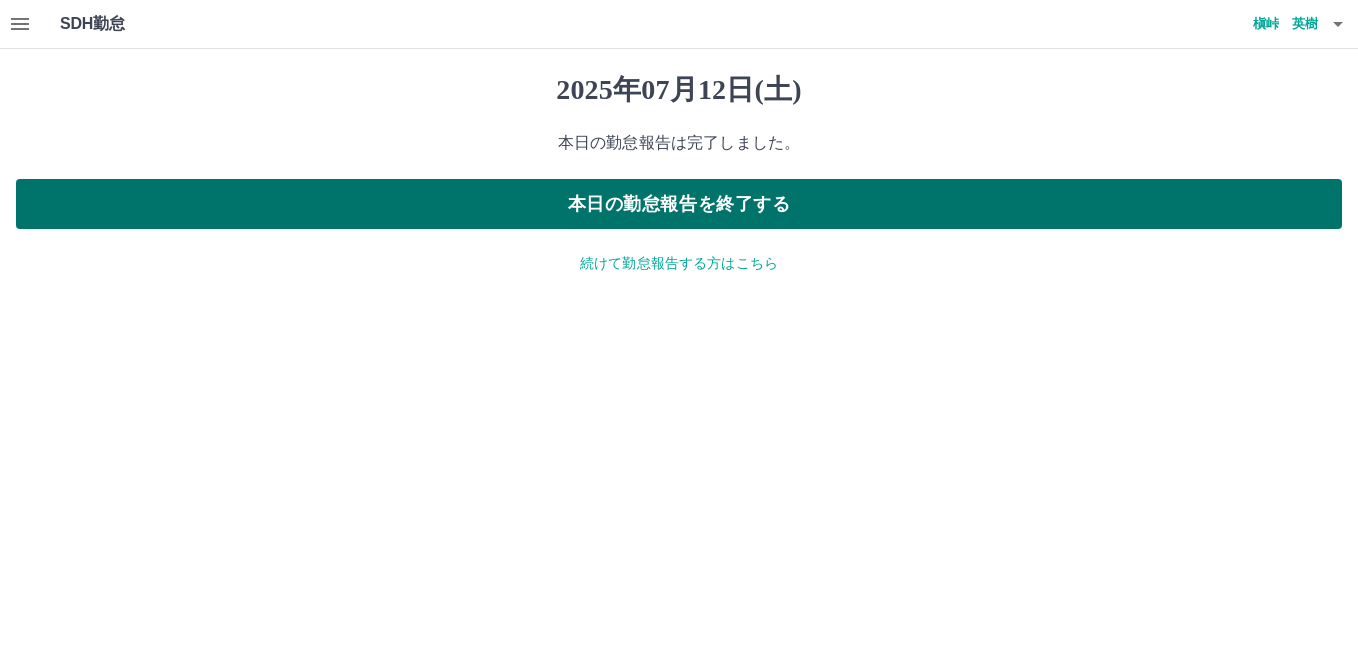 click on "本日の勤怠報告を終了する" at bounding box center [679, 204] 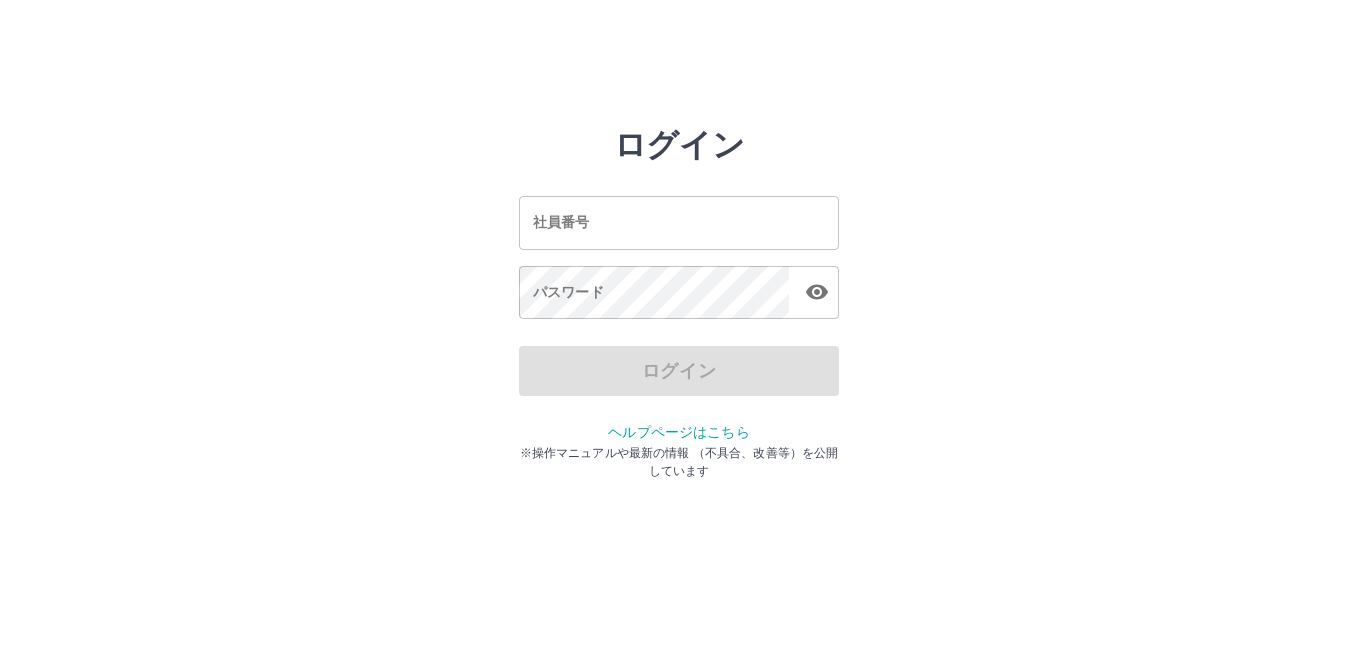 scroll, scrollTop: 0, scrollLeft: 0, axis: both 